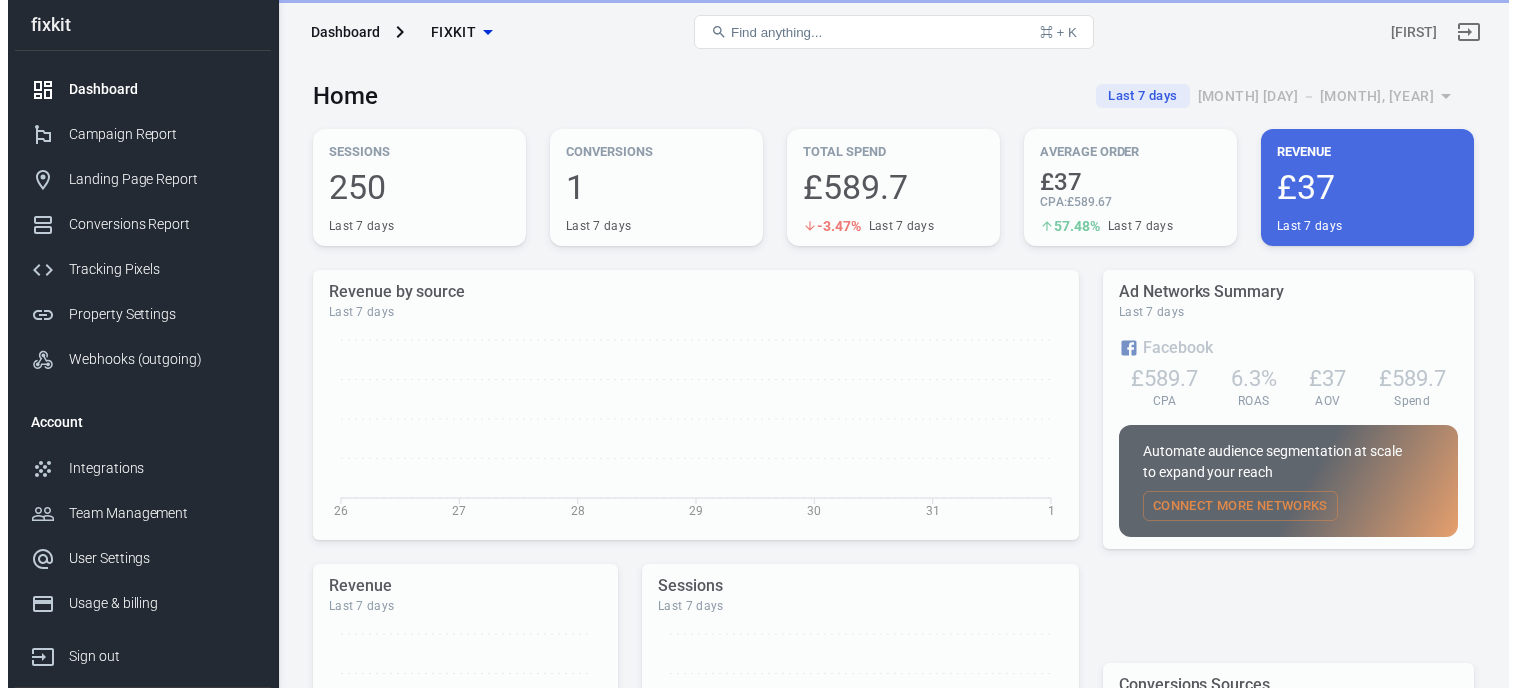 scroll, scrollTop: 0, scrollLeft: 0, axis: both 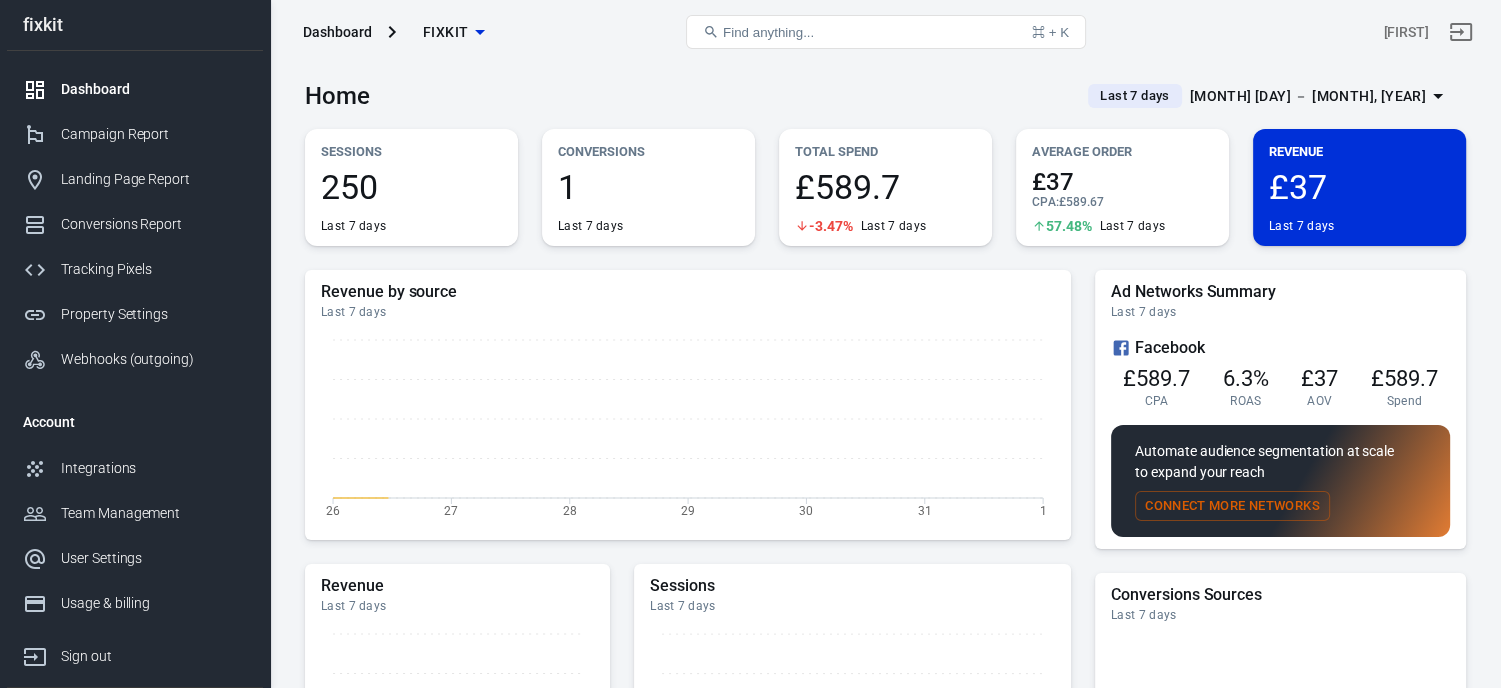 click on "fixkit" at bounding box center (445, 32) 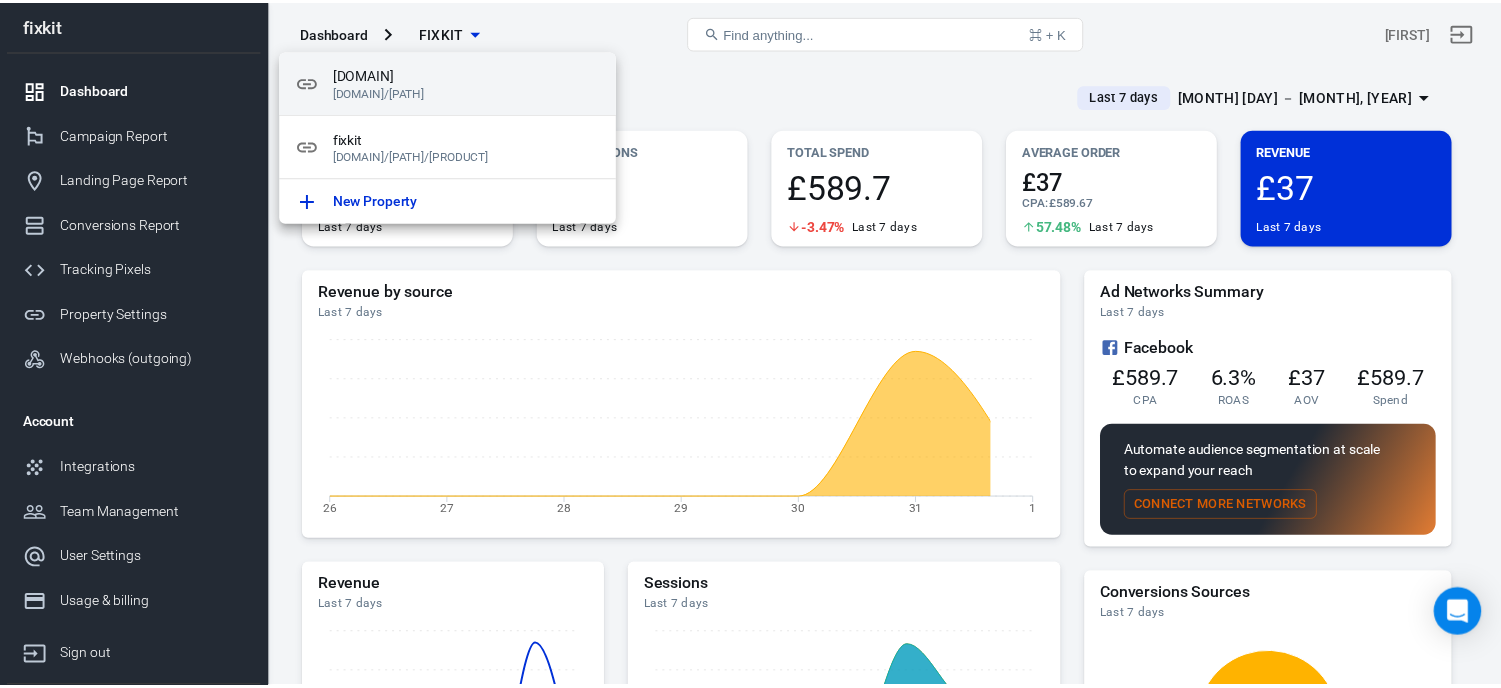 scroll, scrollTop: 0, scrollLeft: 0, axis: both 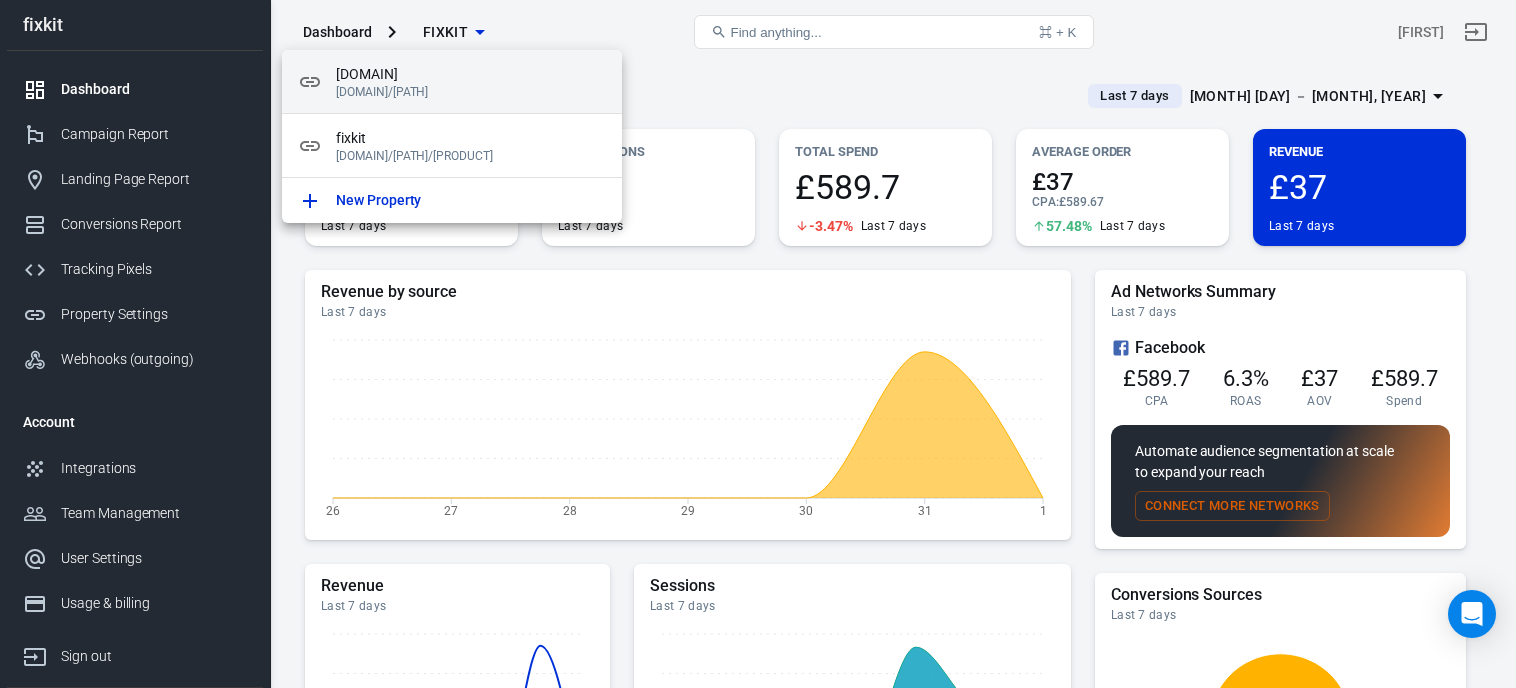 click on "[DOMAIN]" at bounding box center (471, 74) 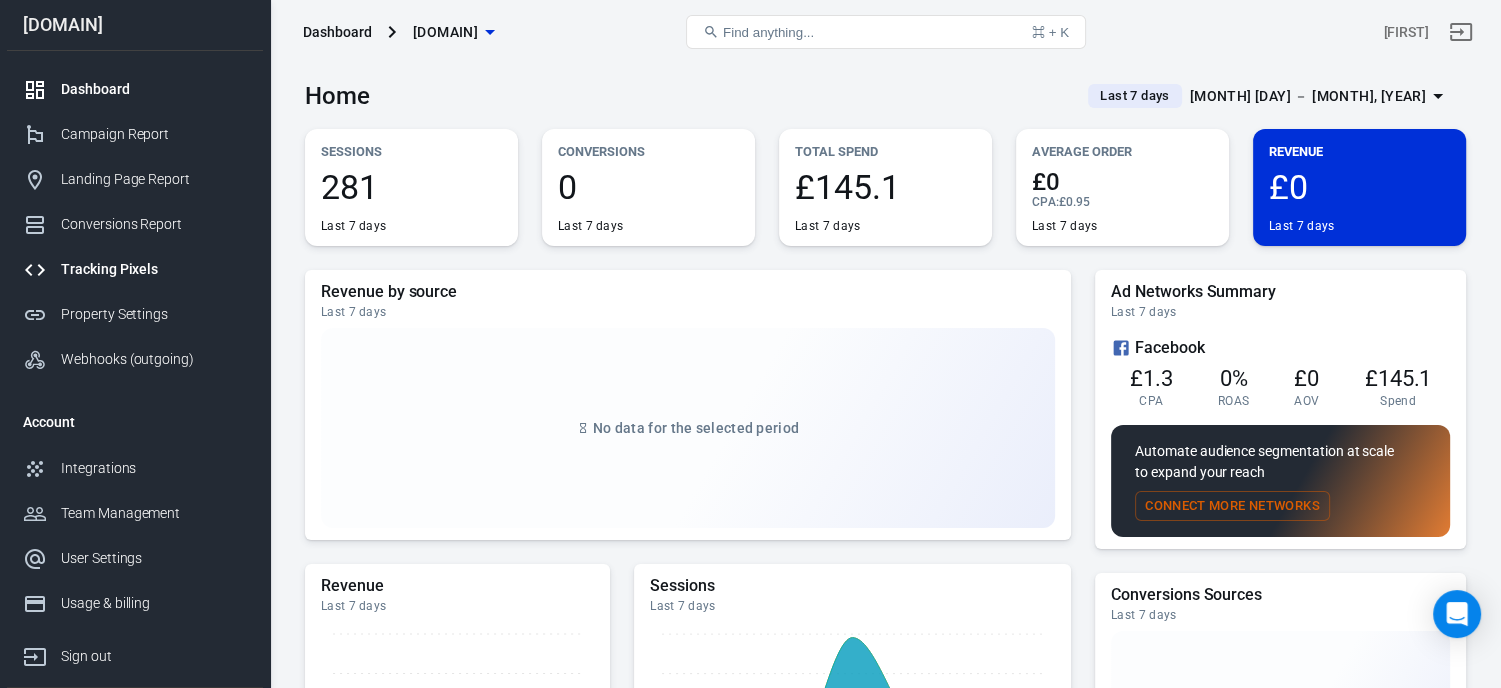 click on "Tracking Pixels" at bounding box center [154, 269] 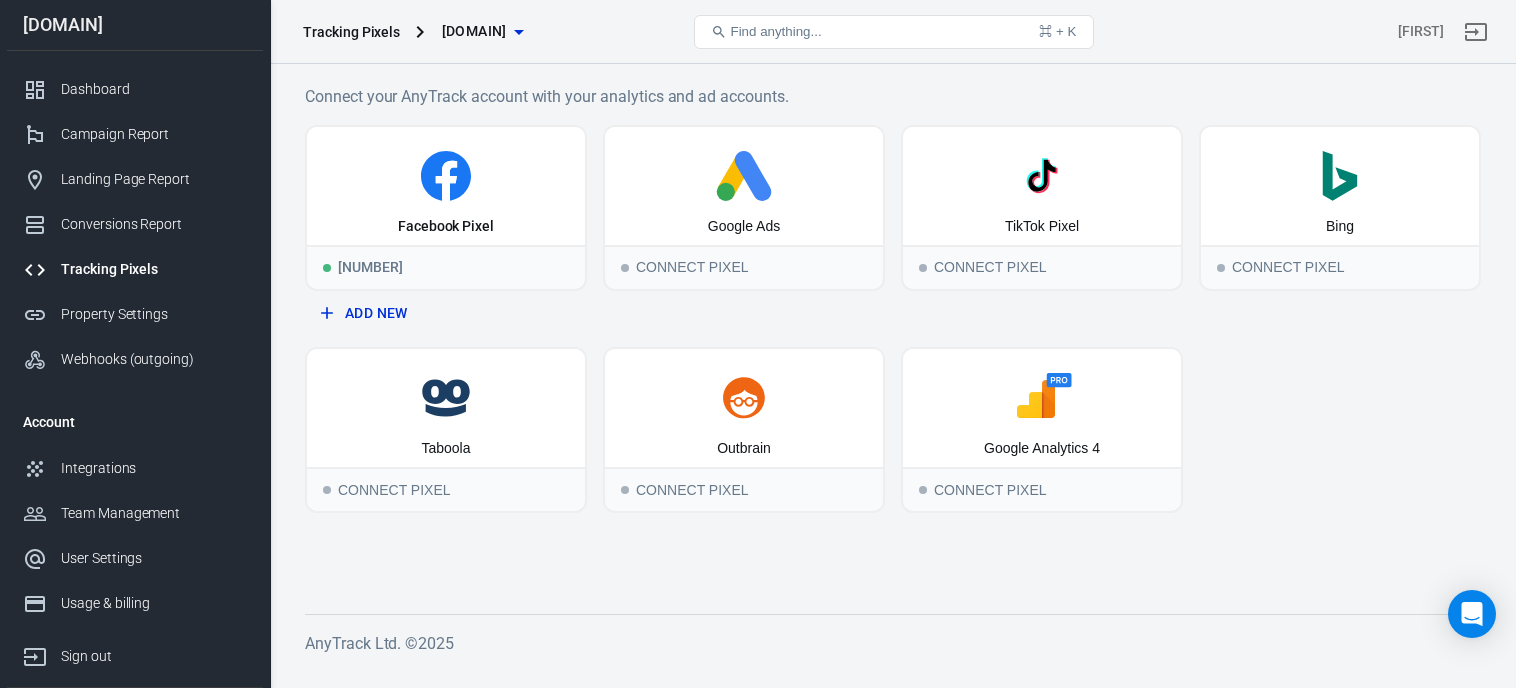 click on "Add New" at bounding box center (446, 313) 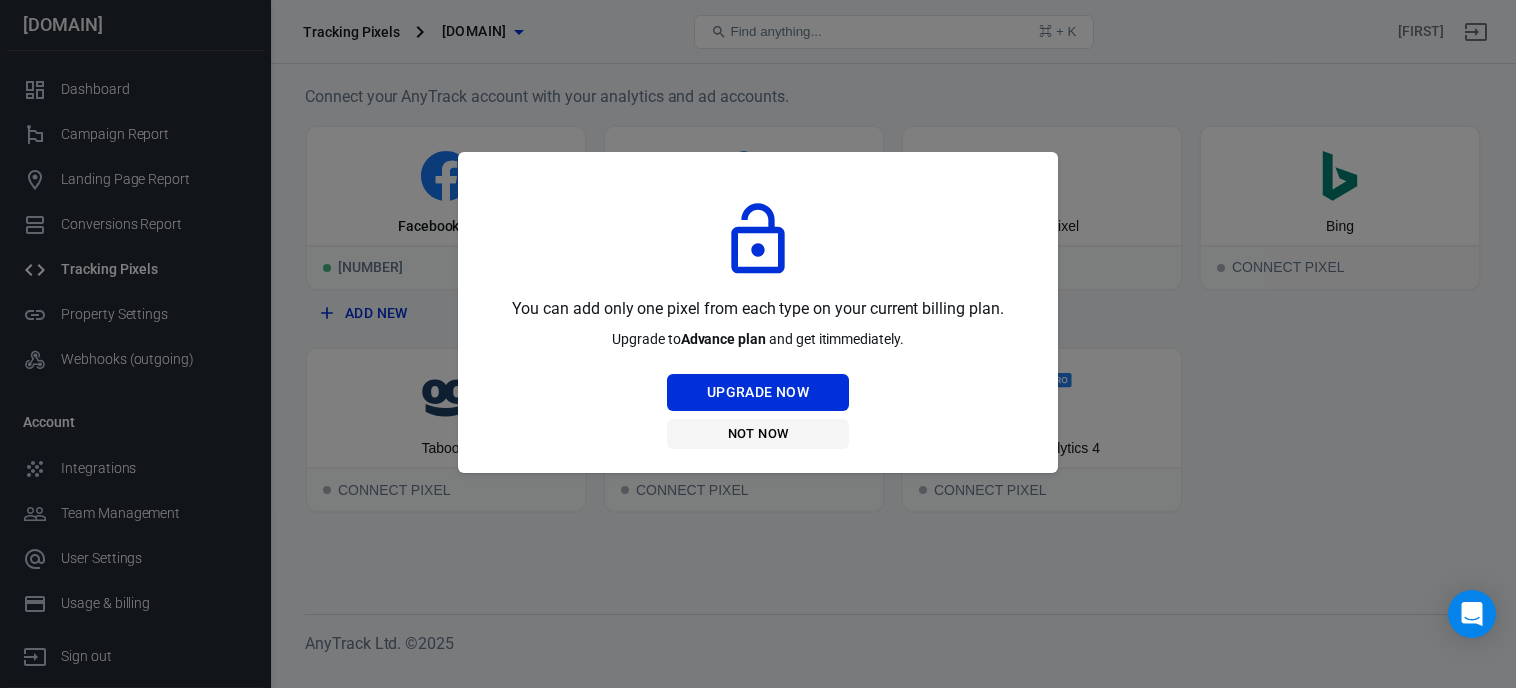 click on "Not Now" at bounding box center (758, 434) 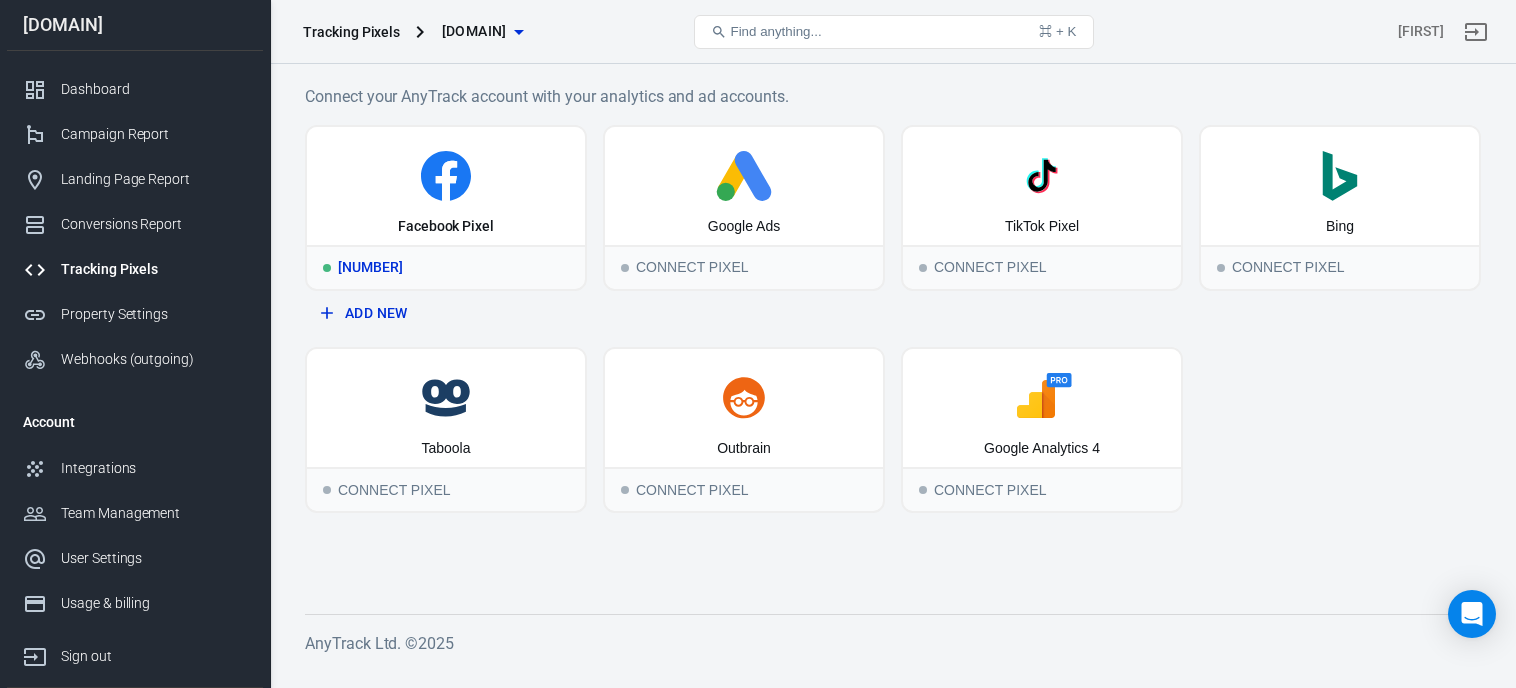 click on "[NUMBER]" at bounding box center (446, 267) 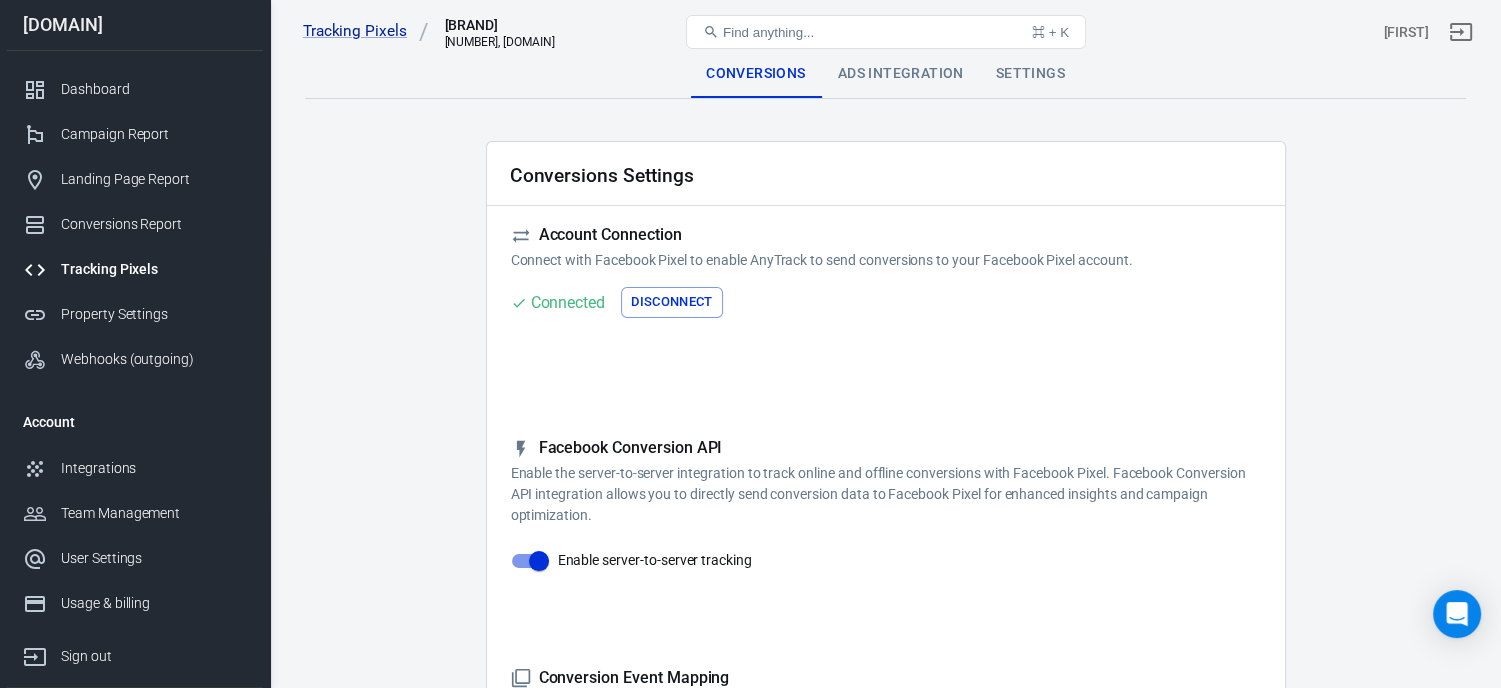 click on "Ads Integration" at bounding box center (901, 74) 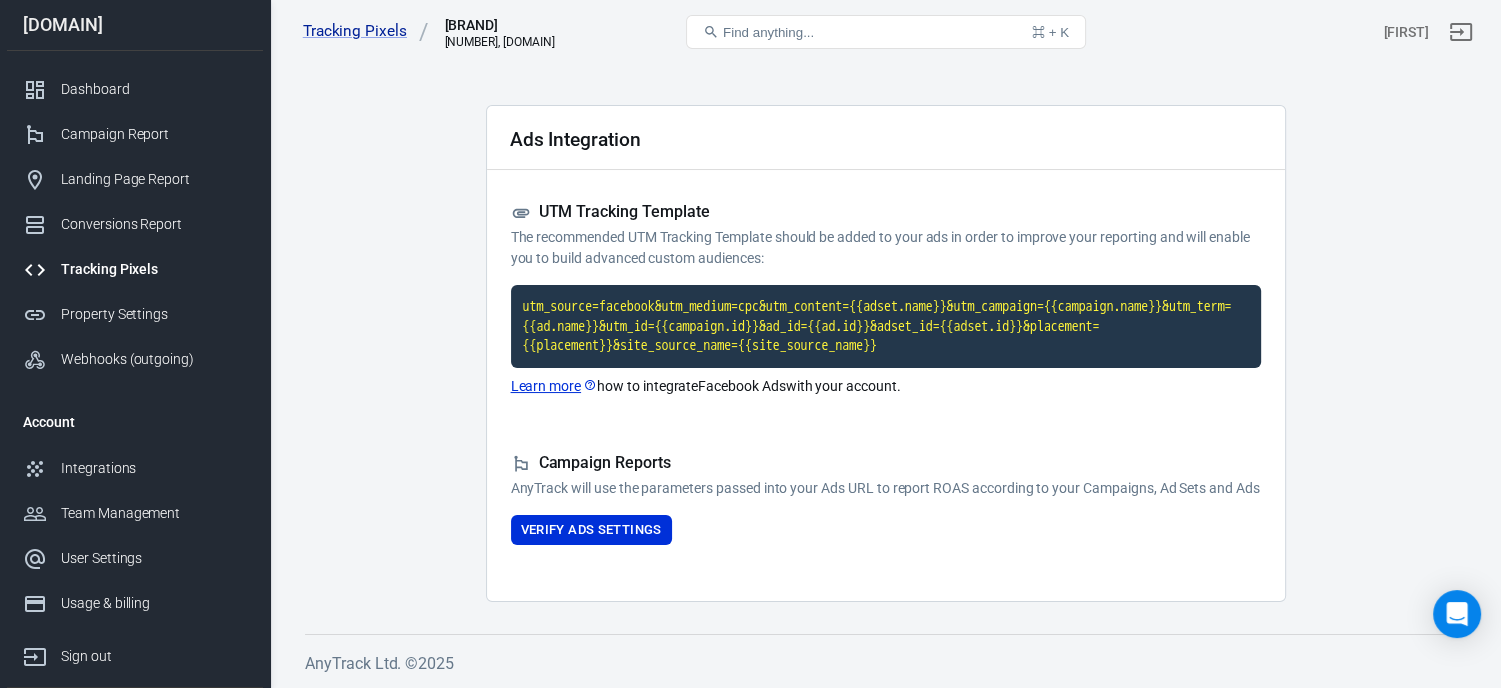 scroll, scrollTop: 0, scrollLeft: 0, axis: both 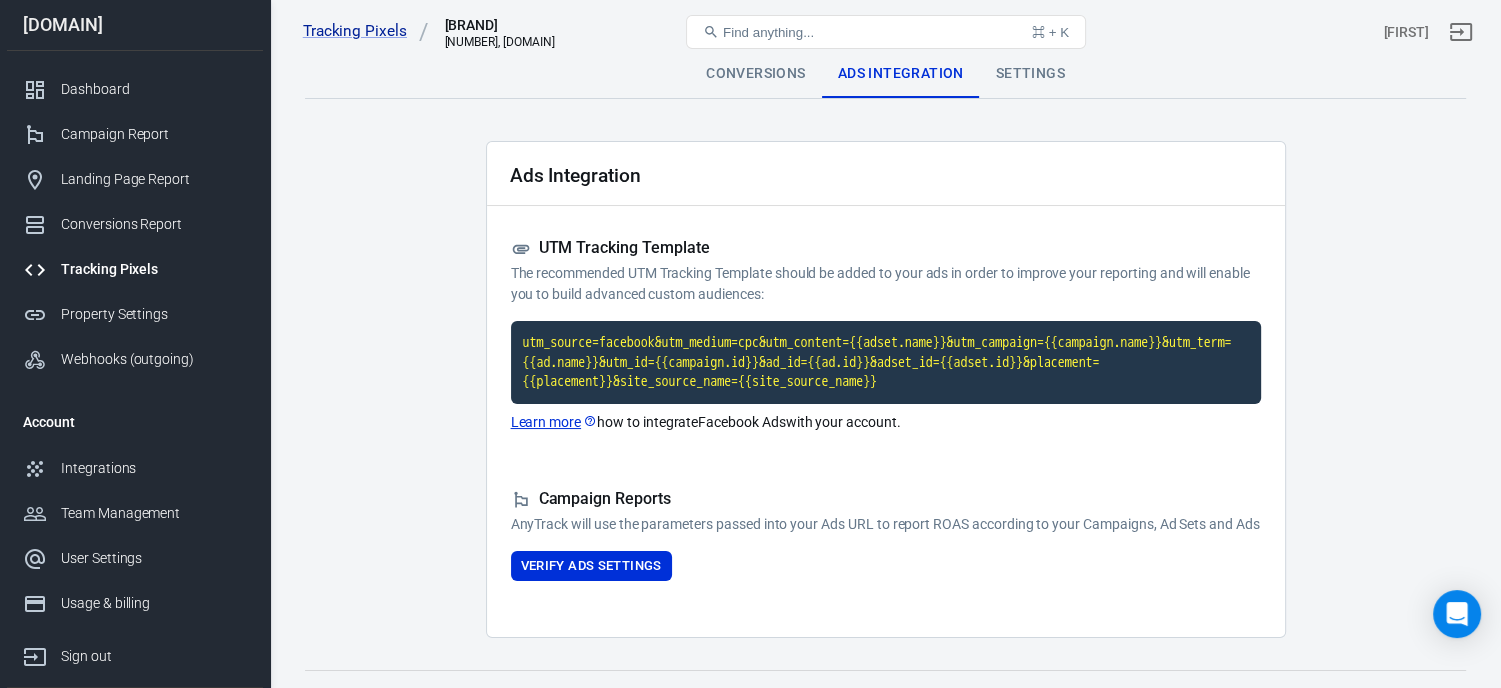 click on "Settings" at bounding box center [1030, 74] 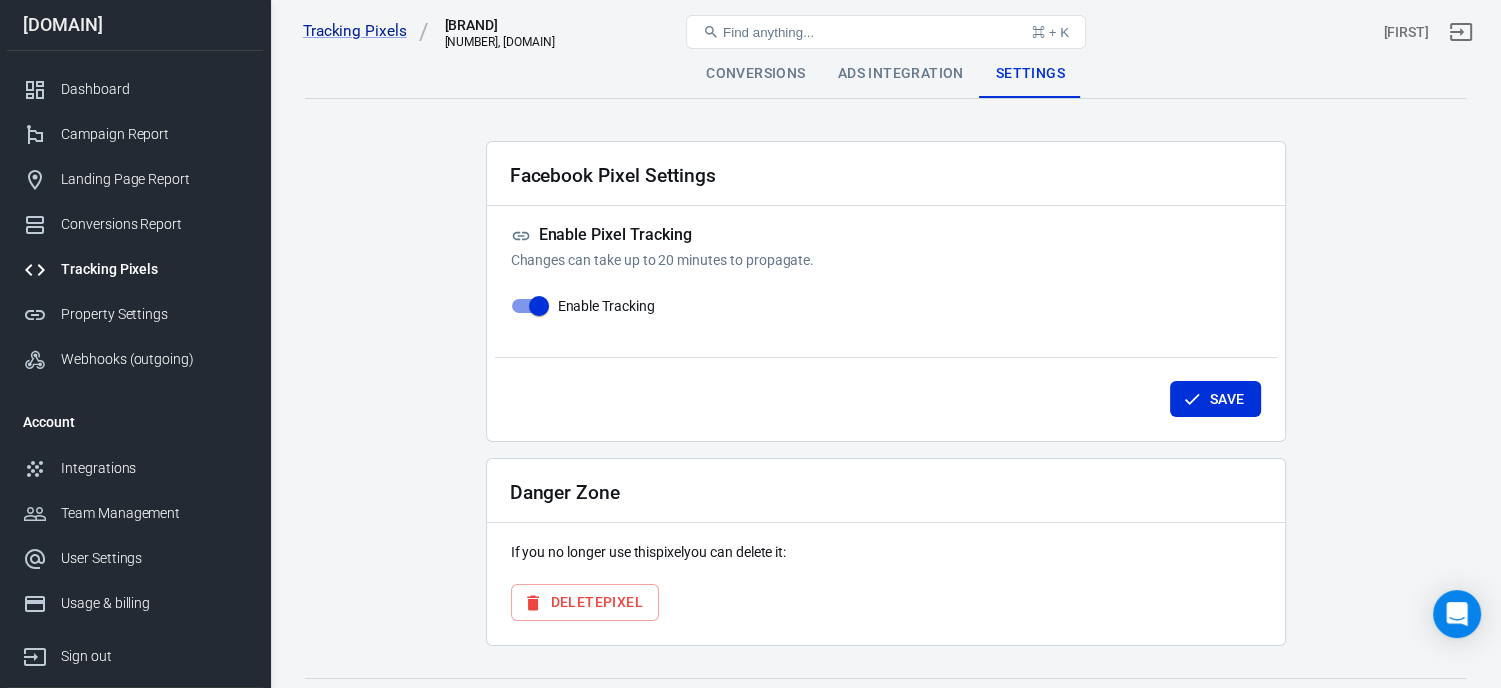click on "Conversions" at bounding box center (755, 74) 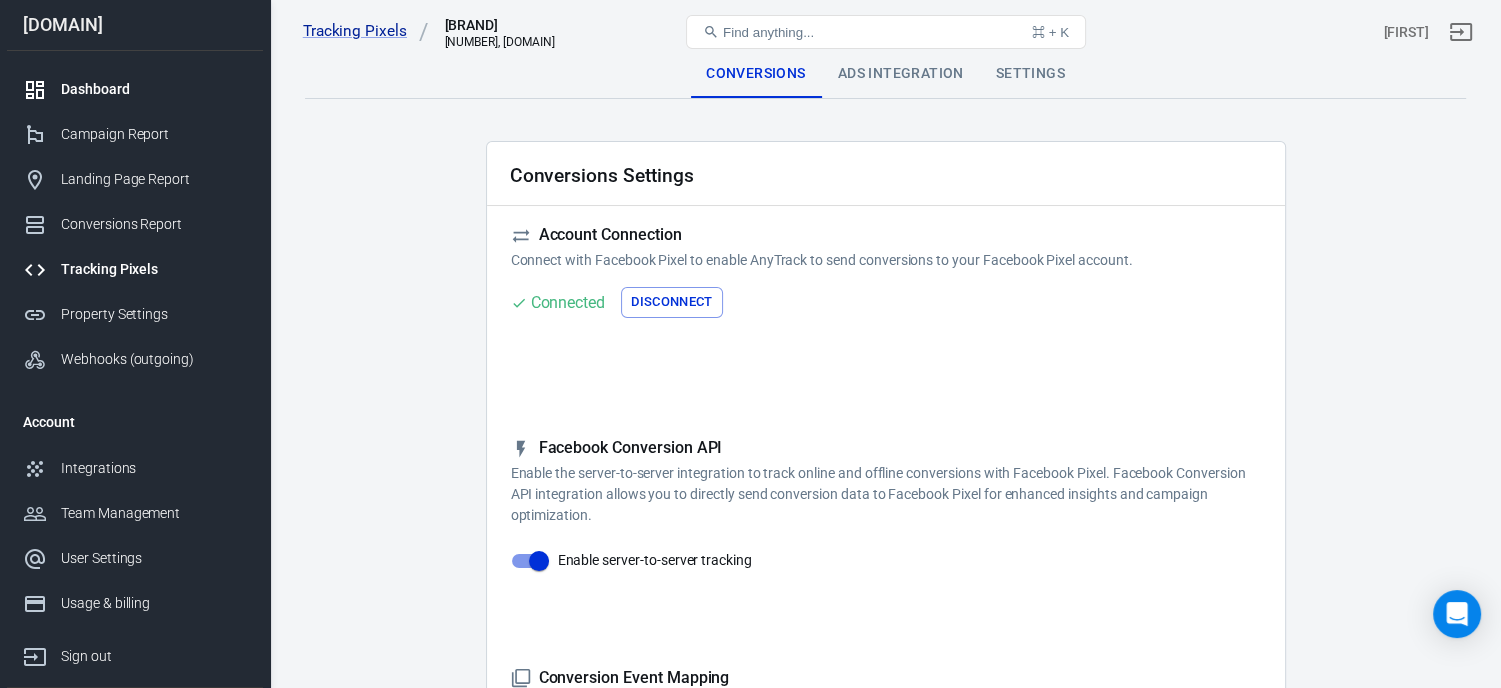 click on "Dashboard" at bounding box center (154, 89) 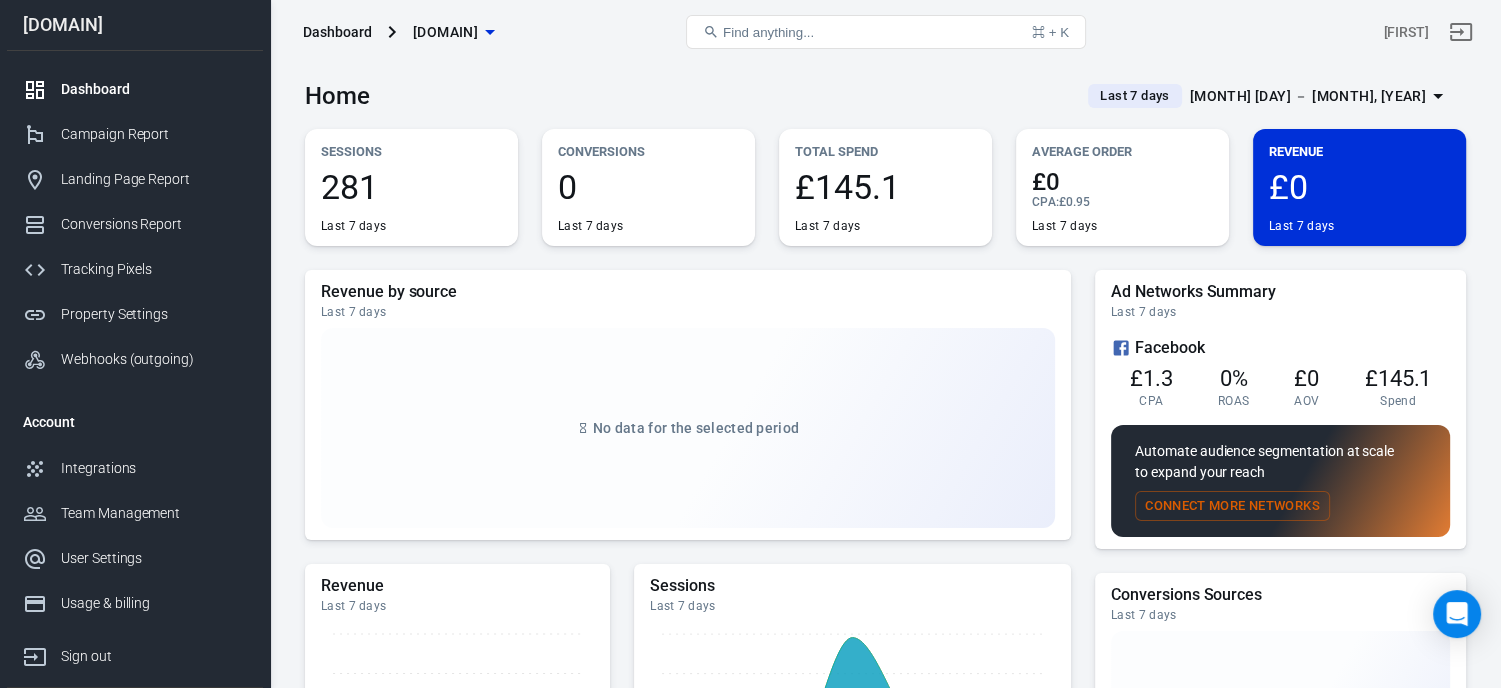 click on "feelgreatdaily.com" at bounding box center (445, 32) 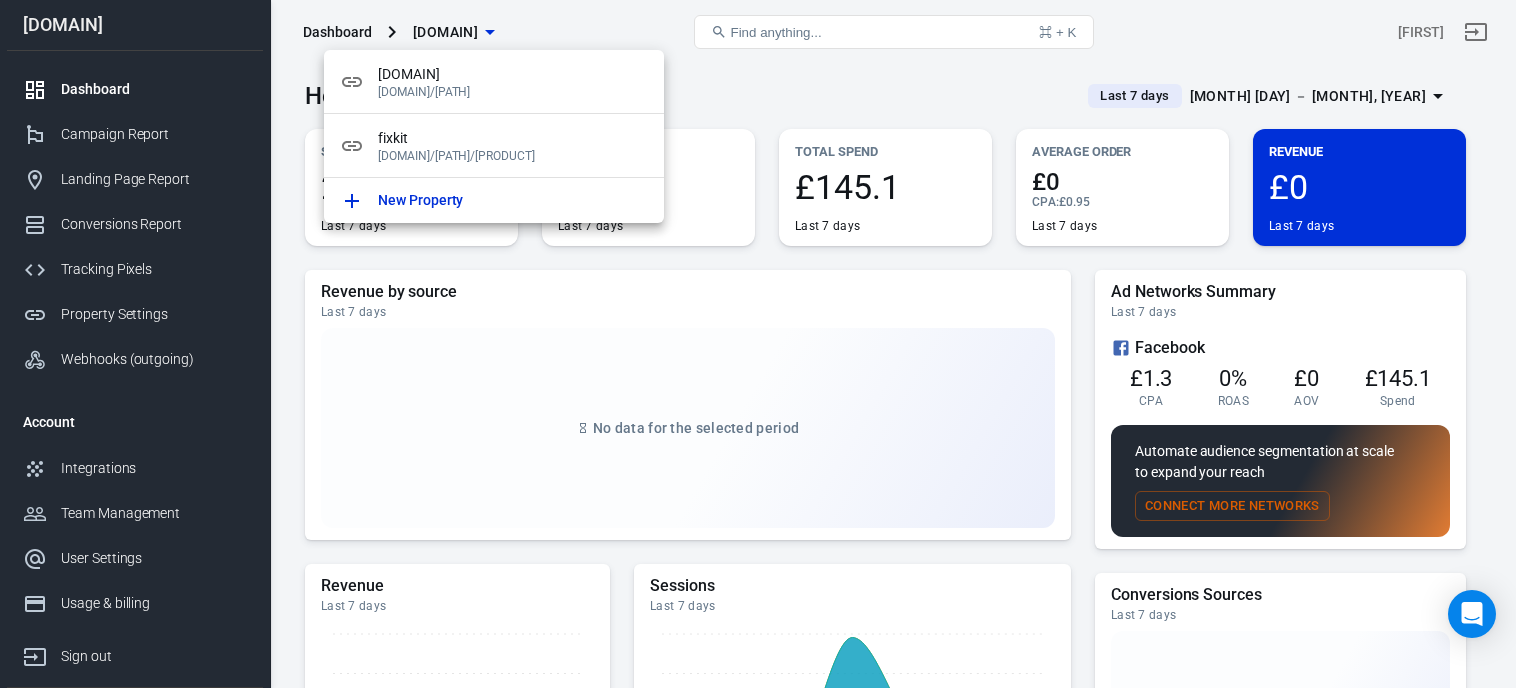 click at bounding box center (758, 344) 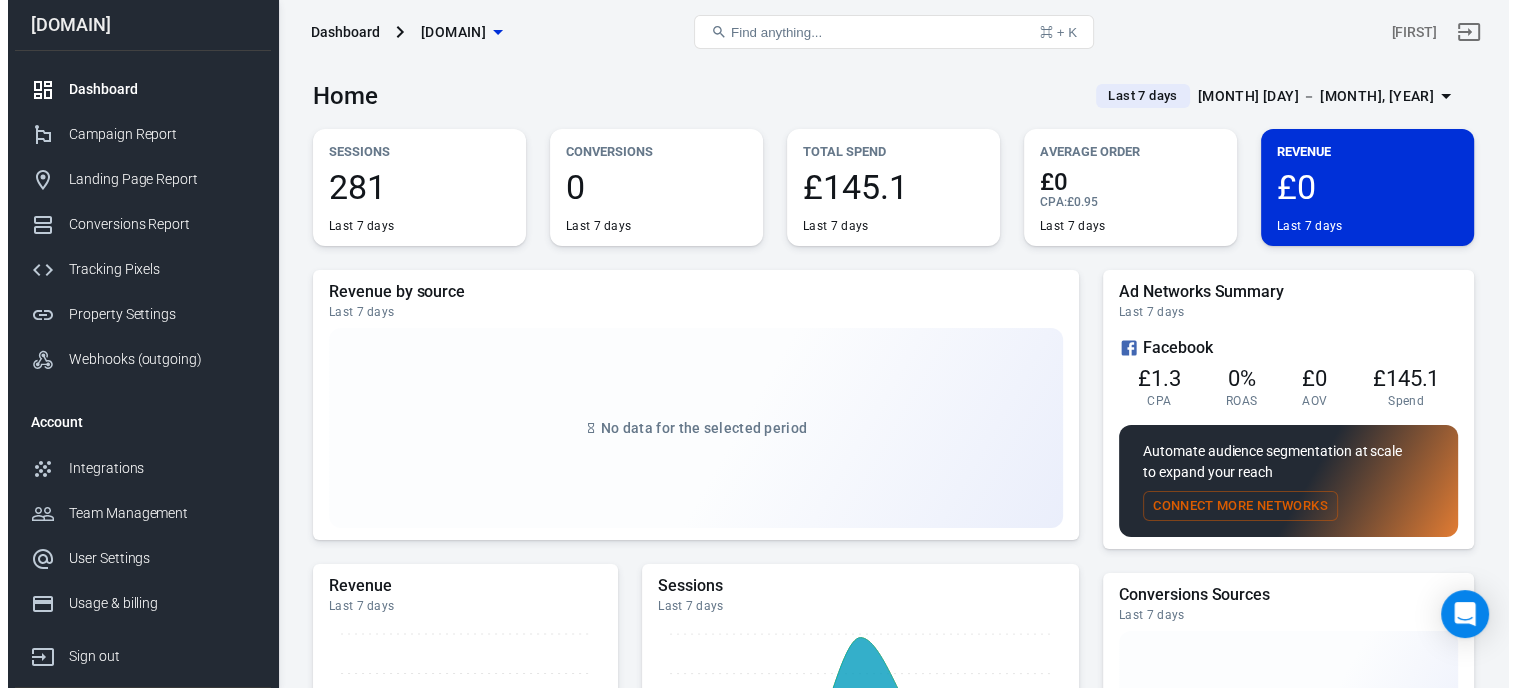 scroll, scrollTop: 100, scrollLeft: 0, axis: vertical 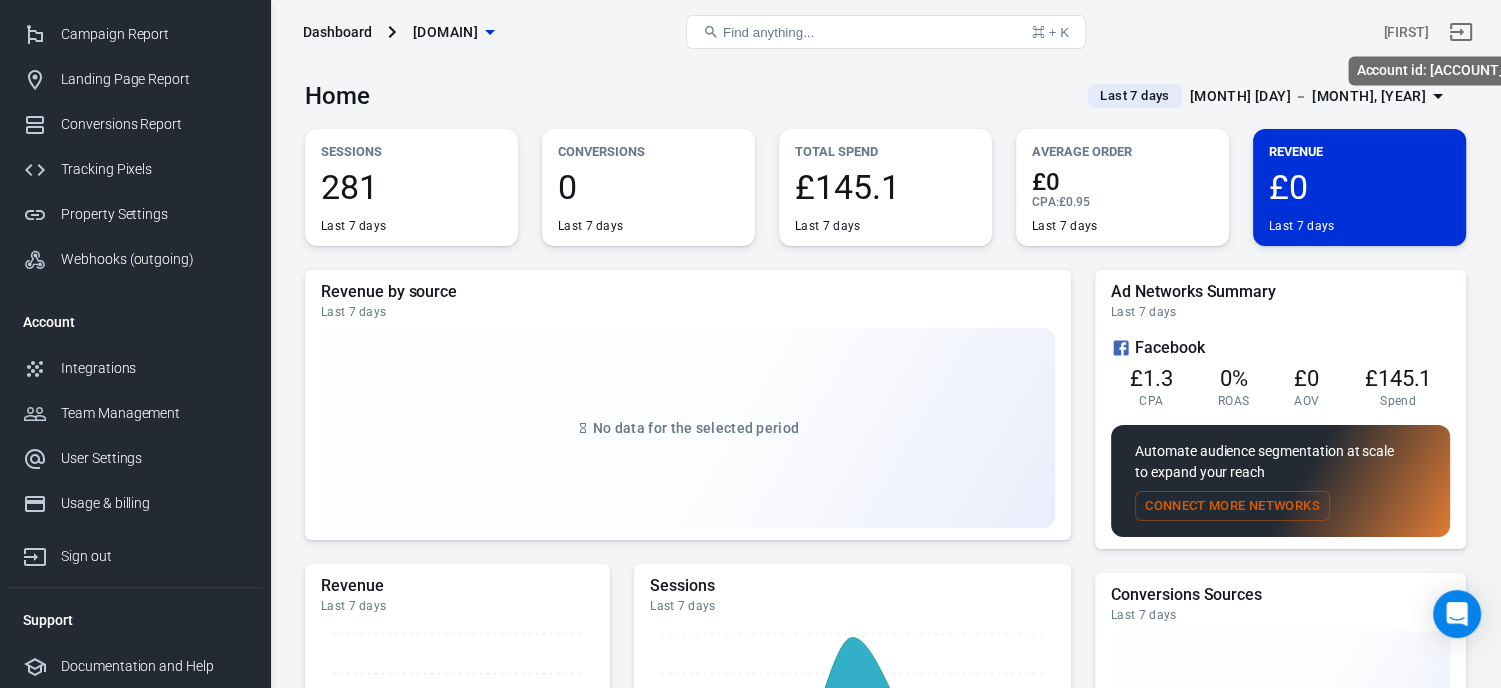 click on "Adam" at bounding box center (1406, 32) 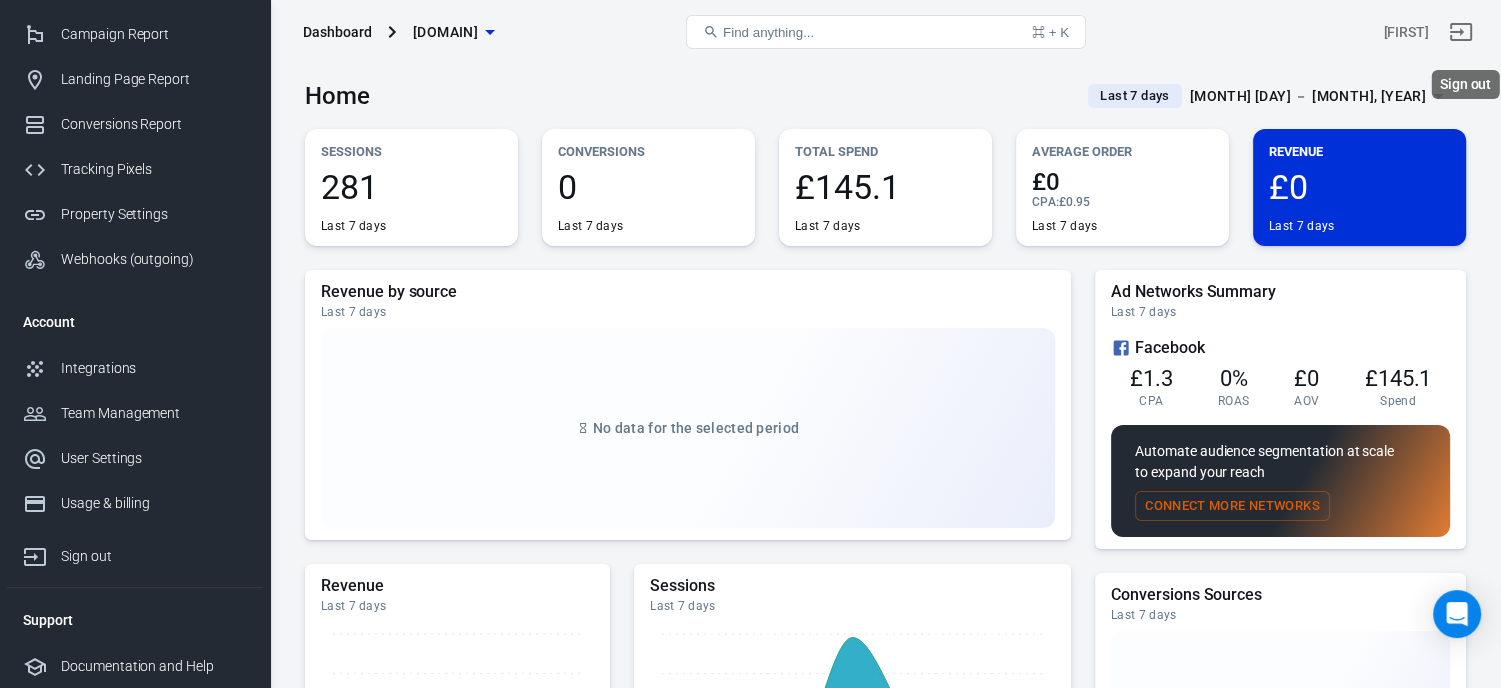 click 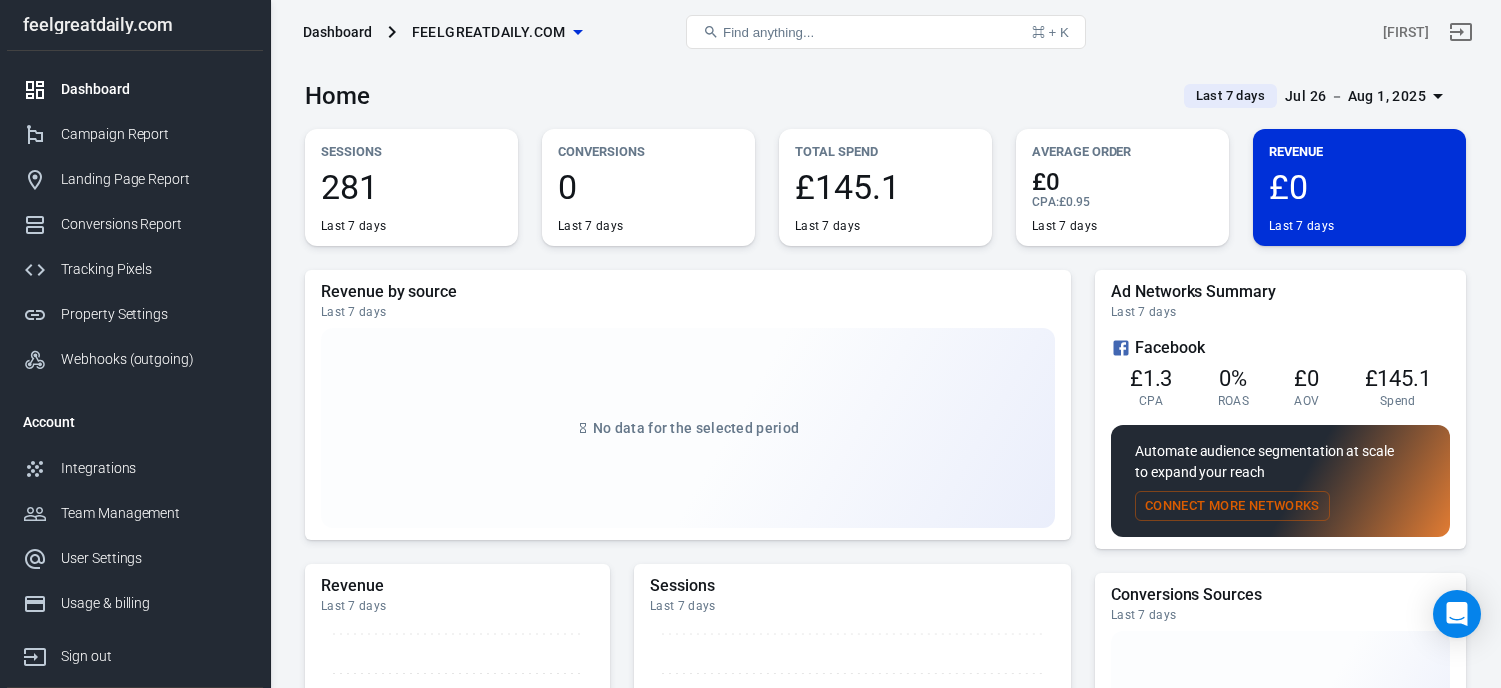 scroll, scrollTop: 0, scrollLeft: 0, axis: both 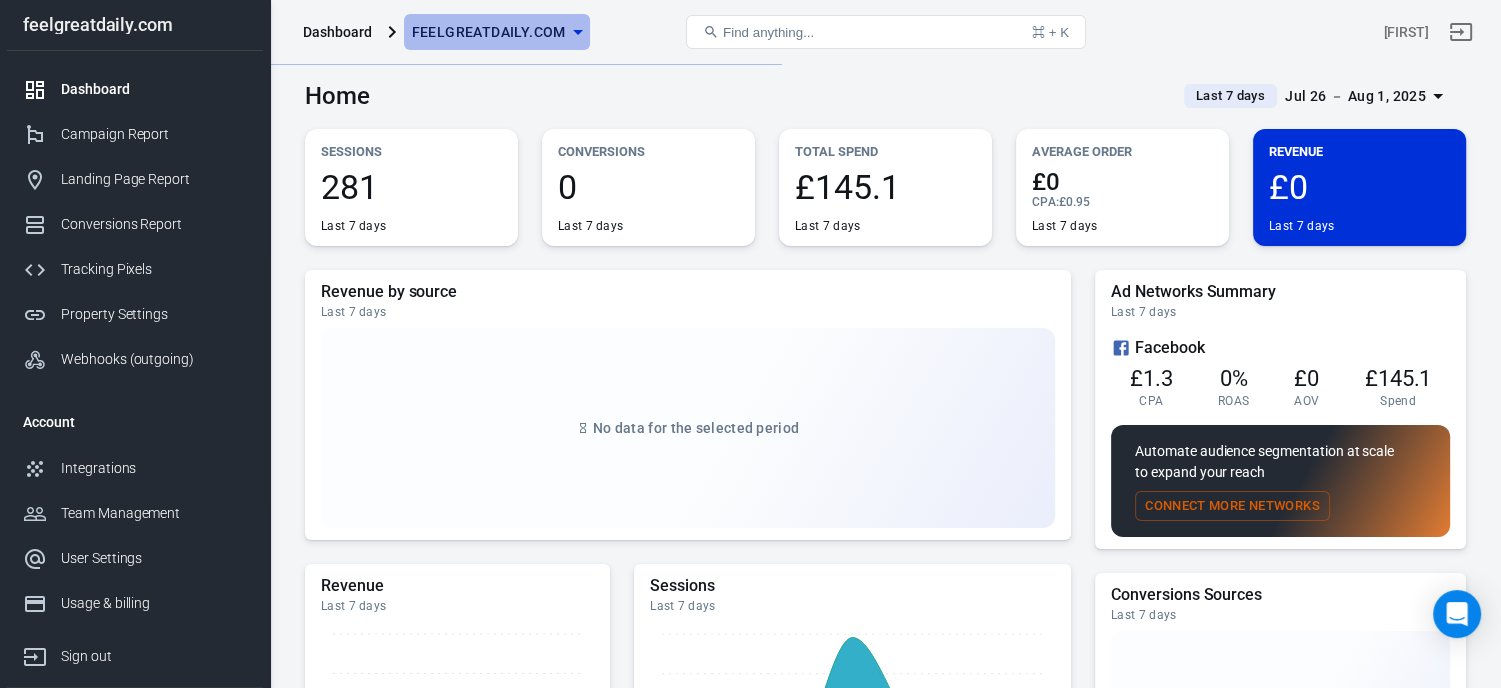 click on "[DOMAIN]" at bounding box center [489, 32] 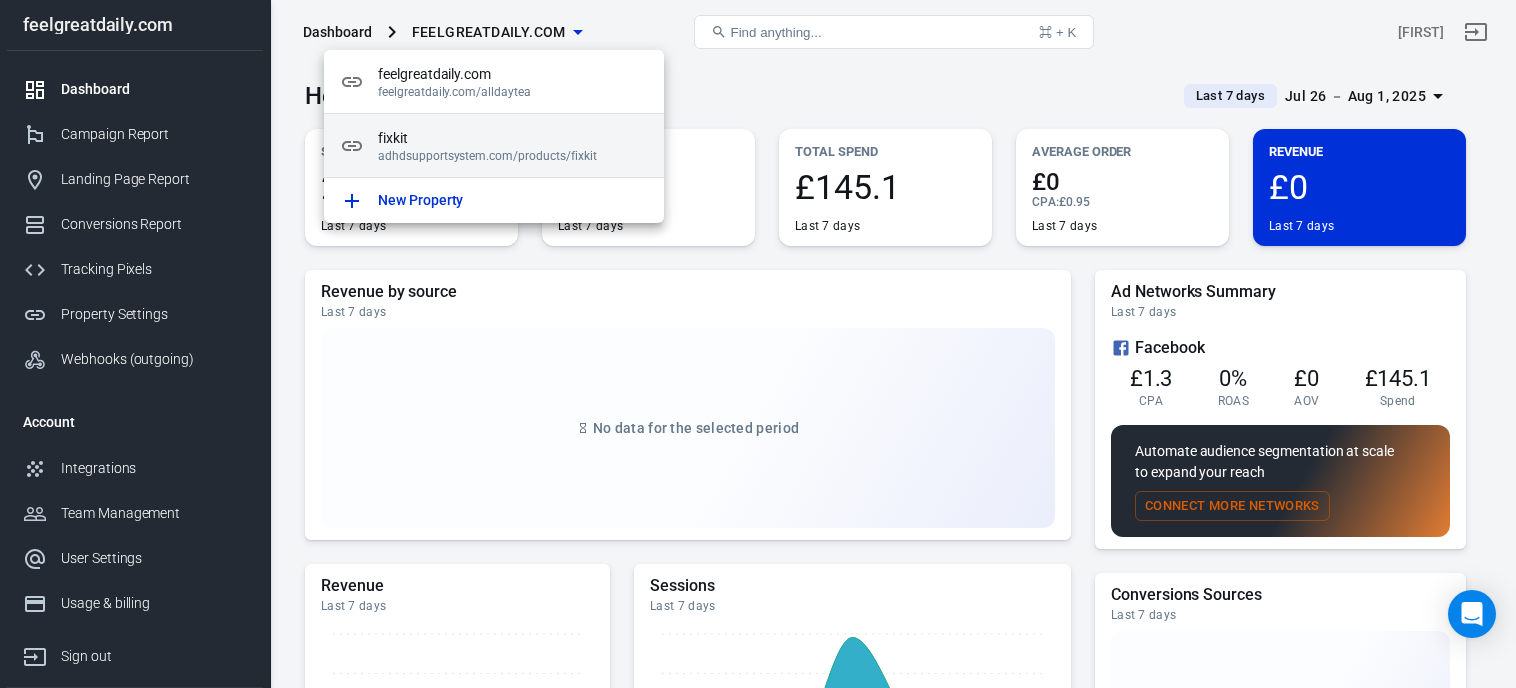 click on "[DOMAIN]/[PATH]/[PRODUCT]" at bounding box center [513, 156] 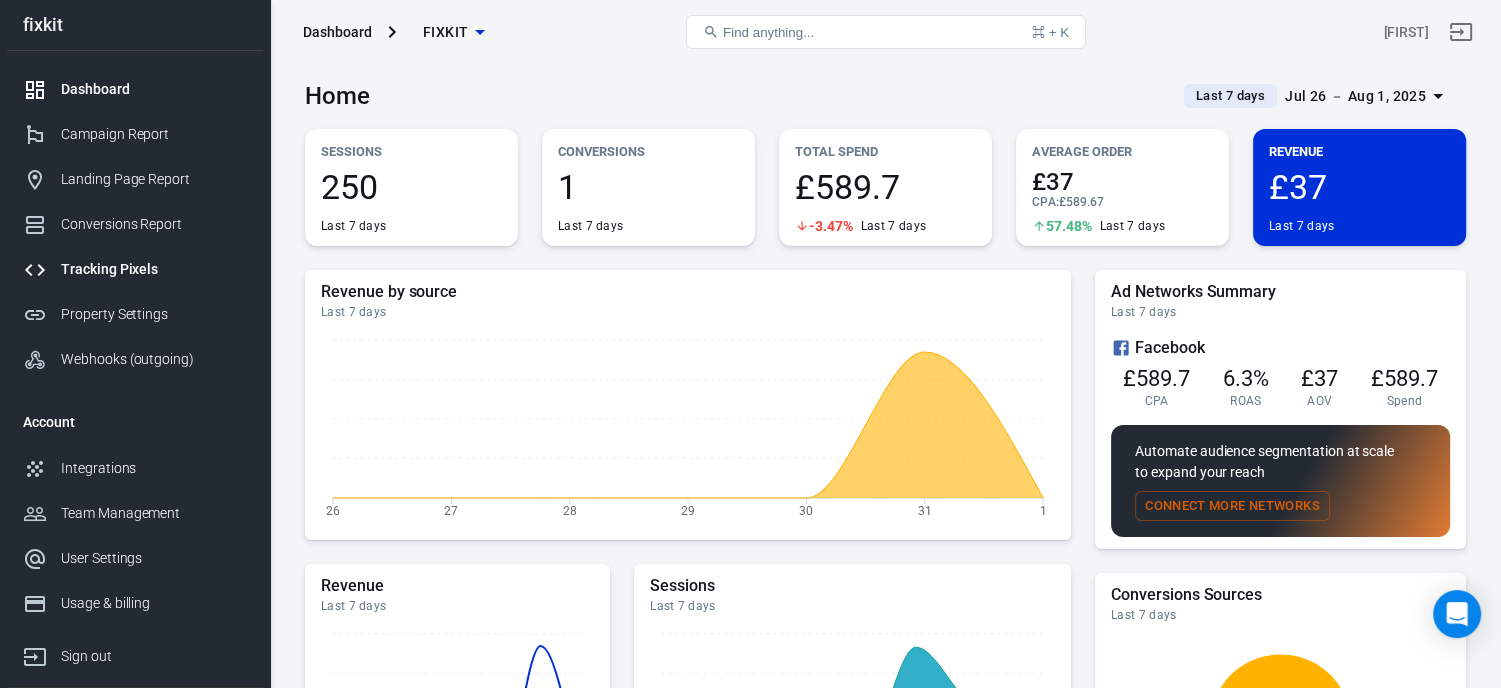 click on "Tracking Pixels" at bounding box center (154, 269) 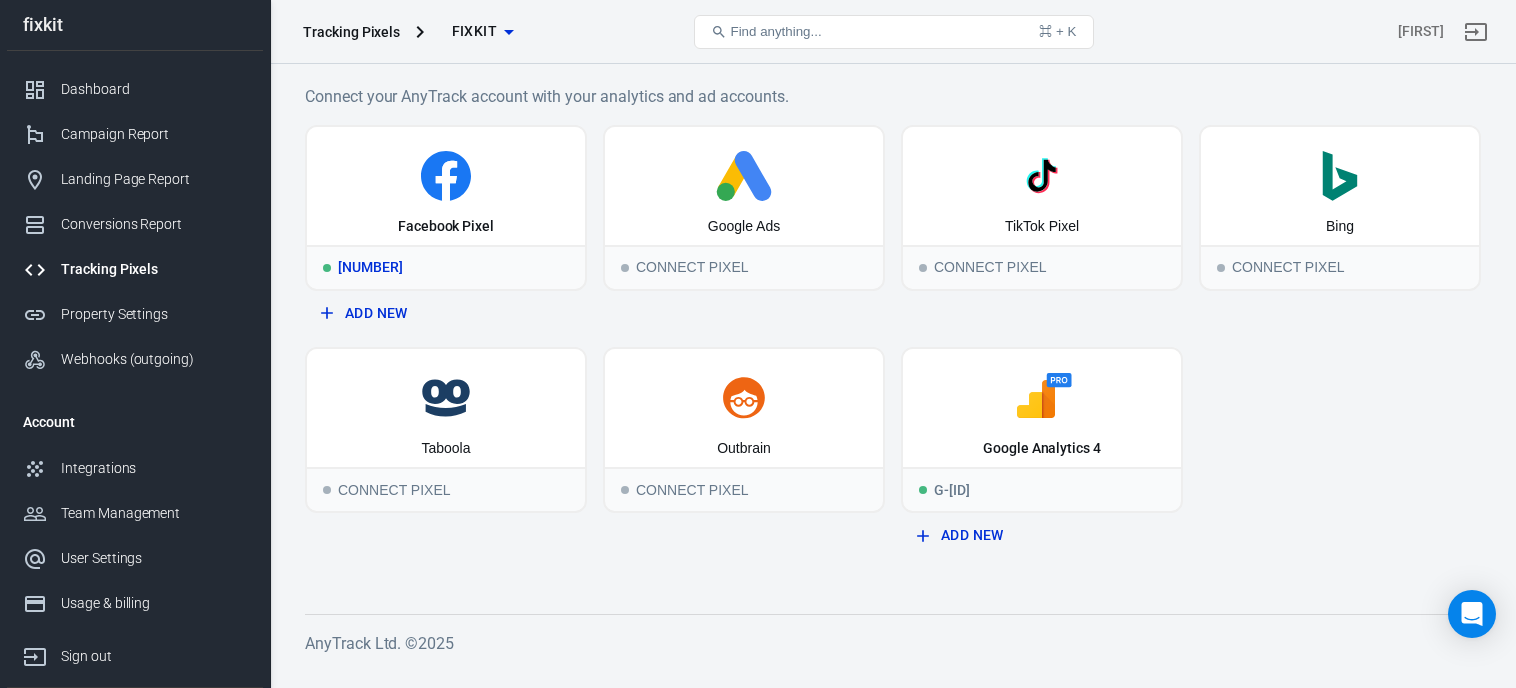 click 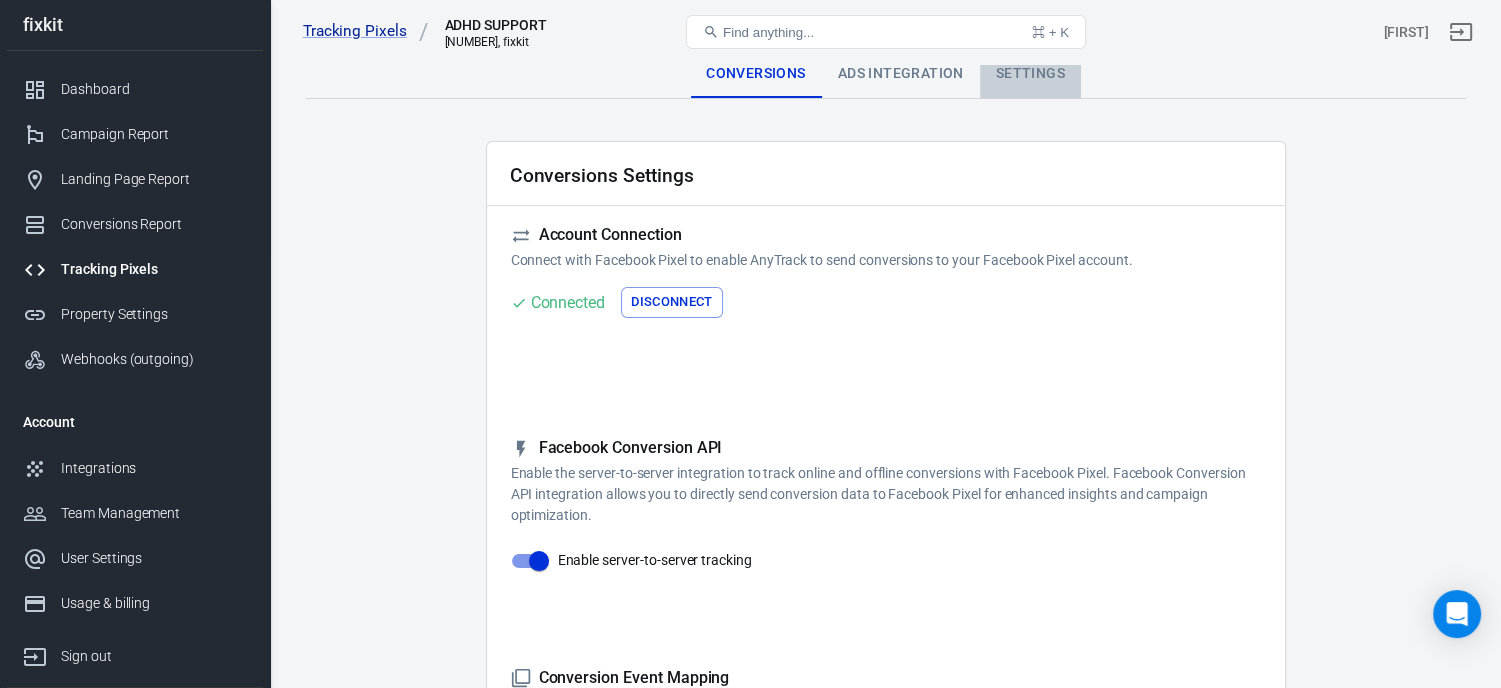 click on "Settings" at bounding box center [1030, 74] 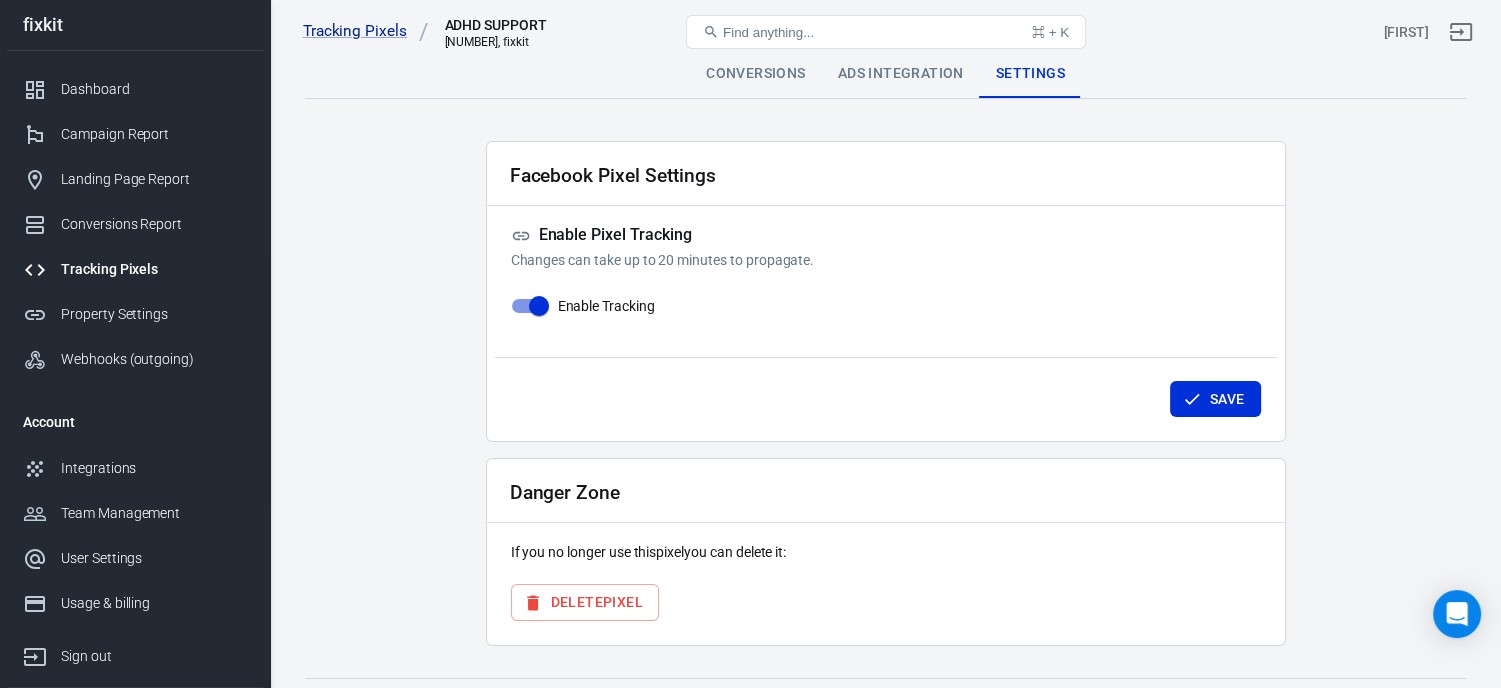 click on "Ads Integration" at bounding box center (901, 74) 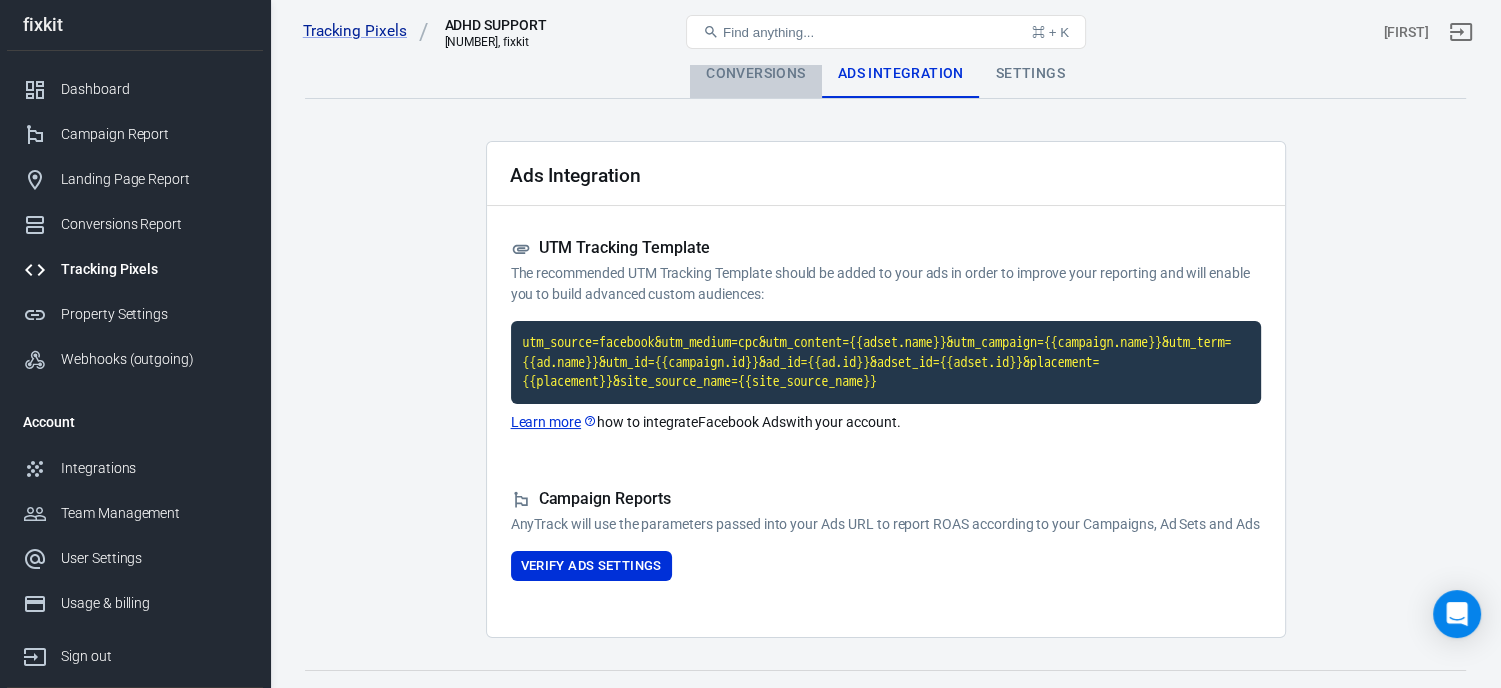 click on "Conversions" at bounding box center (755, 74) 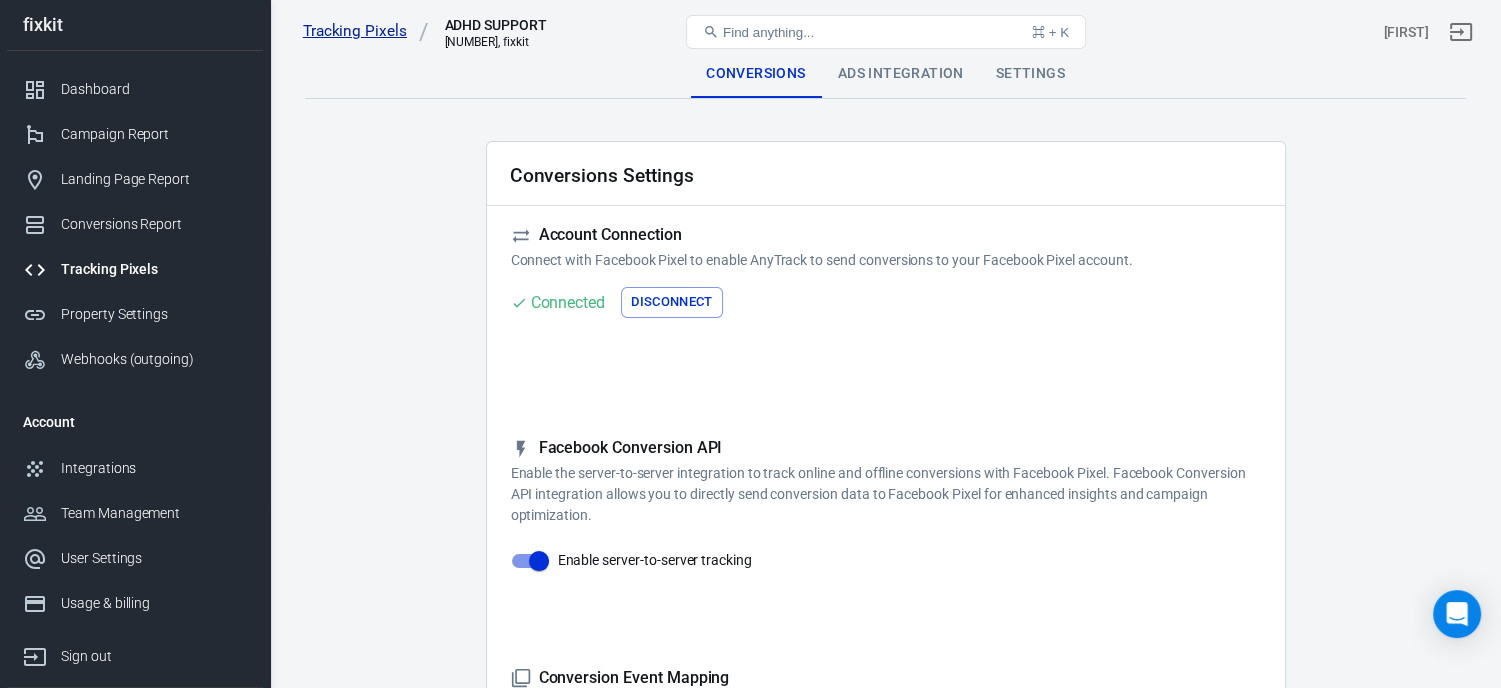 click on "Tracking Pixels" at bounding box center (366, 31) 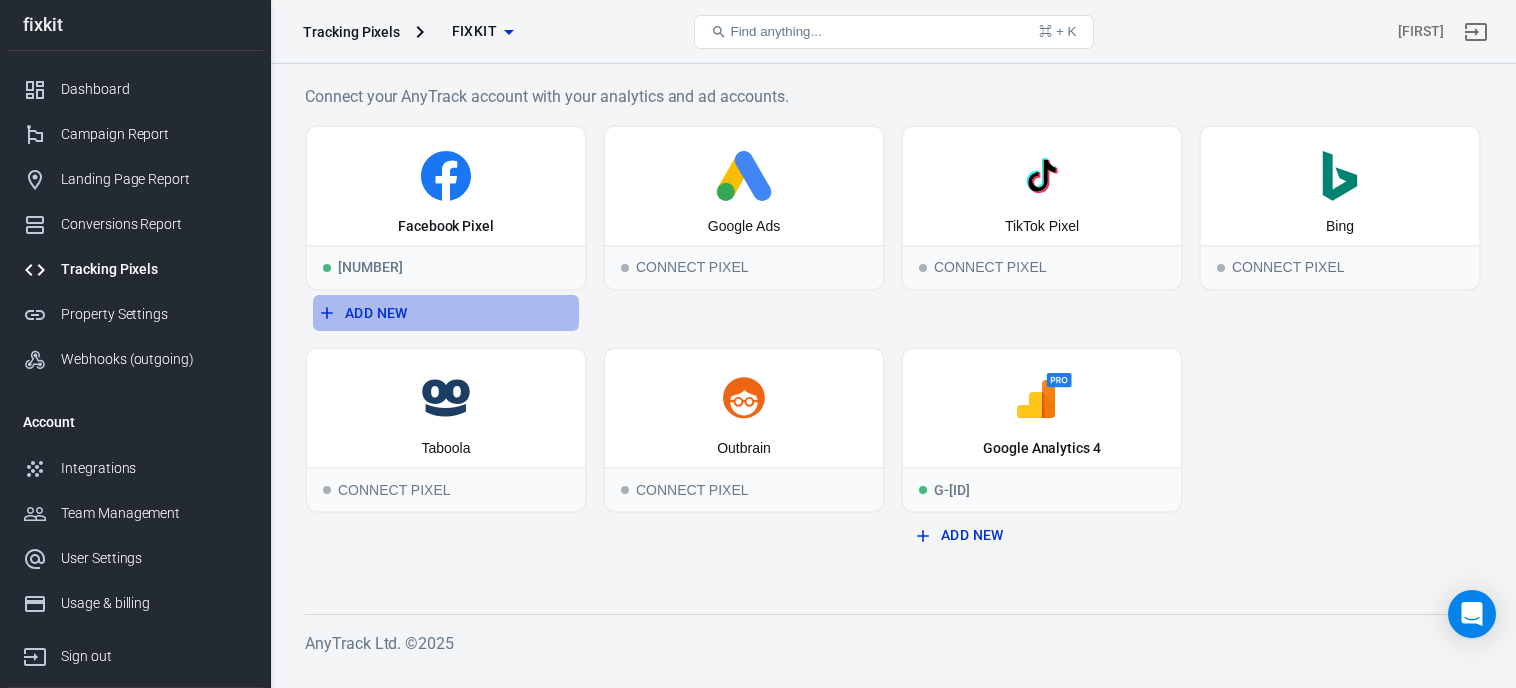 click on "Add New" at bounding box center [446, 313] 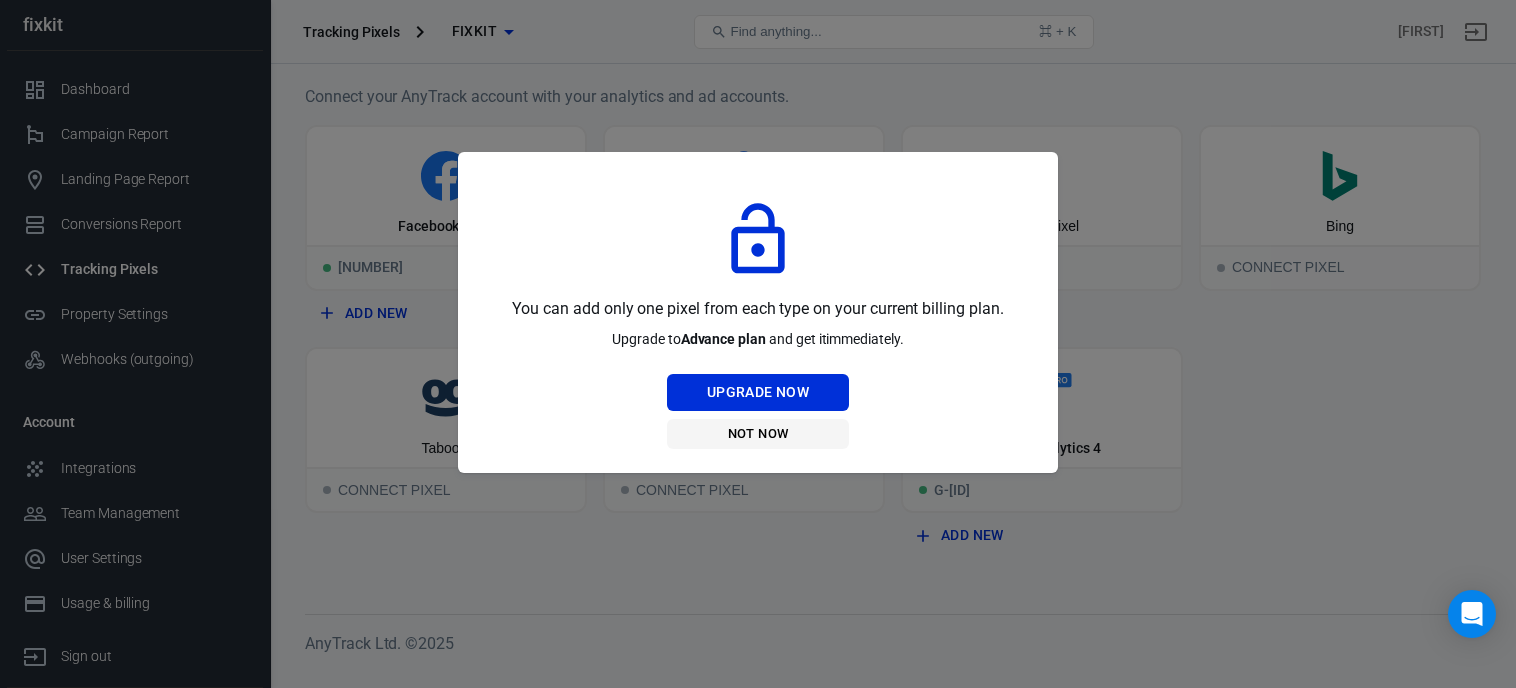 click on "Not Now" at bounding box center [758, 434] 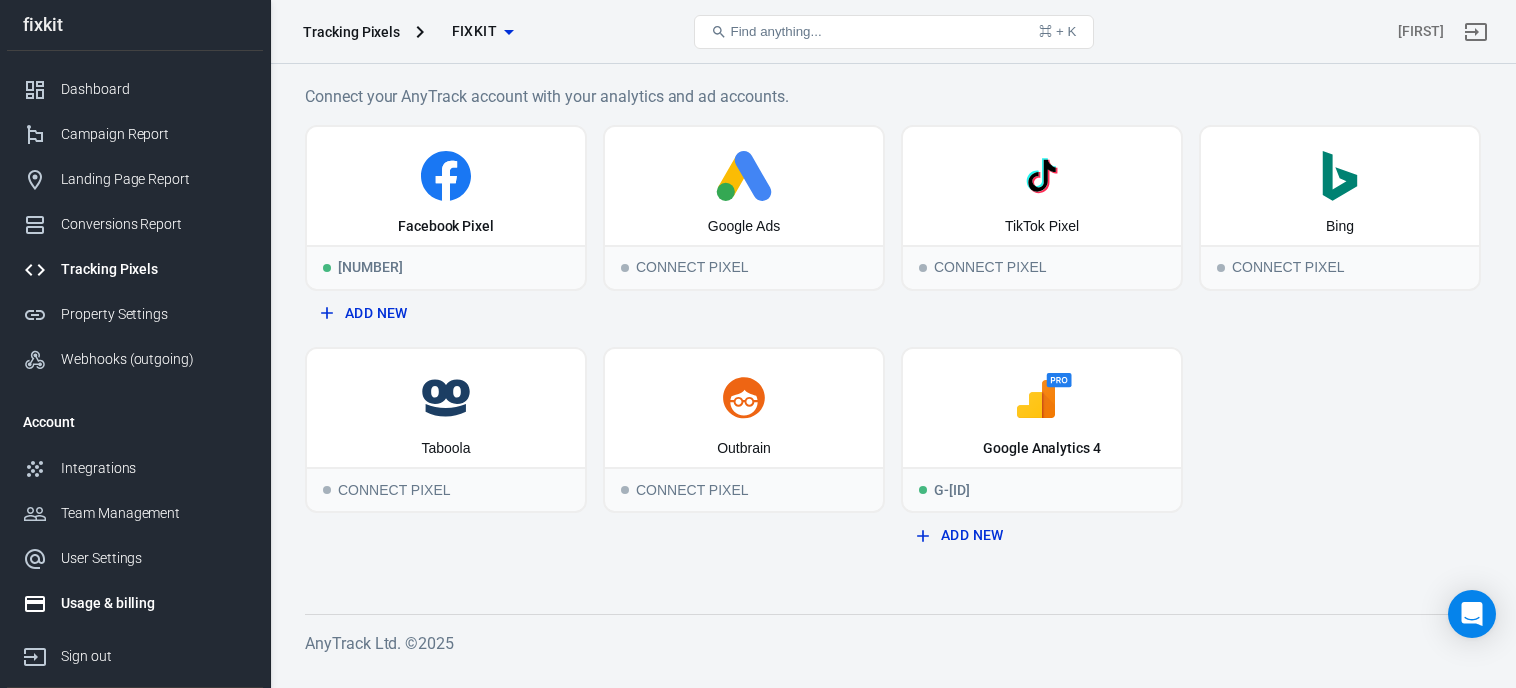 click on "Usage & billing" at bounding box center [135, 603] 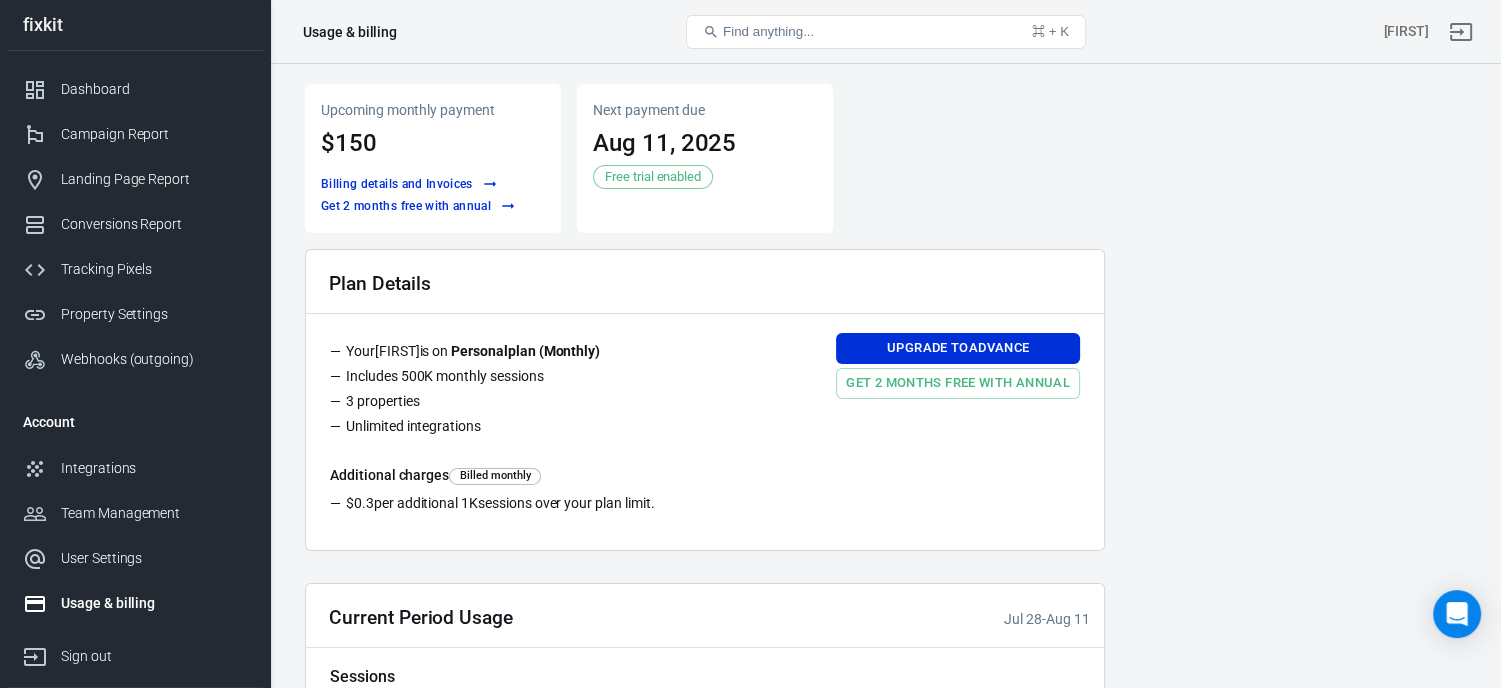 scroll, scrollTop: 4, scrollLeft: 0, axis: vertical 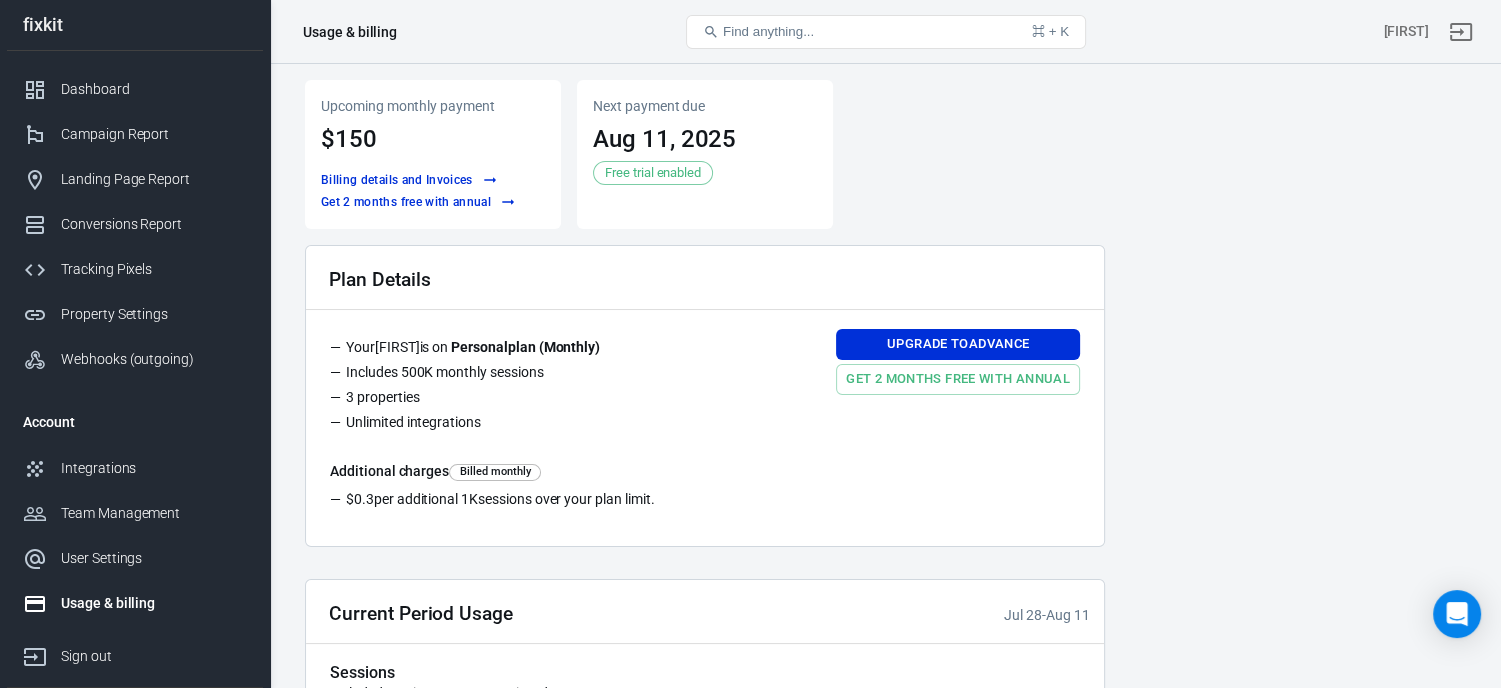 click on "Billing details and Invoices" at bounding box center (409, 180) 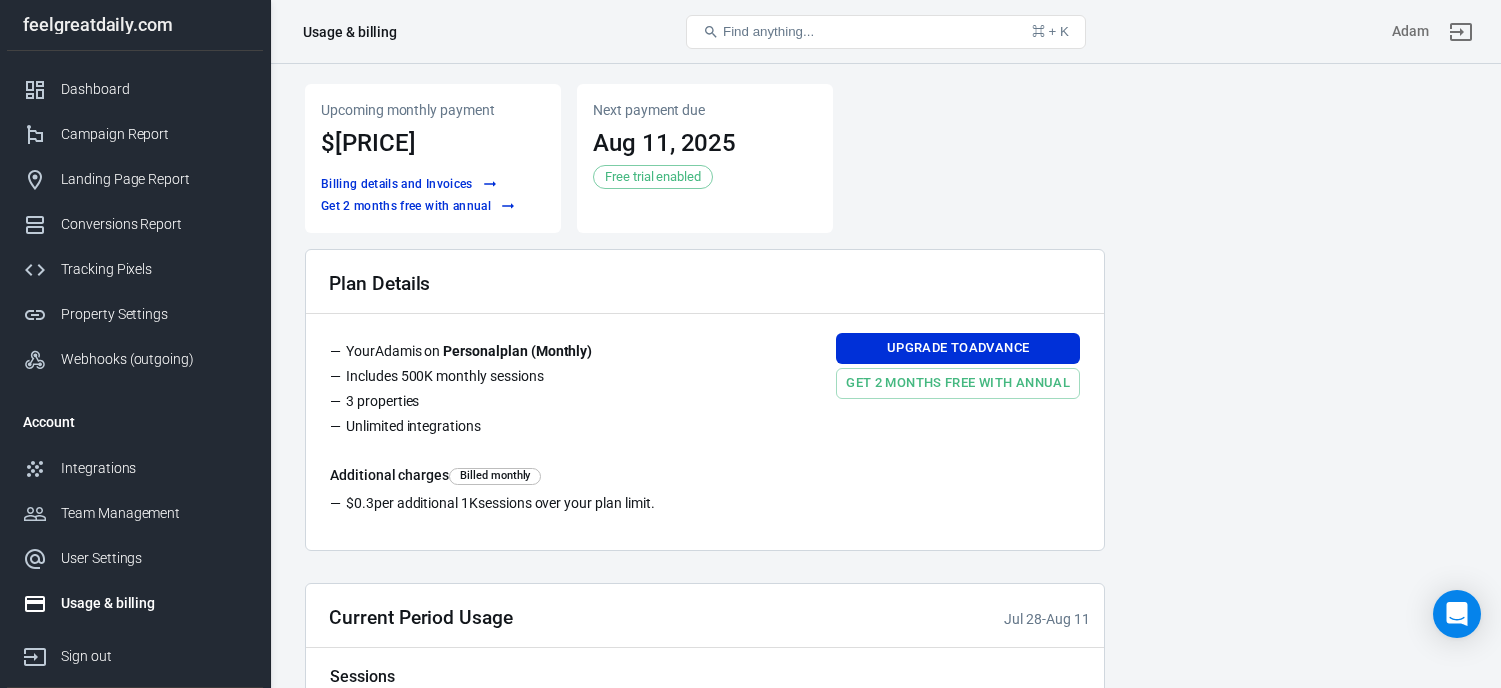 scroll, scrollTop: 0, scrollLeft: 0, axis: both 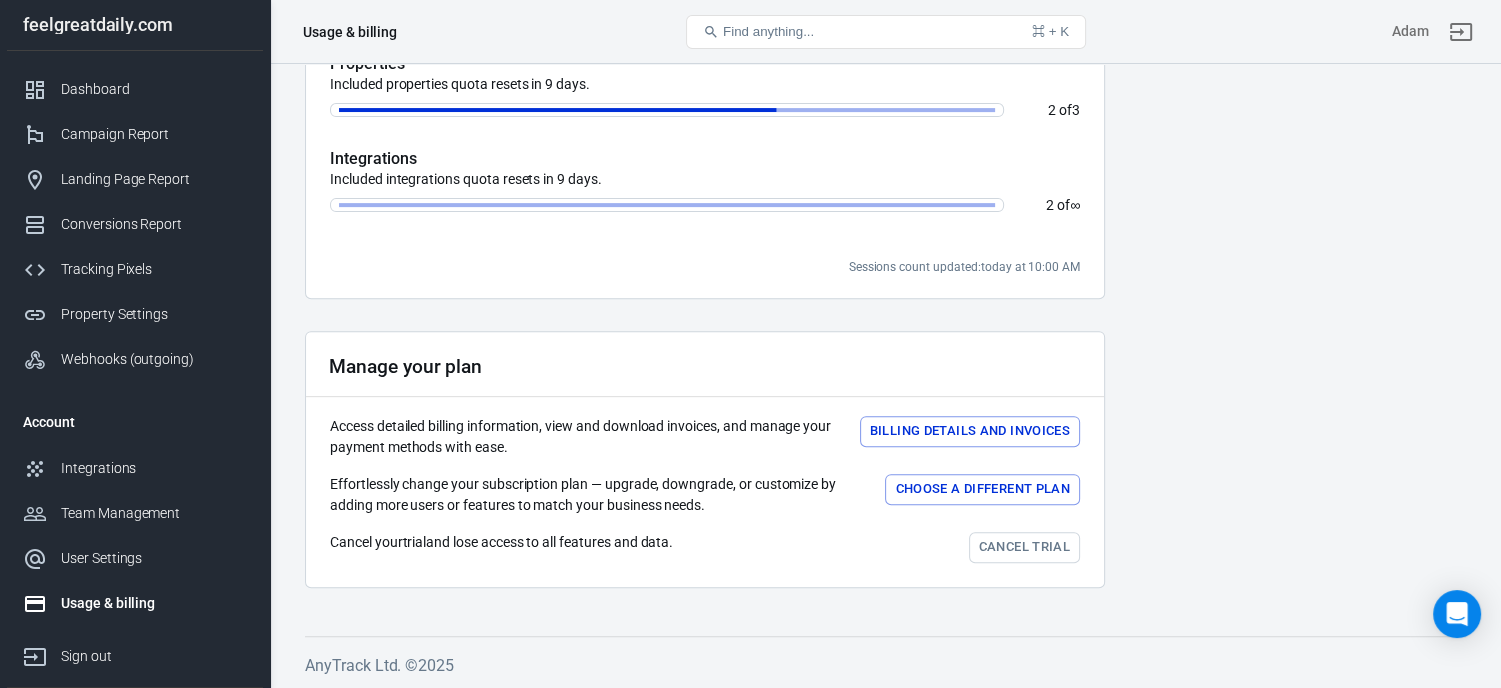 click on "Choose a different plan" at bounding box center (982, 489) 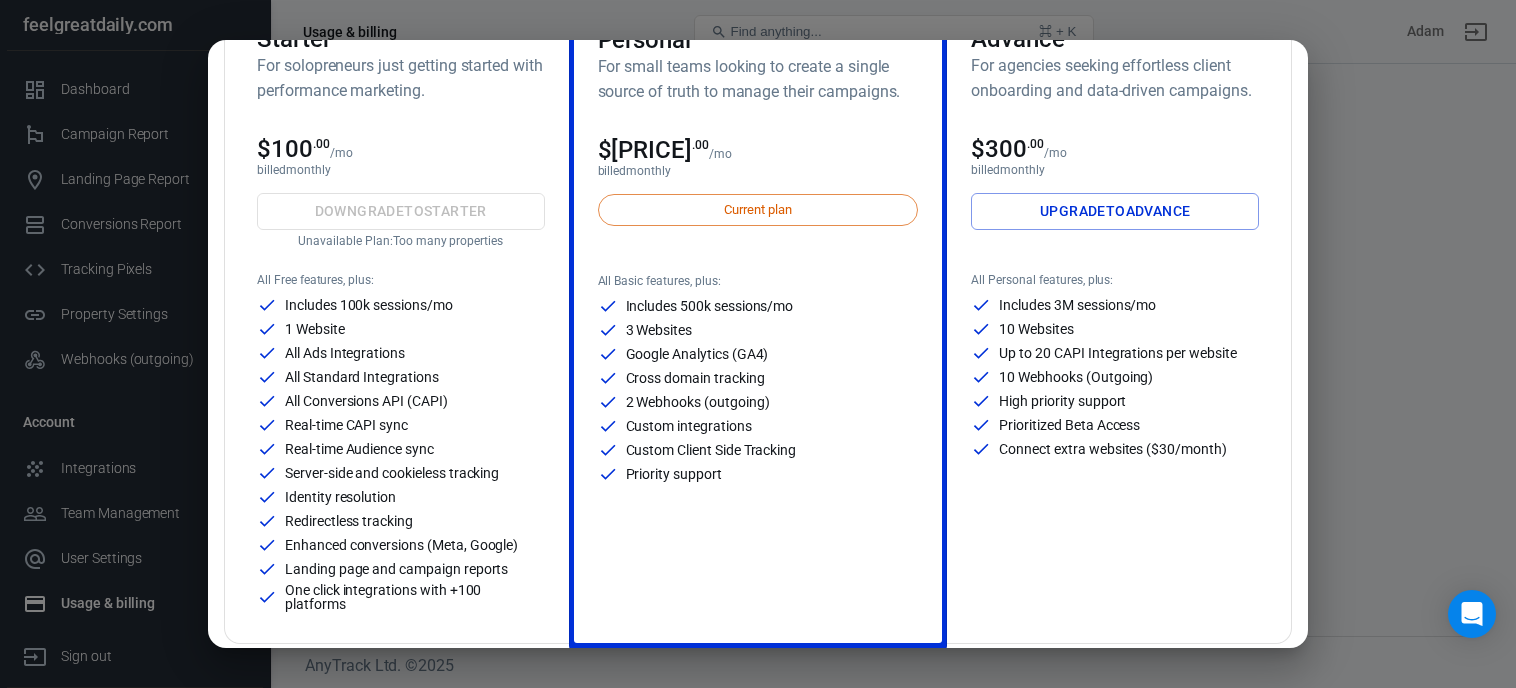 scroll, scrollTop: 184, scrollLeft: 0, axis: vertical 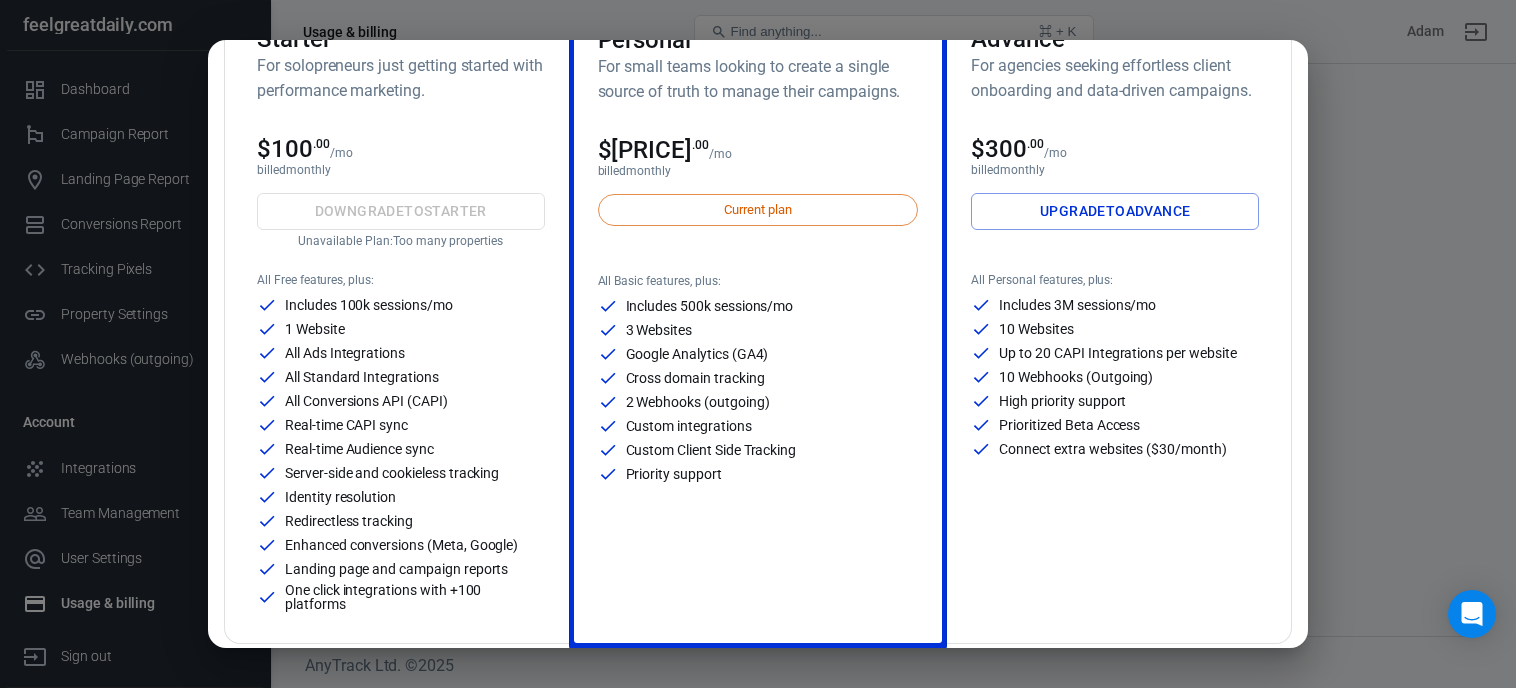 click on "$100 .00 /mo billed  monthly Downgrade  to  Starter Unavailable Plan:  Too many properties All Free features, plus: Includes 100k sessions/mo 1 Website All Ads Integrations All Standard Integrations All Conversions API (CAPI) Real-time CAPI sync Real-time Audience sync Server-side and cookieless tracking Identity resolution Redirectless tracking Enhanced conversions (Meta, Google) Landing page and campaign reports One click integrations with +100 platforms ✨   most popular Personal For small teams looking to create a single source of truth to manage their campaigns. $150 .00 /mo billed  monthly Current plan All Basic features, plus: Includes 500k sessions/mo 3 Websites Google Analytics (GA4) Cross domain tracking 2 Webhooks (outgoing) Custom integrations Custom Client Side Tracking Priority support Advance For agencies seeking effortless client onboarding and data-driven campaigns. $300 .00 /mo" at bounding box center [758, 344] 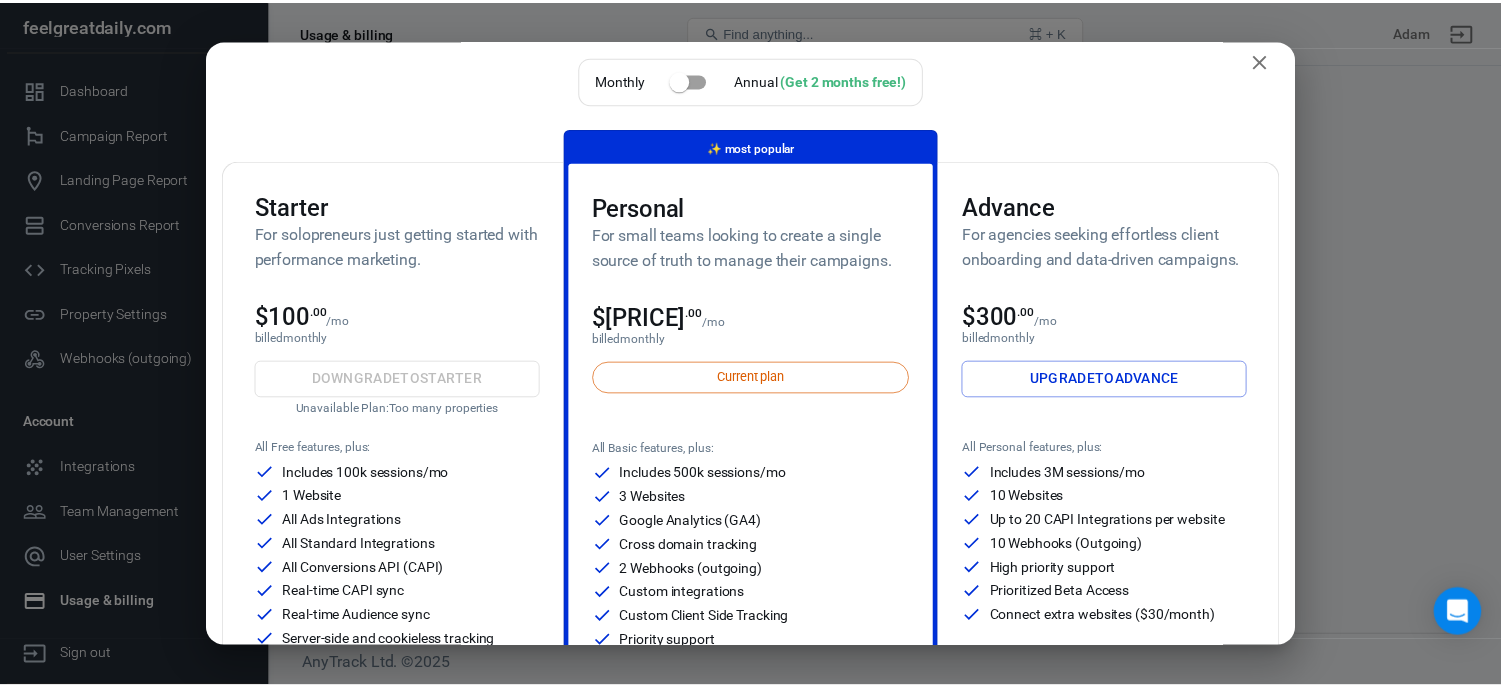 scroll, scrollTop: 0, scrollLeft: 0, axis: both 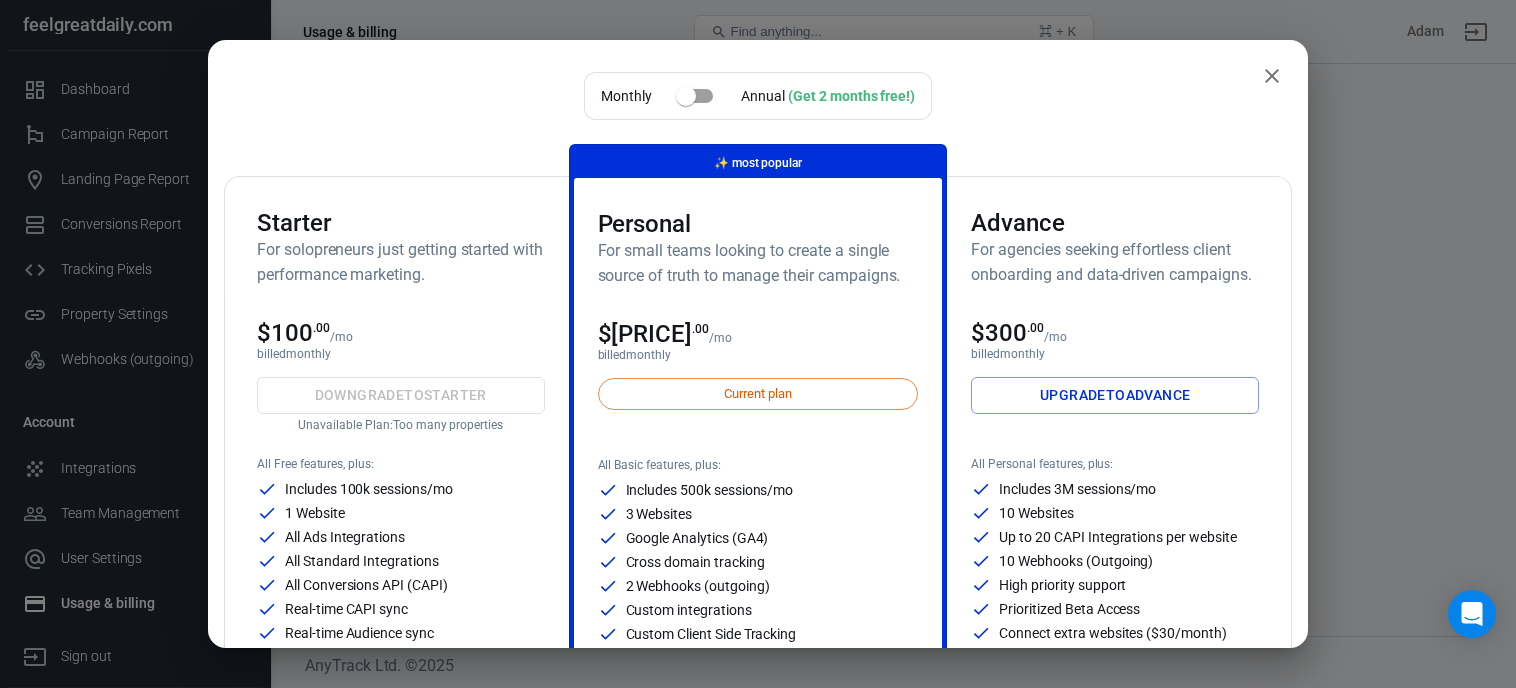 click 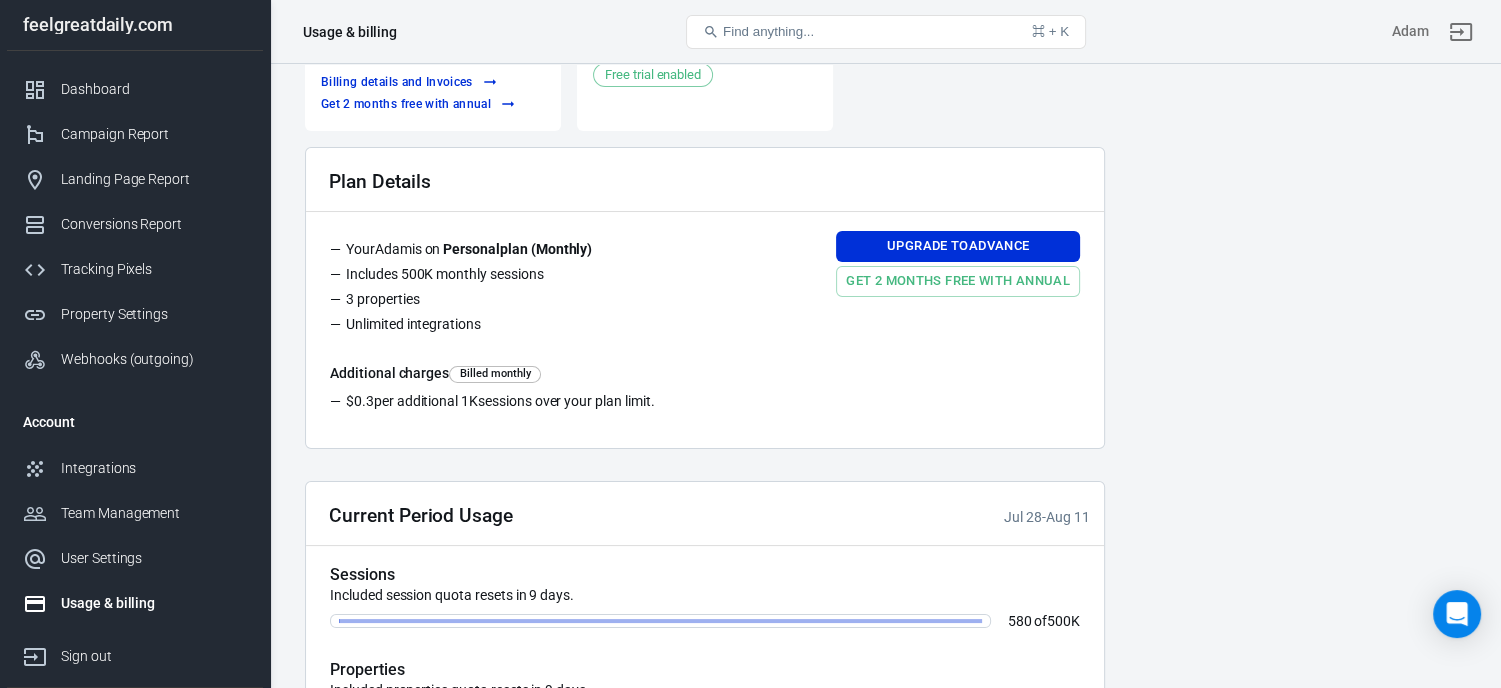 scroll, scrollTop: 0, scrollLeft: 0, axis: both 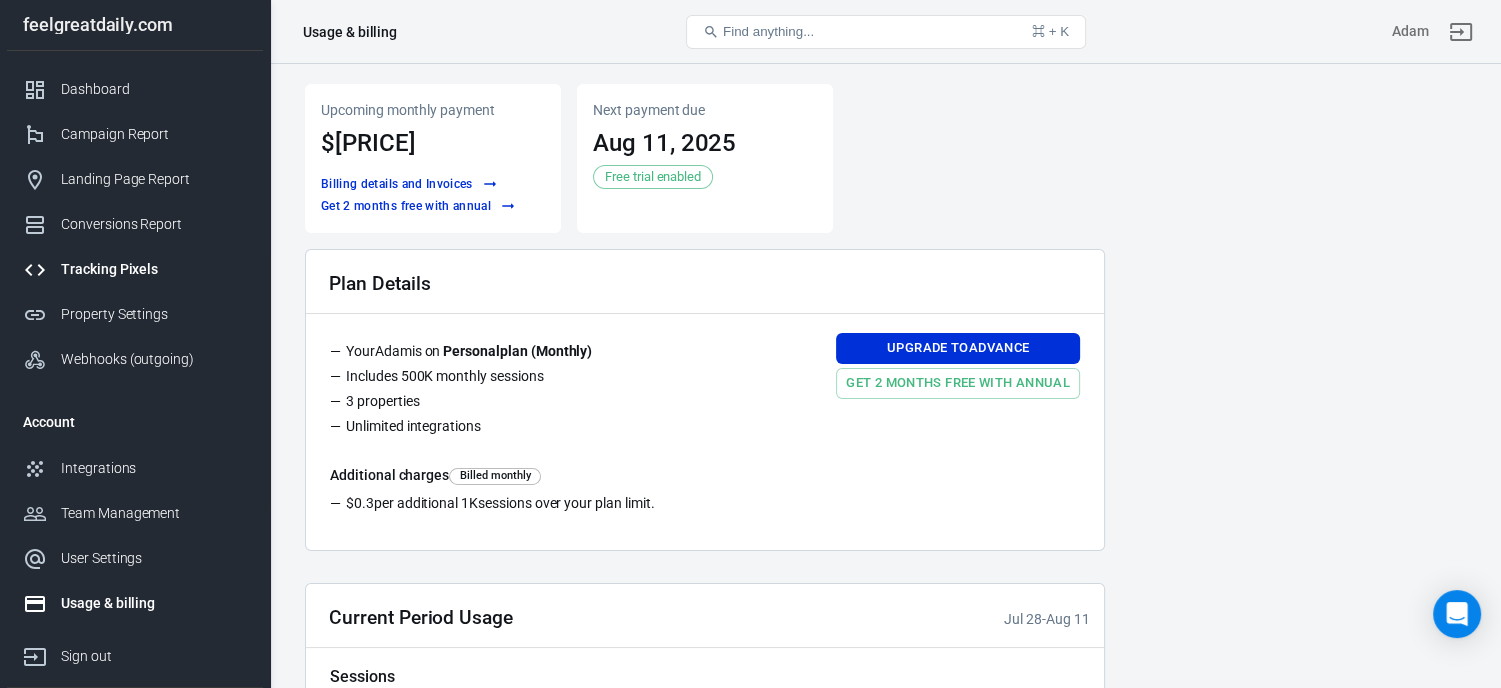 click on "Tracking Pixels" at bounding box center (154, 269) 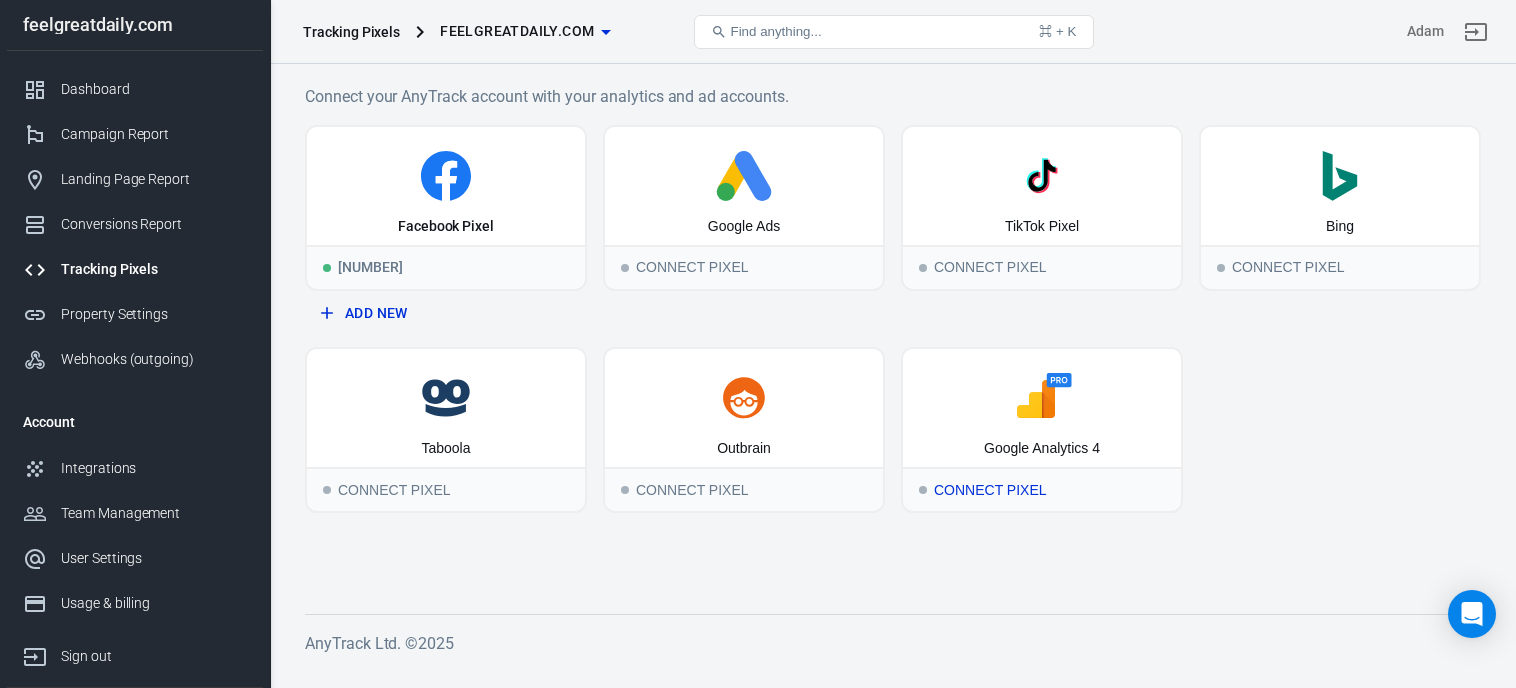click on "Google Analytics 4" at bounding box center (1042, 449) 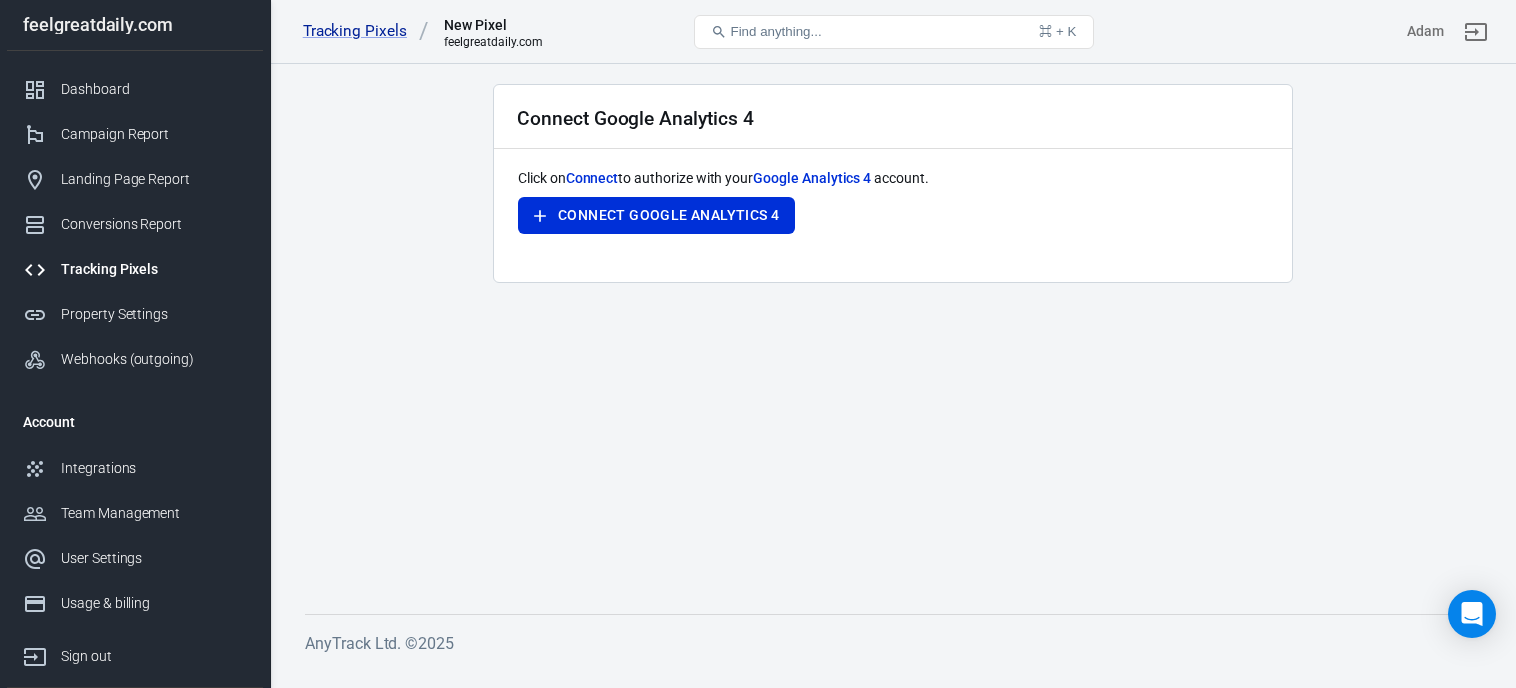 click on "New Pixel" at bounding box center [493, 25] 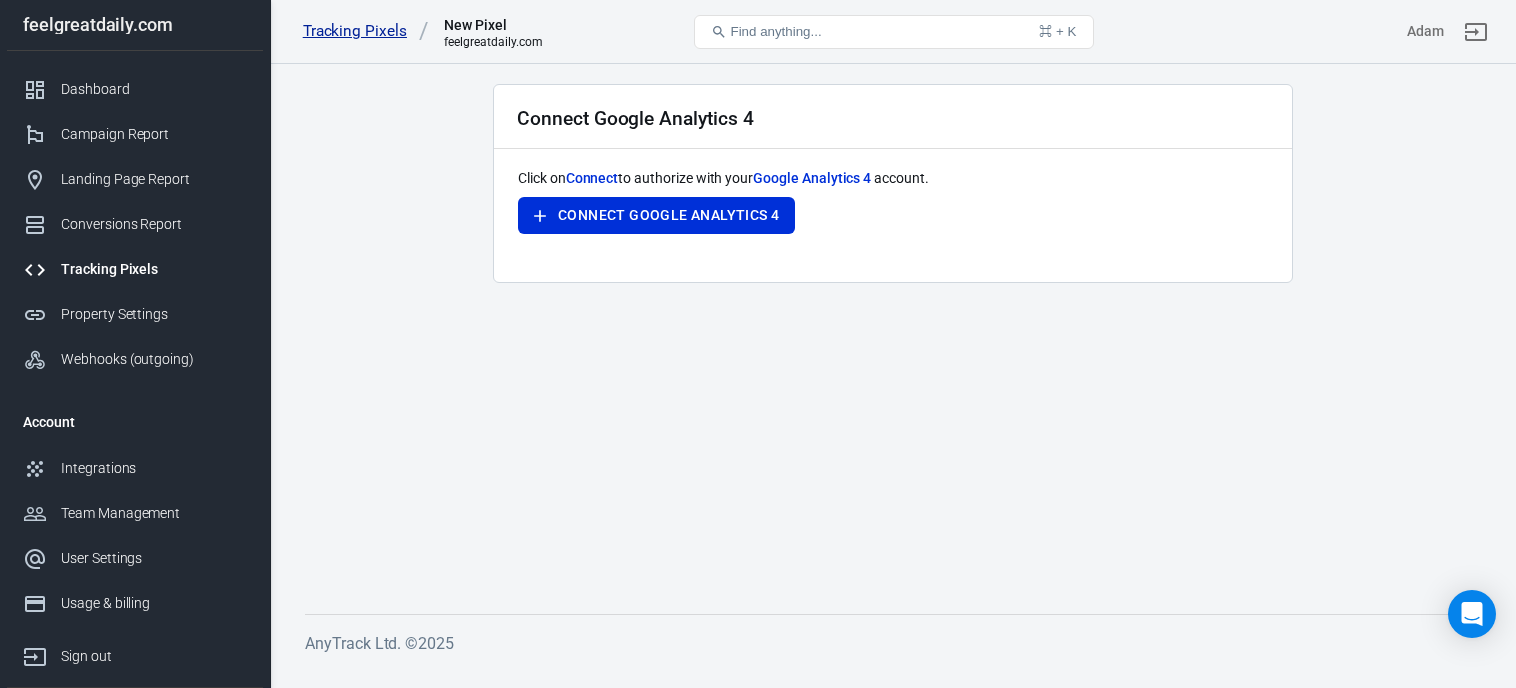 click on "Tracking Pixels" at bounding box center [366, 31] 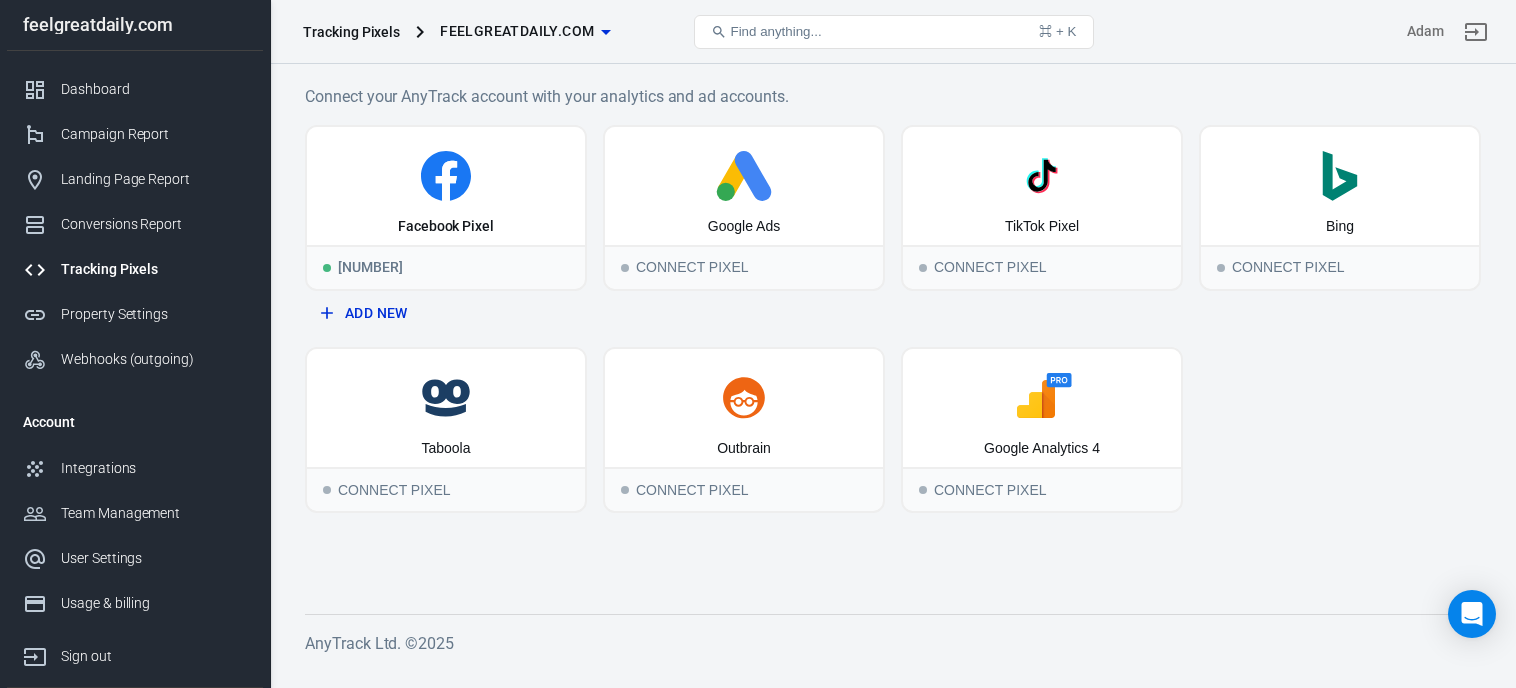 click on "feelgreatdaily.com" at bounding box center (517, 31) 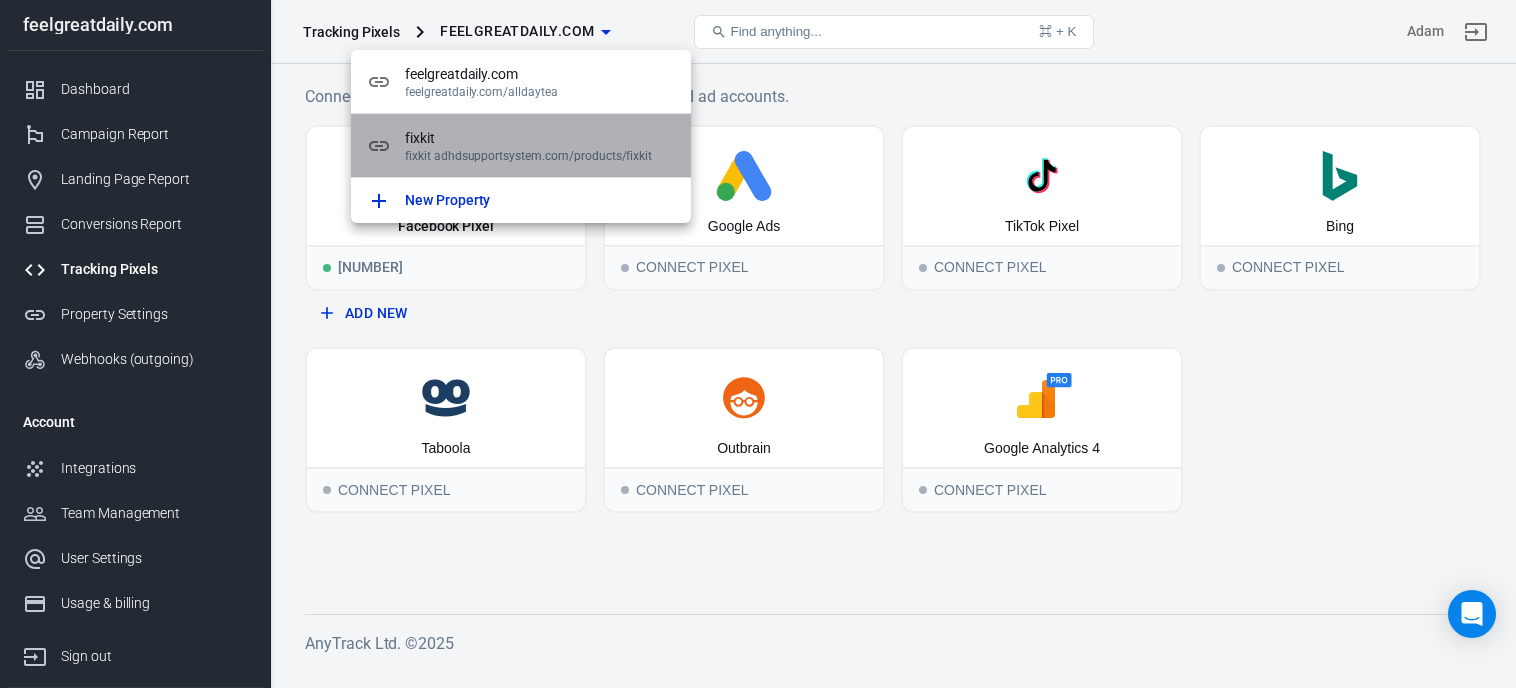click on "fixkit" at bounding box center (540, 138) 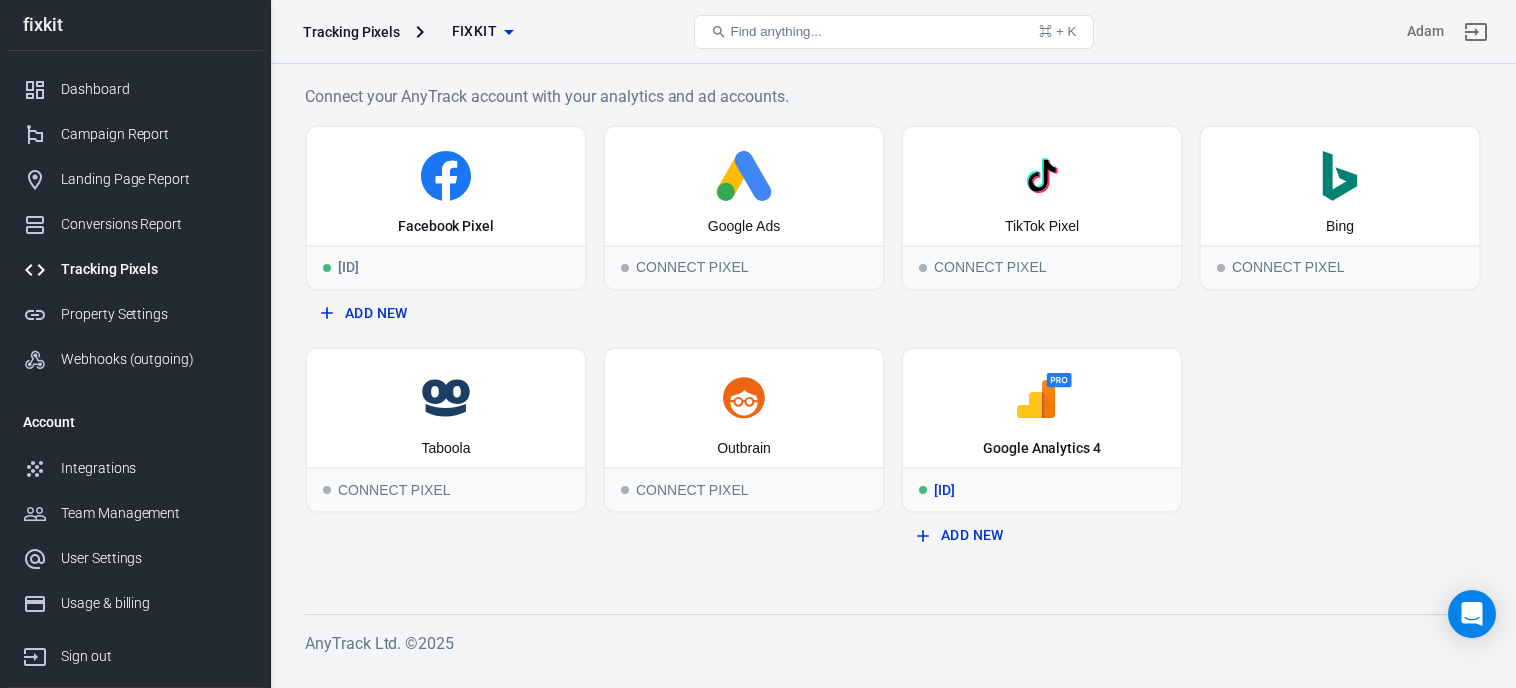 click on "[ID]" at bounding box center (1042, 489) 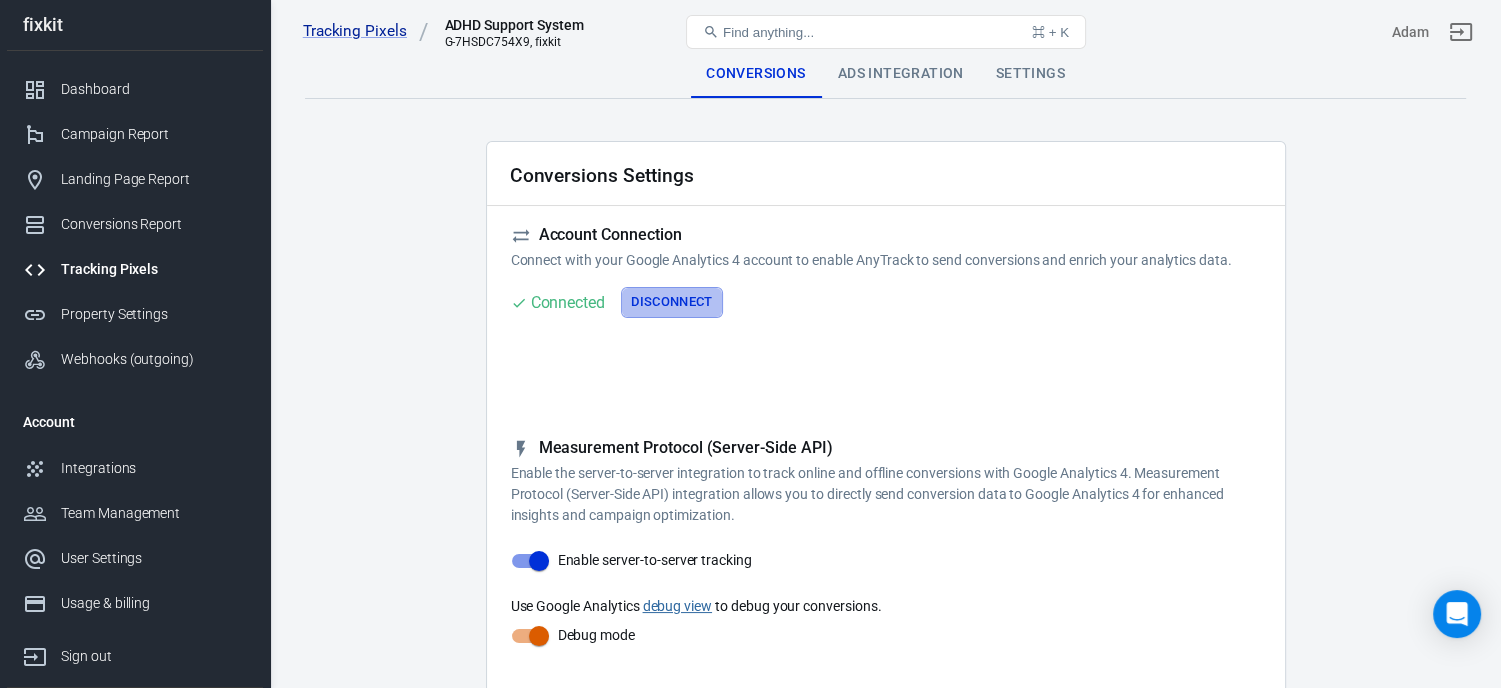 click on "Disconnect" at bounding box center (672, 302) 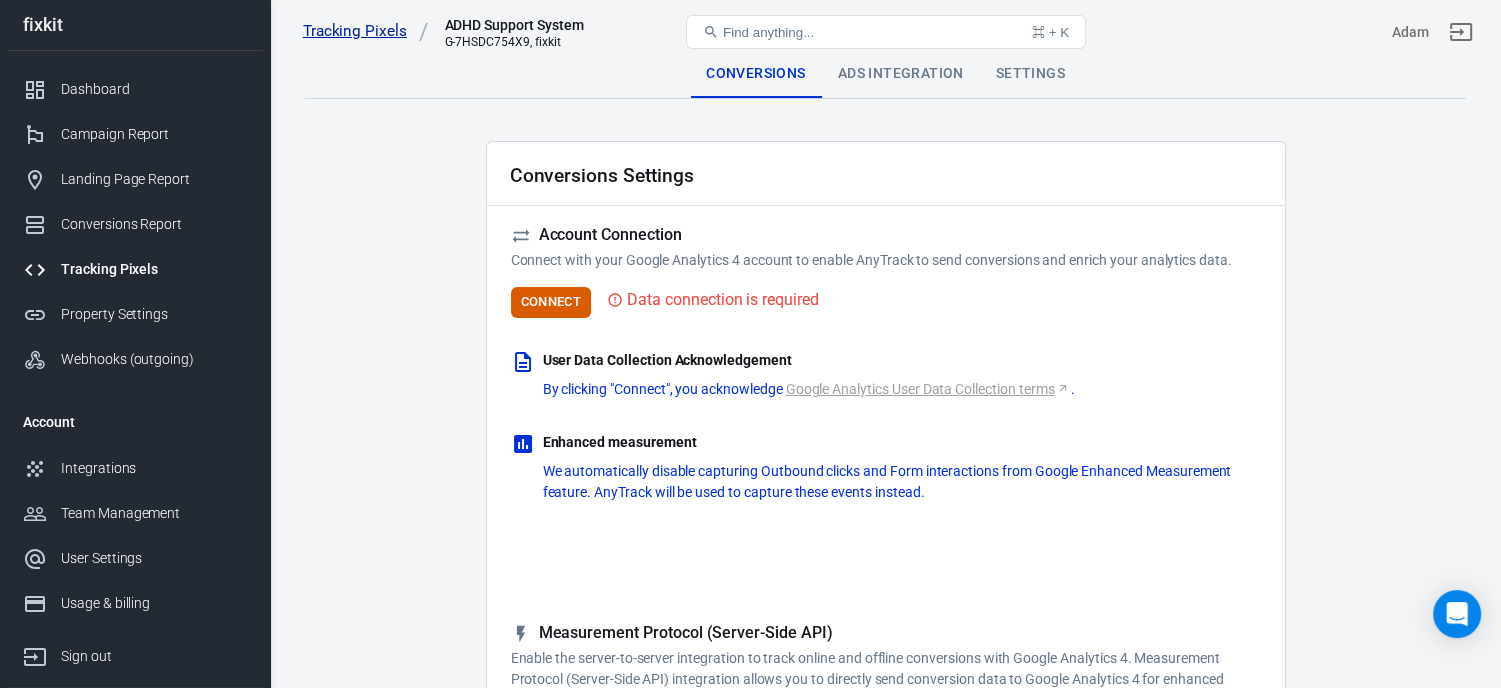 click on "Tracking Pixels" at bounding box center (366, 31) 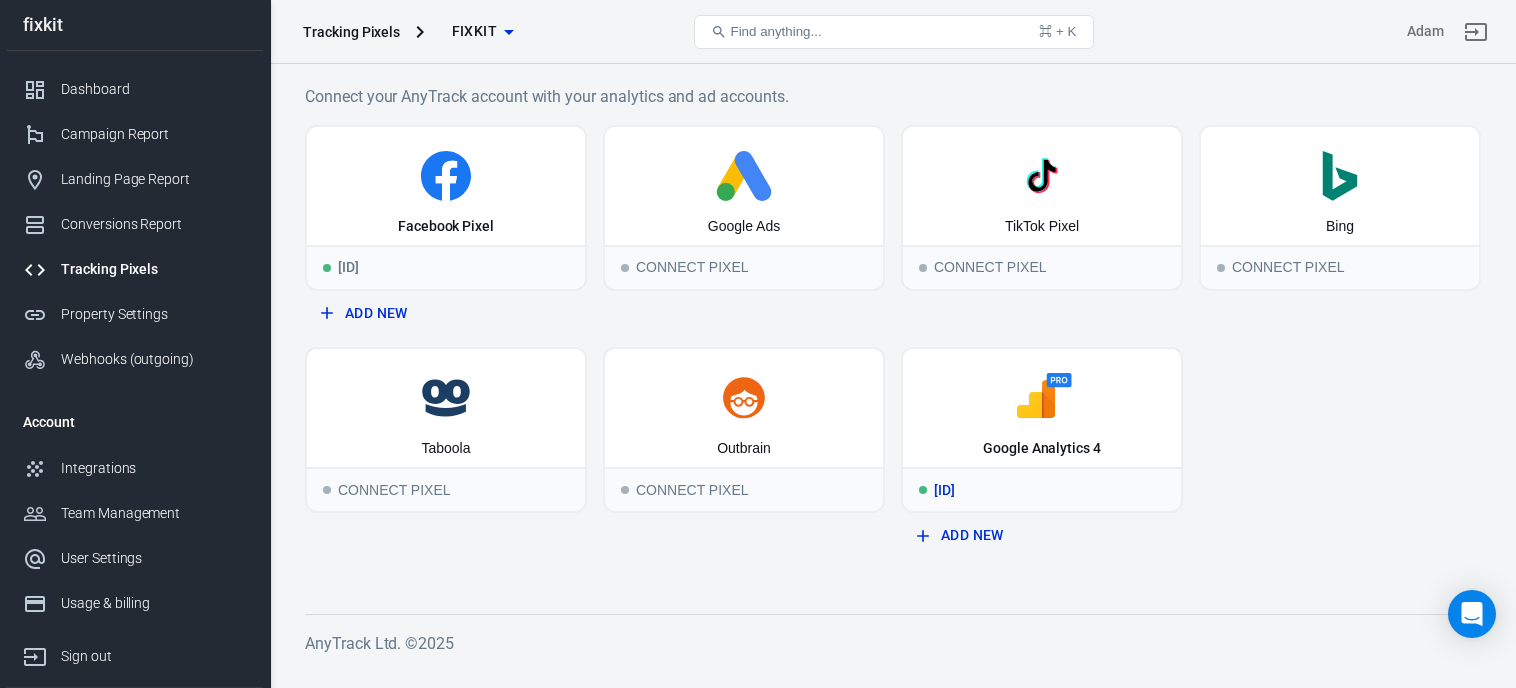 click on "[ID]" at bounding box center [1042, 489] 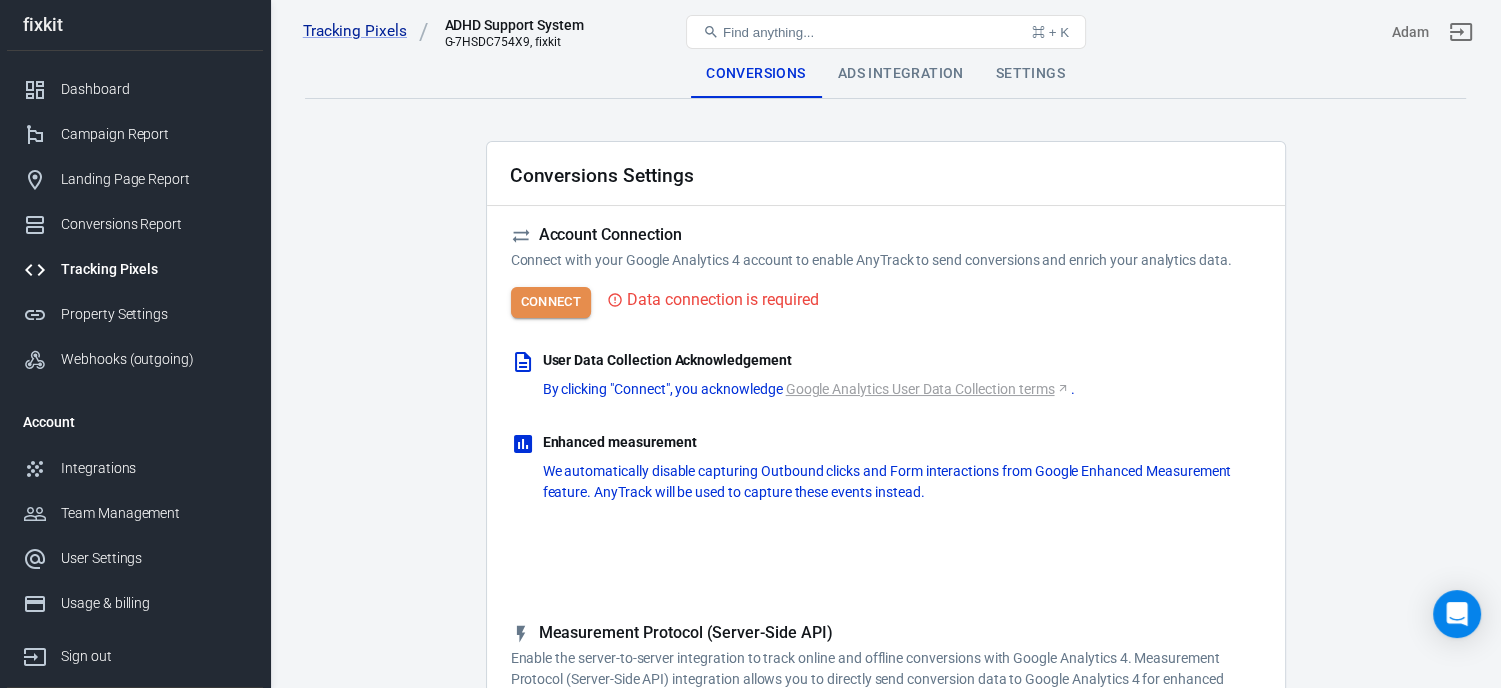 click on "Connect" at bounding box center [551, 302] 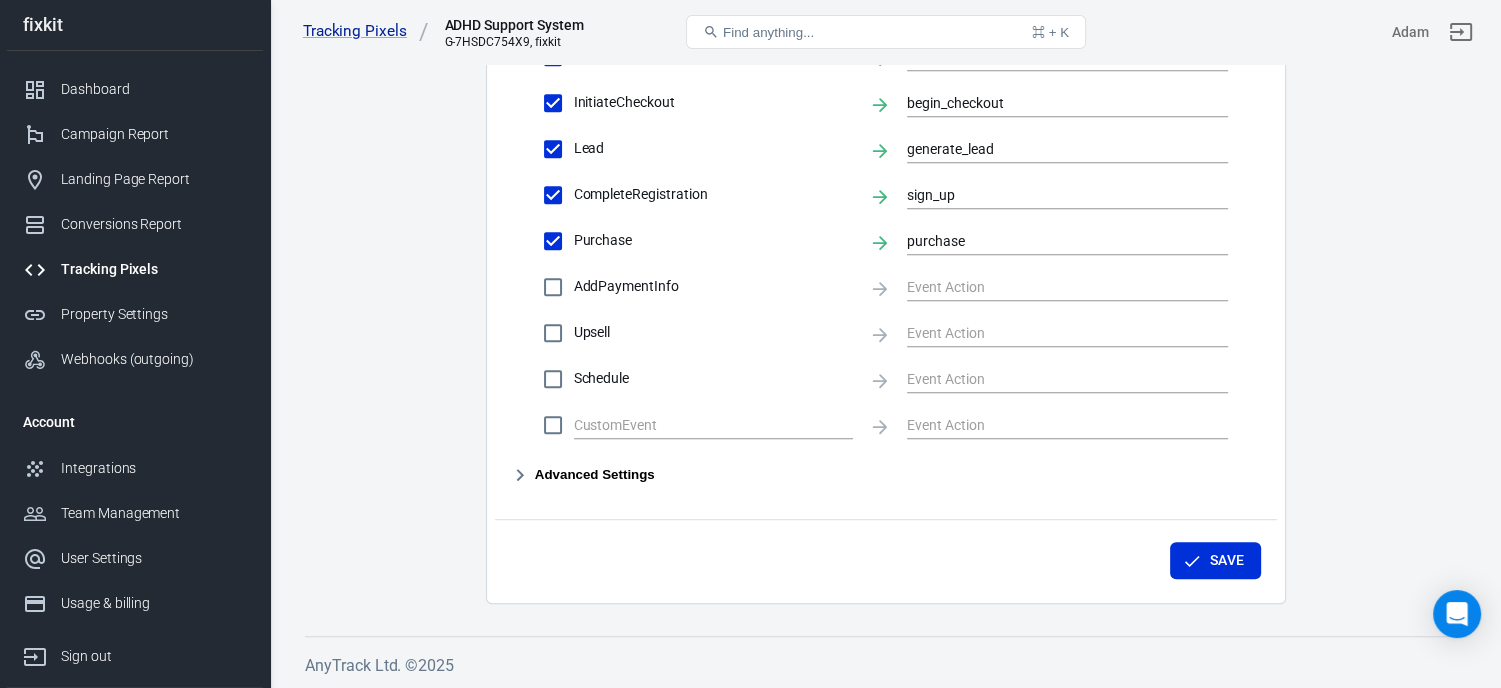 scroll, scrollTop: 1048, scrollLeft: 0, axis: vertical 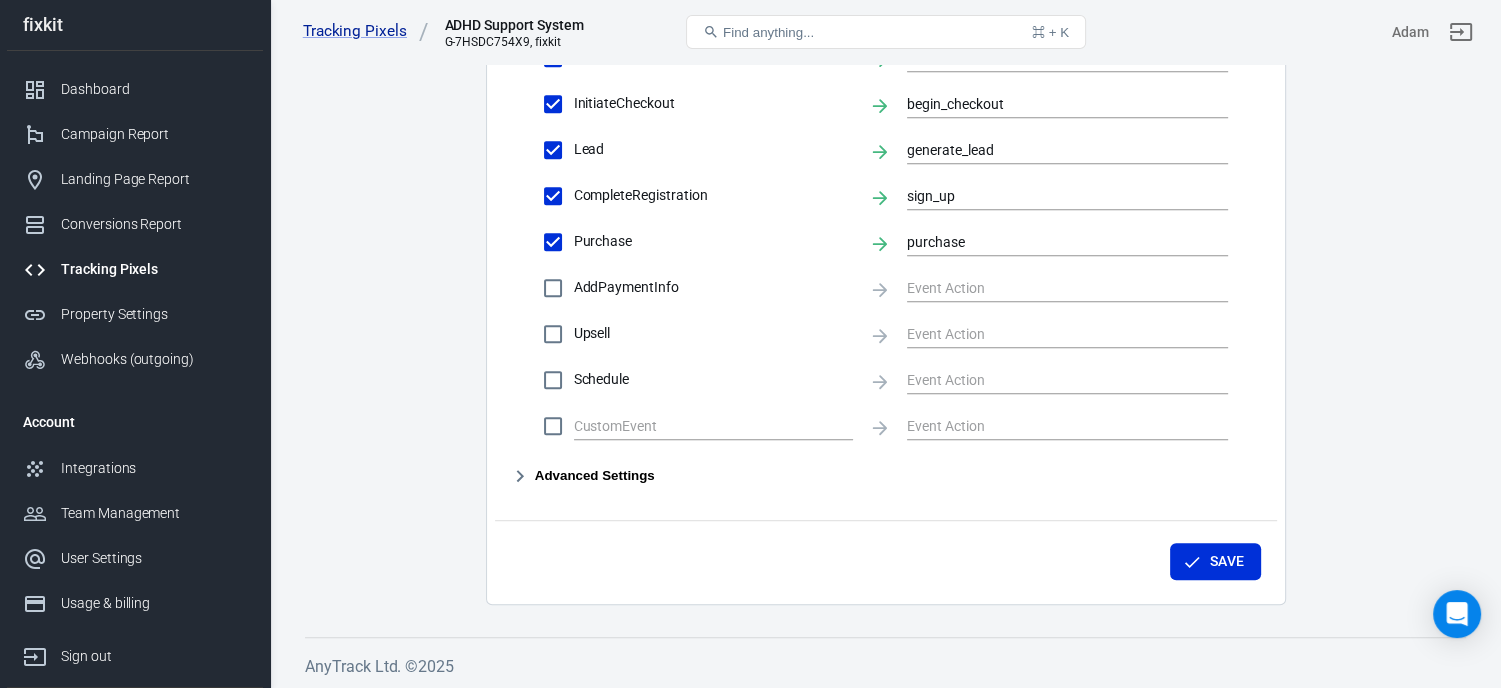 click on "Upsell" at bounding box center (553, 334) 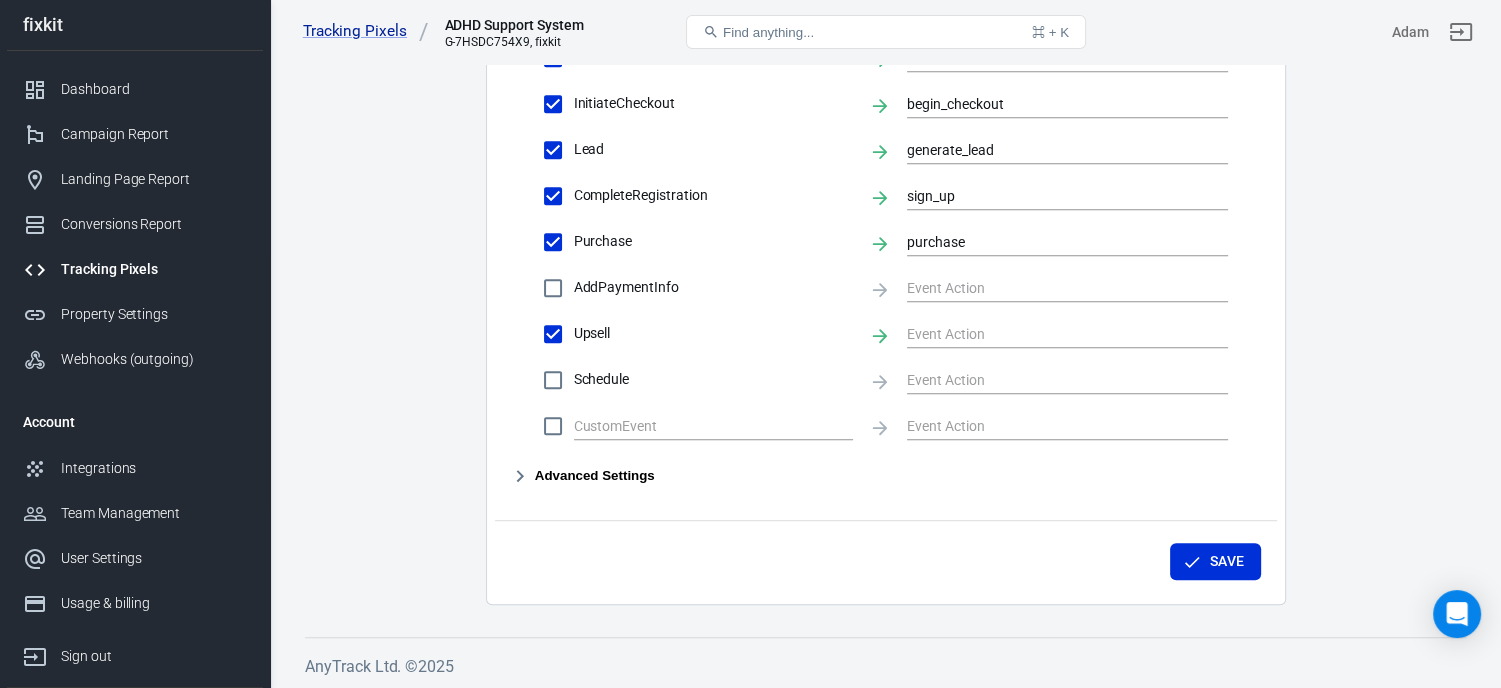 click on "AddPaymentInfo" at bounding box center (553, 288) 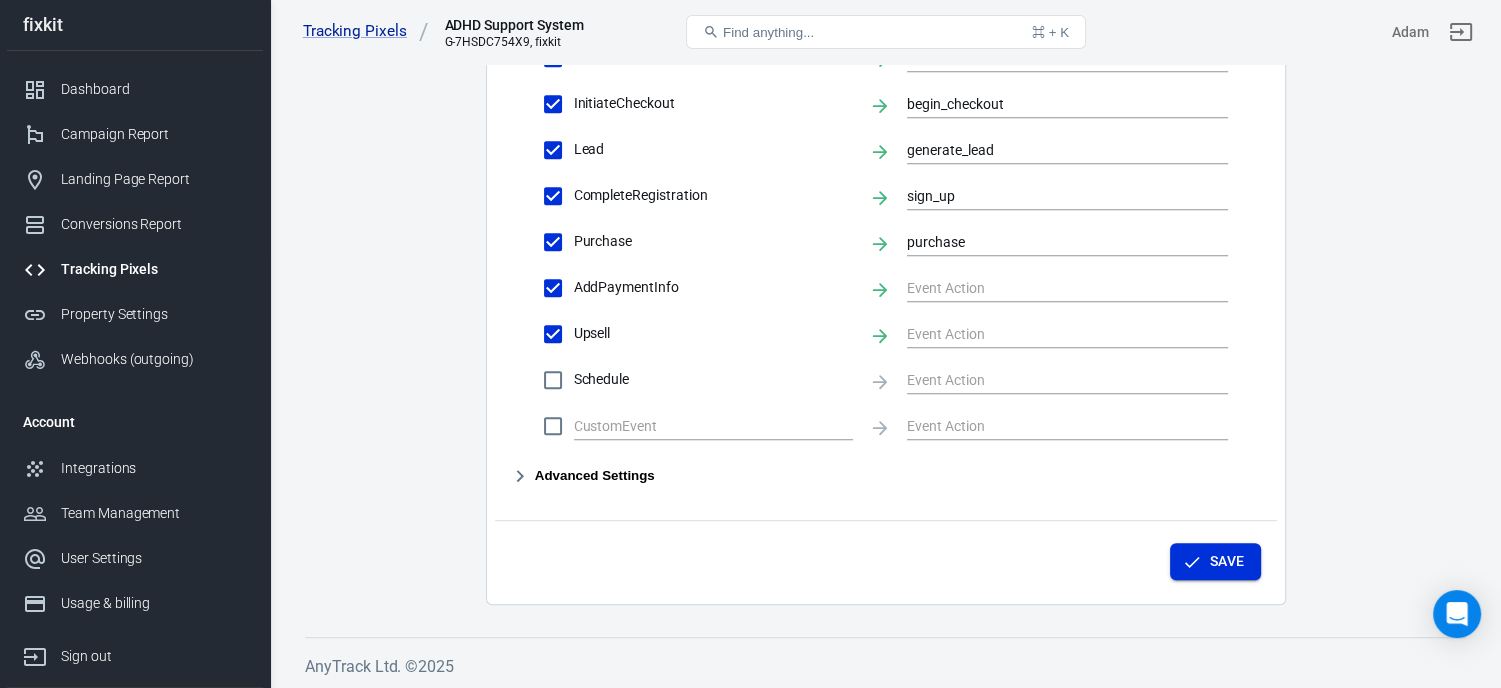 click on "Save" at bounding box center [1215, 561] 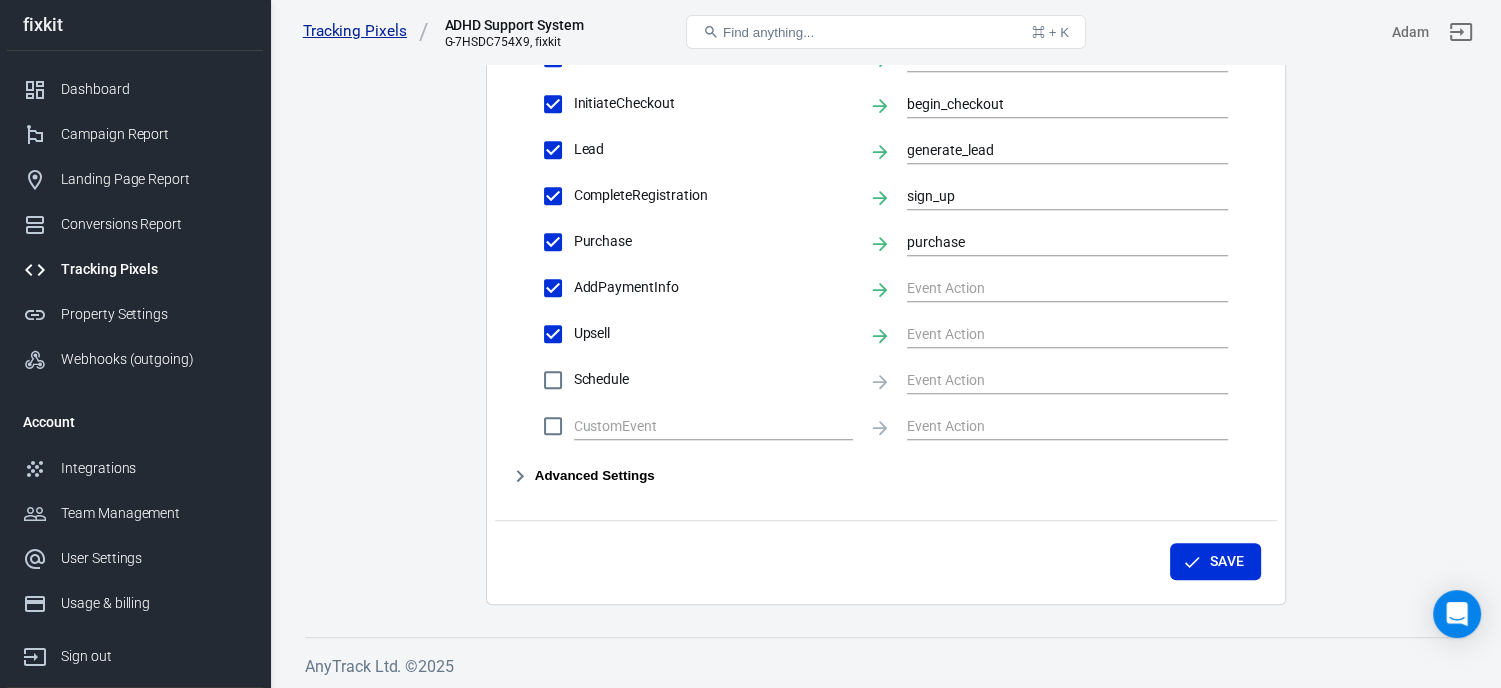 click on "Tracking Pixels" at bounding box center [366, 31] 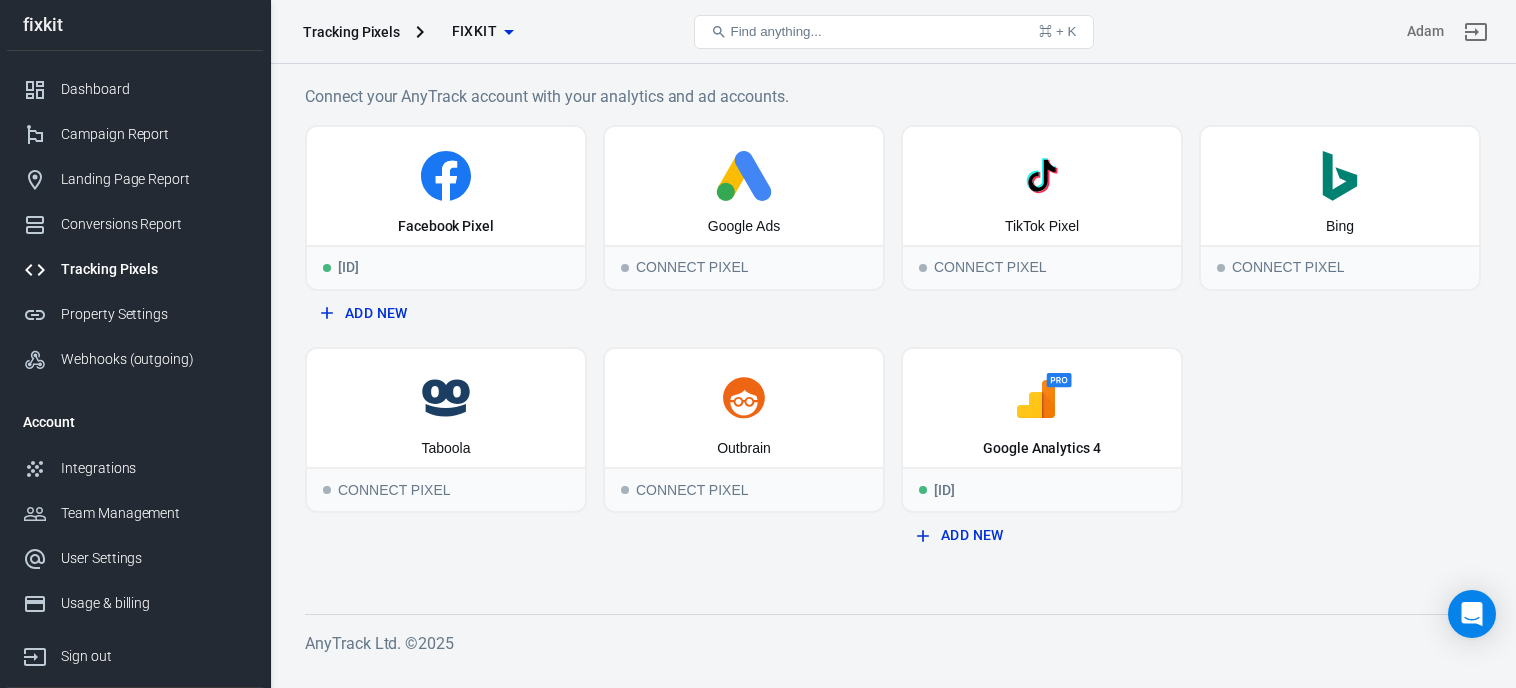 click on "fixkit" at bounding box center [474, 31] 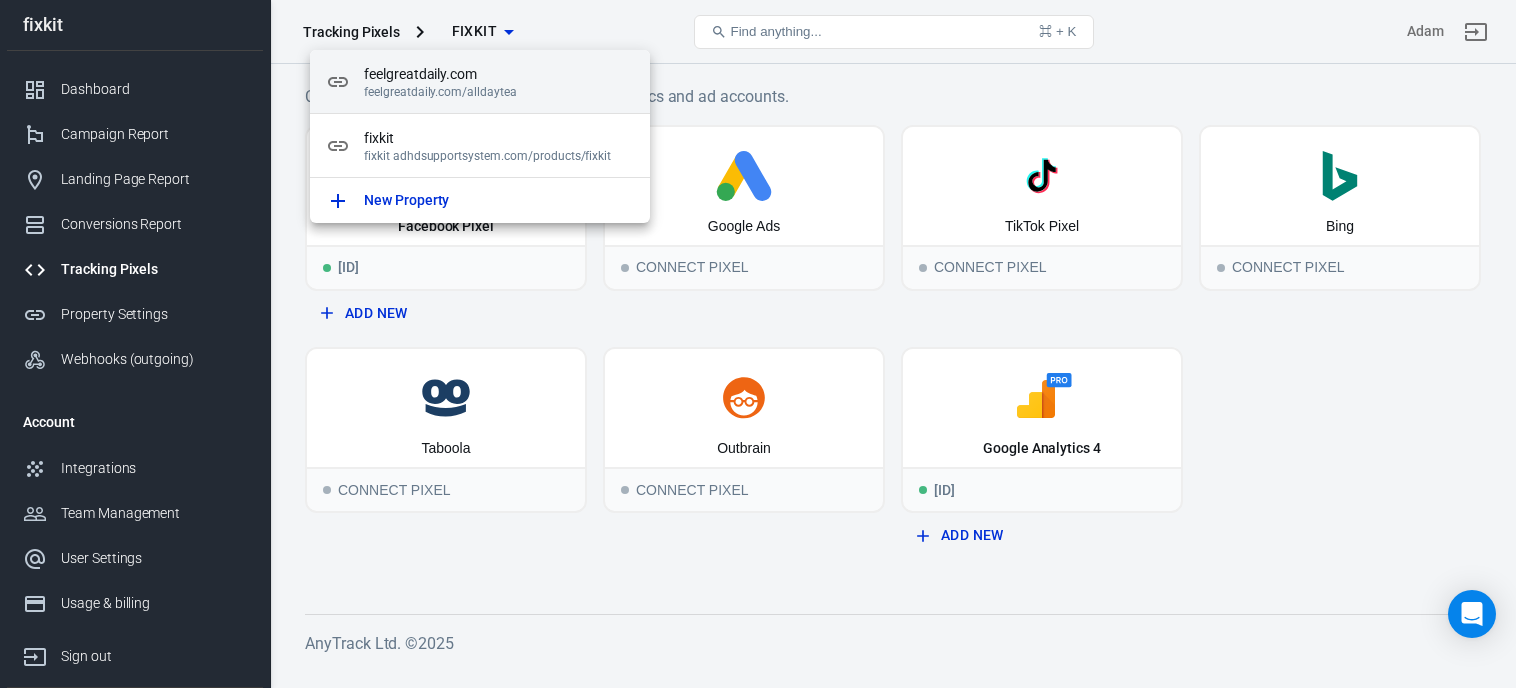 click on "feelgreatdaily.com/alldaytea" at bounding box center (499, 92) 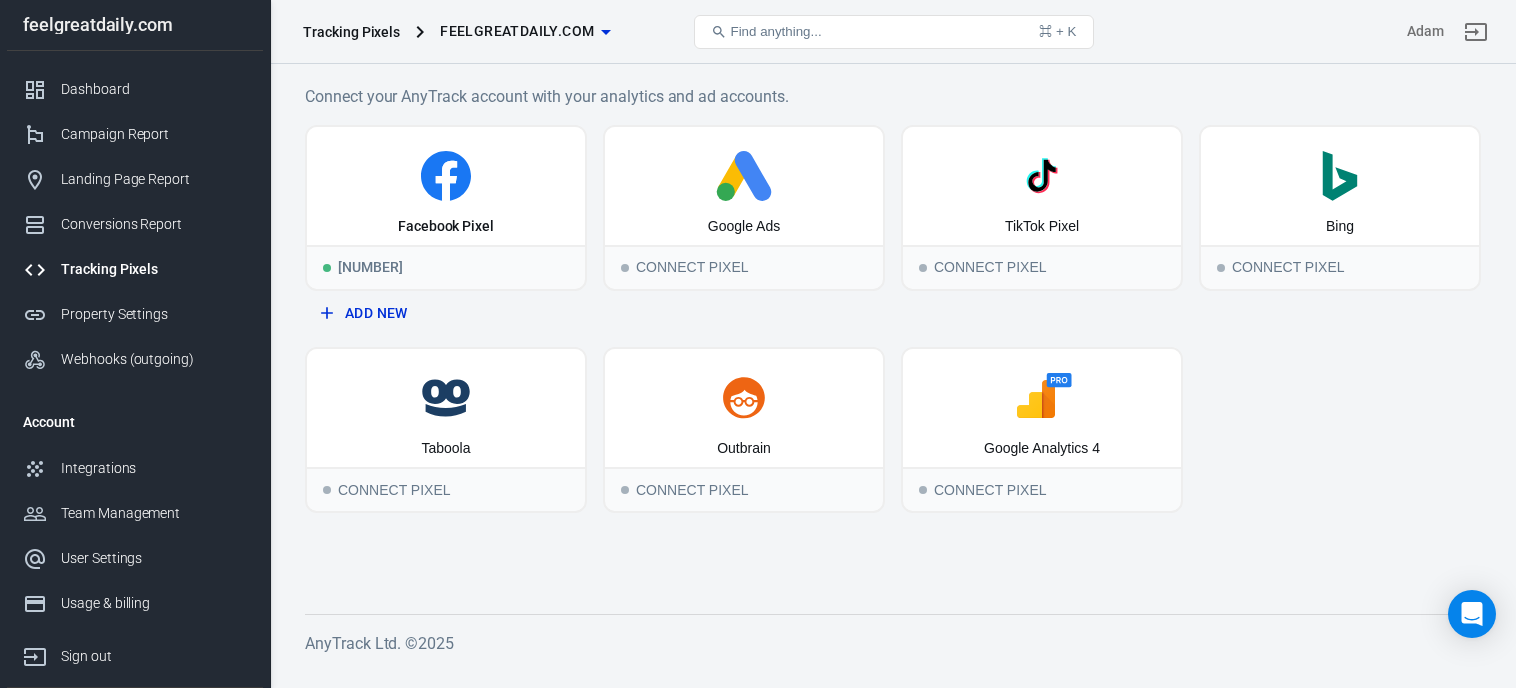 click on "feelgreatdaily.com" at bounding box center (517, 31) 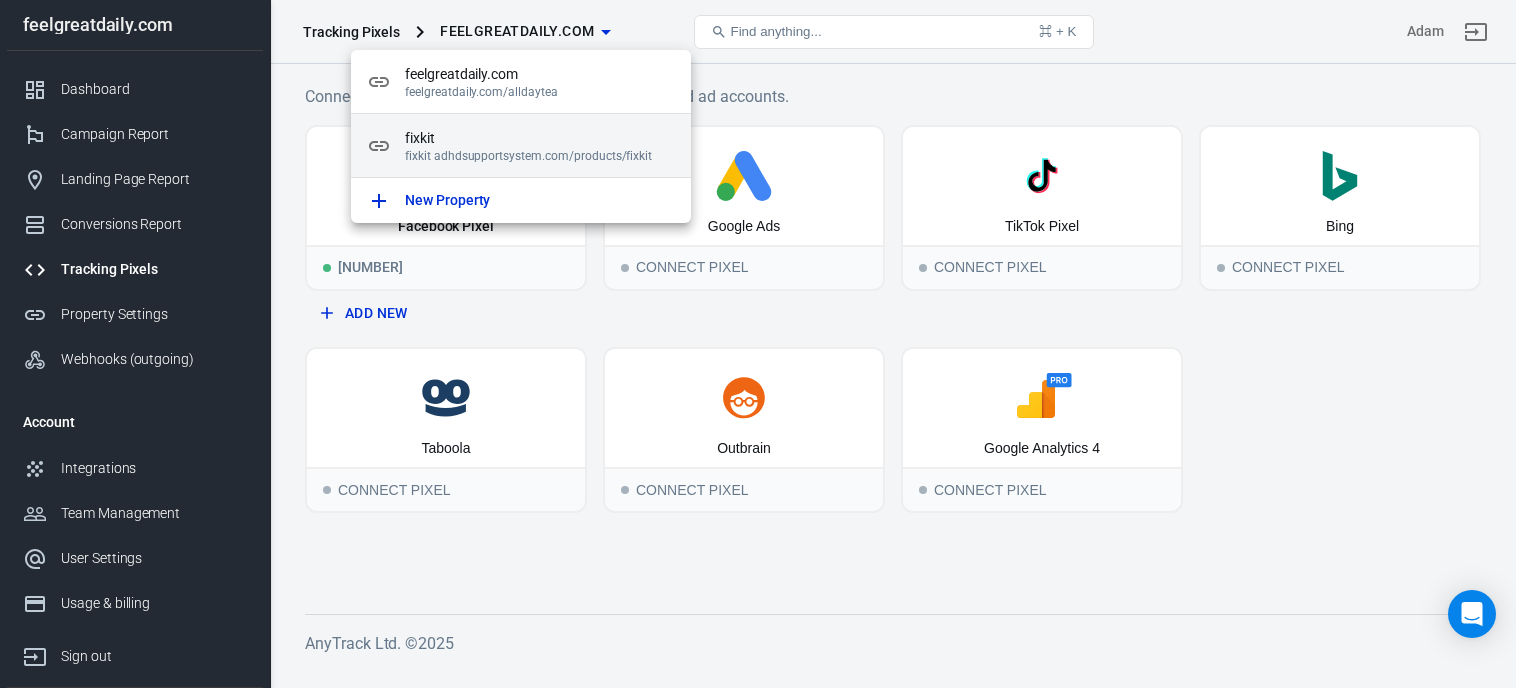 click on "fixkit adhdsupportsystem.com/products/fixkit" at bounding box center (540, 156) 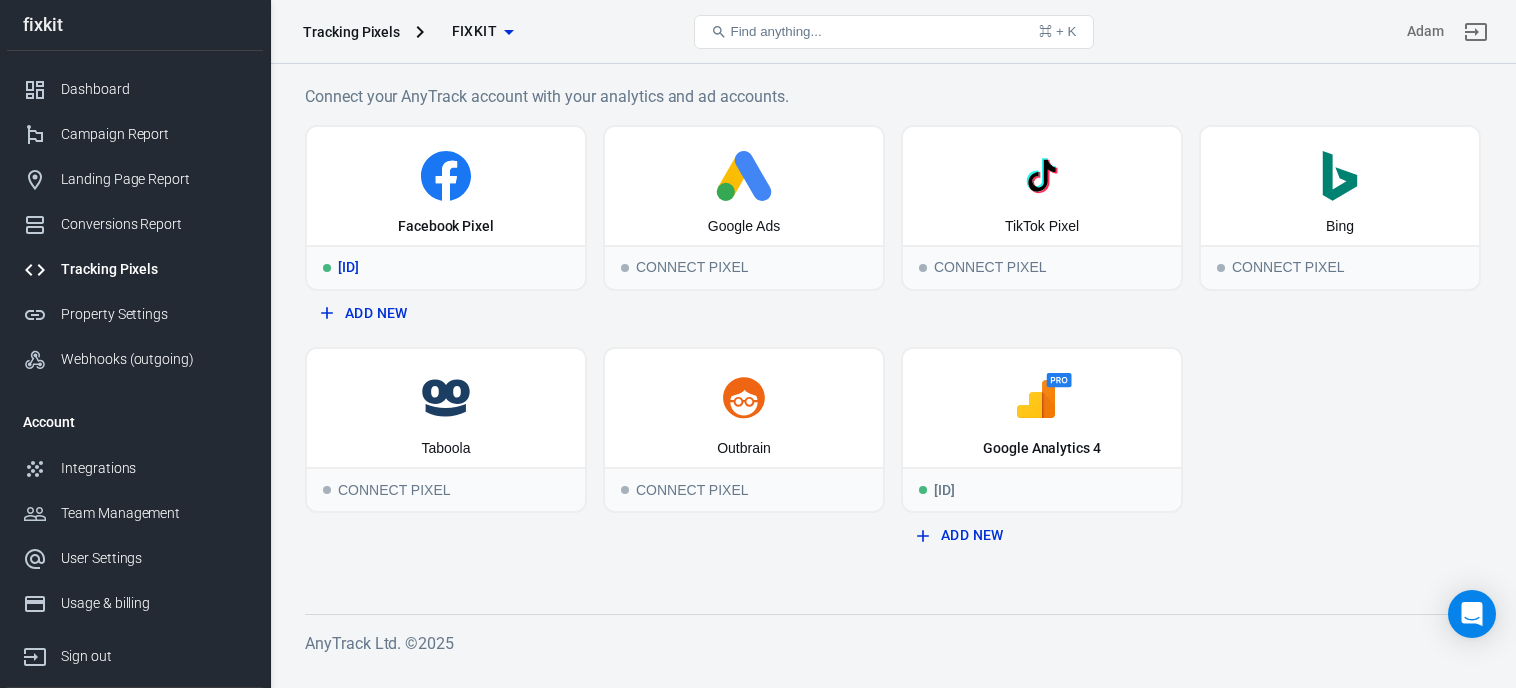 click on "[ID]" at bounding box center (446, 267) 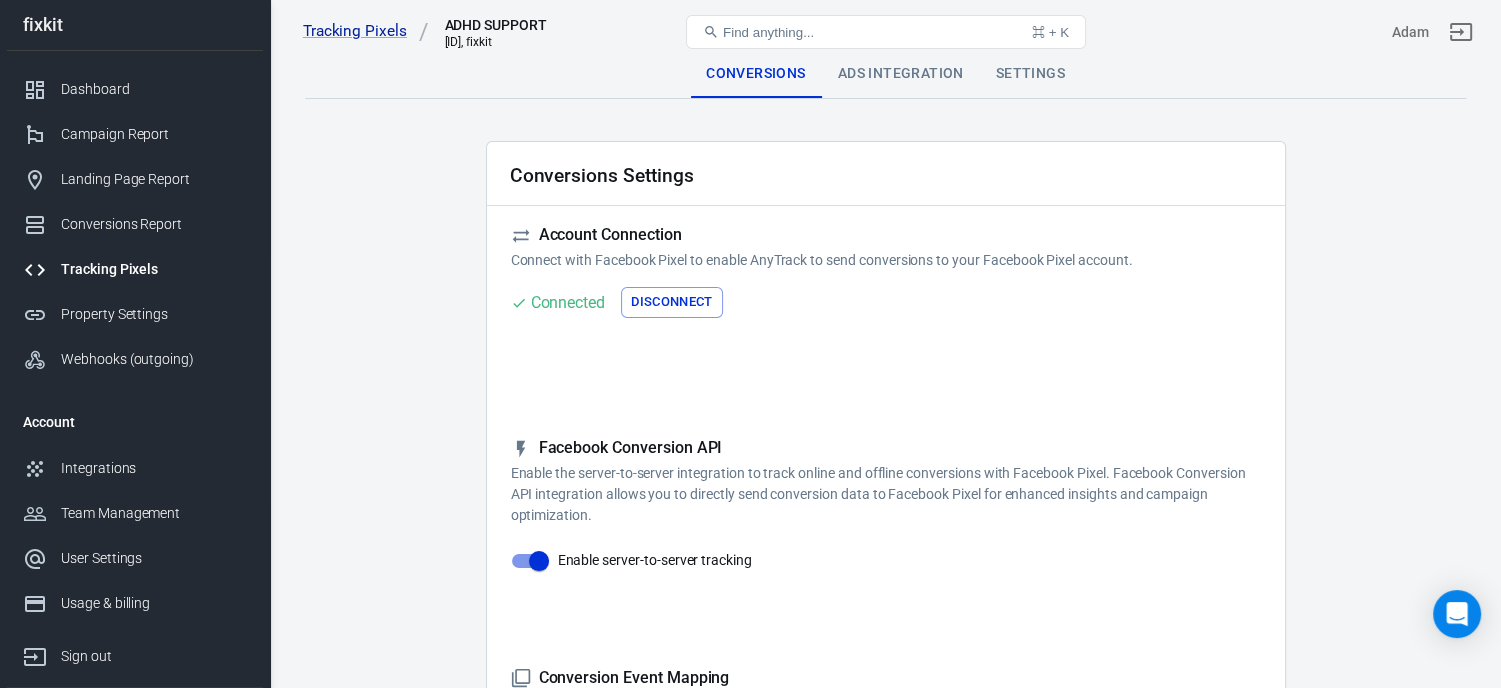 click on "ADHD SUPPORT" at bounding box center [495, 25] 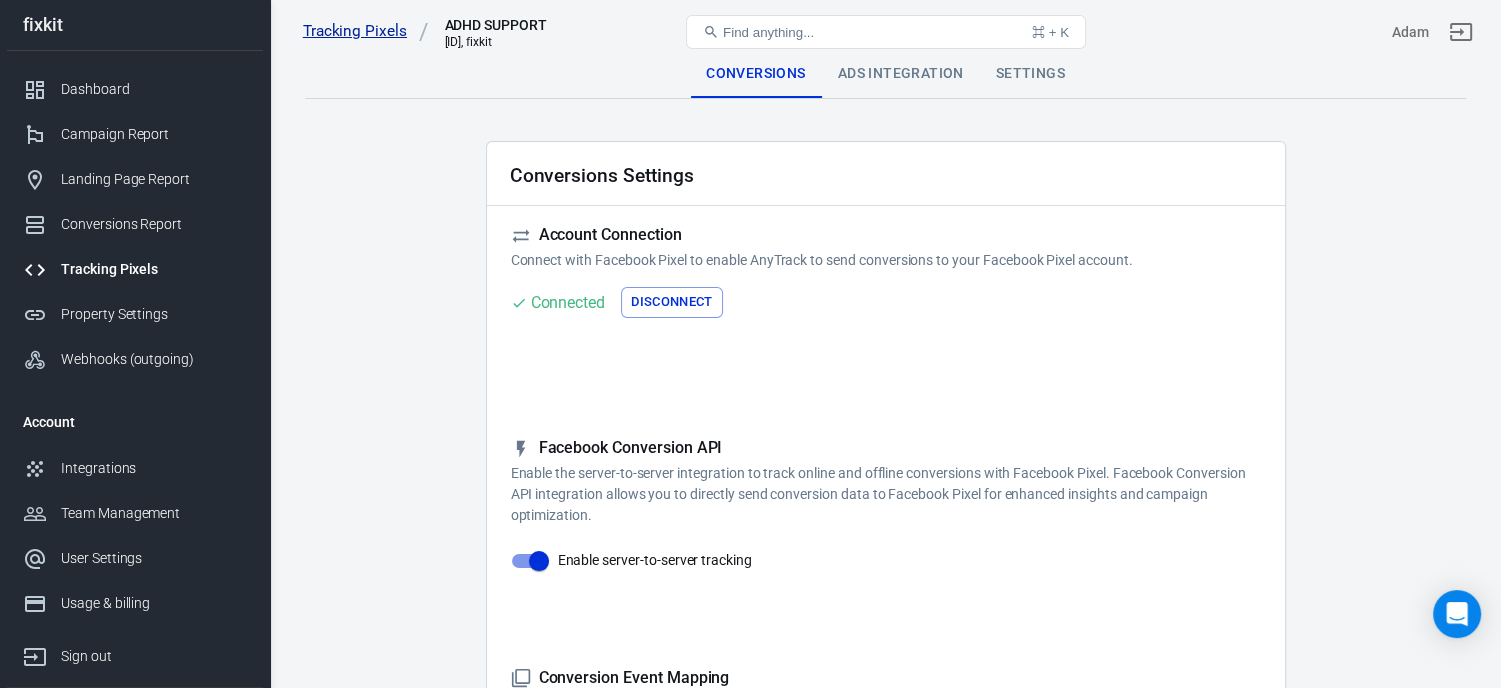 click on "Tracking Pixels" at bounding box center (366, 31) 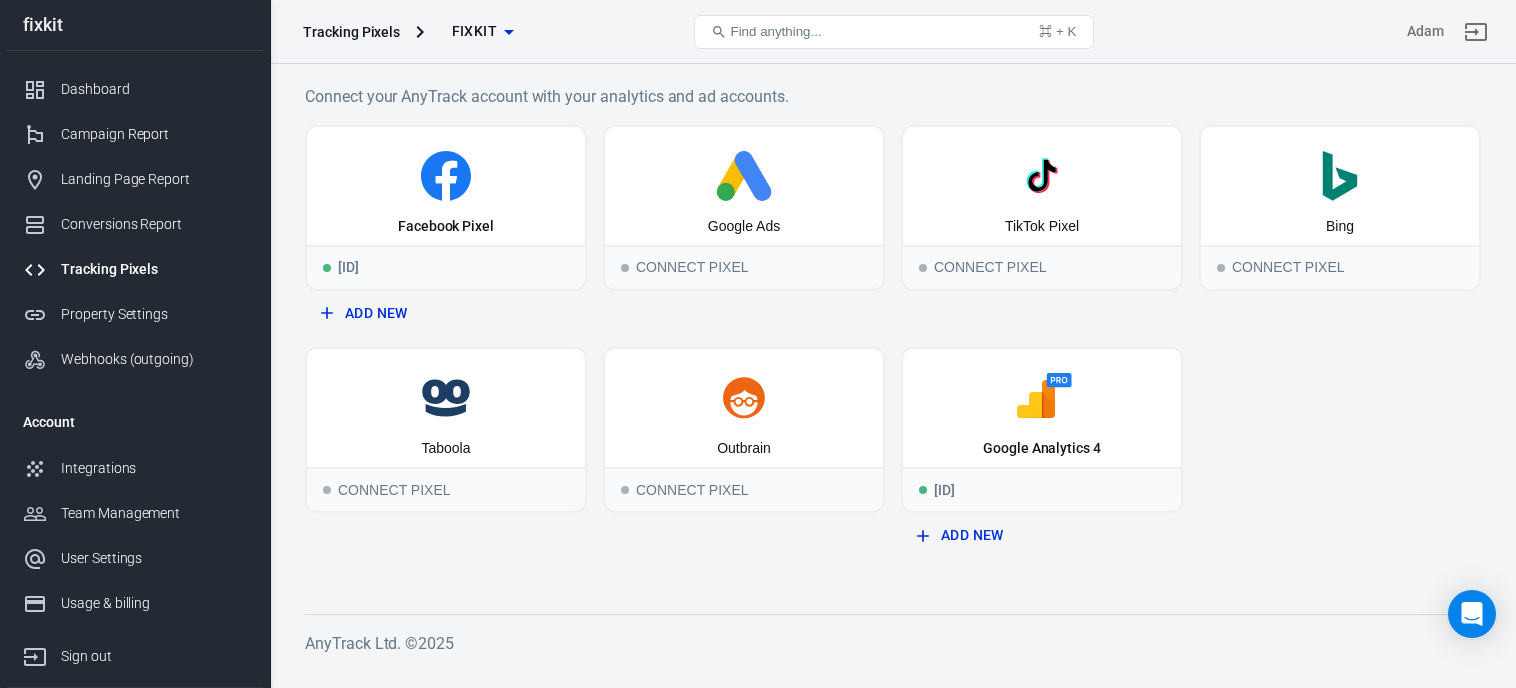 click 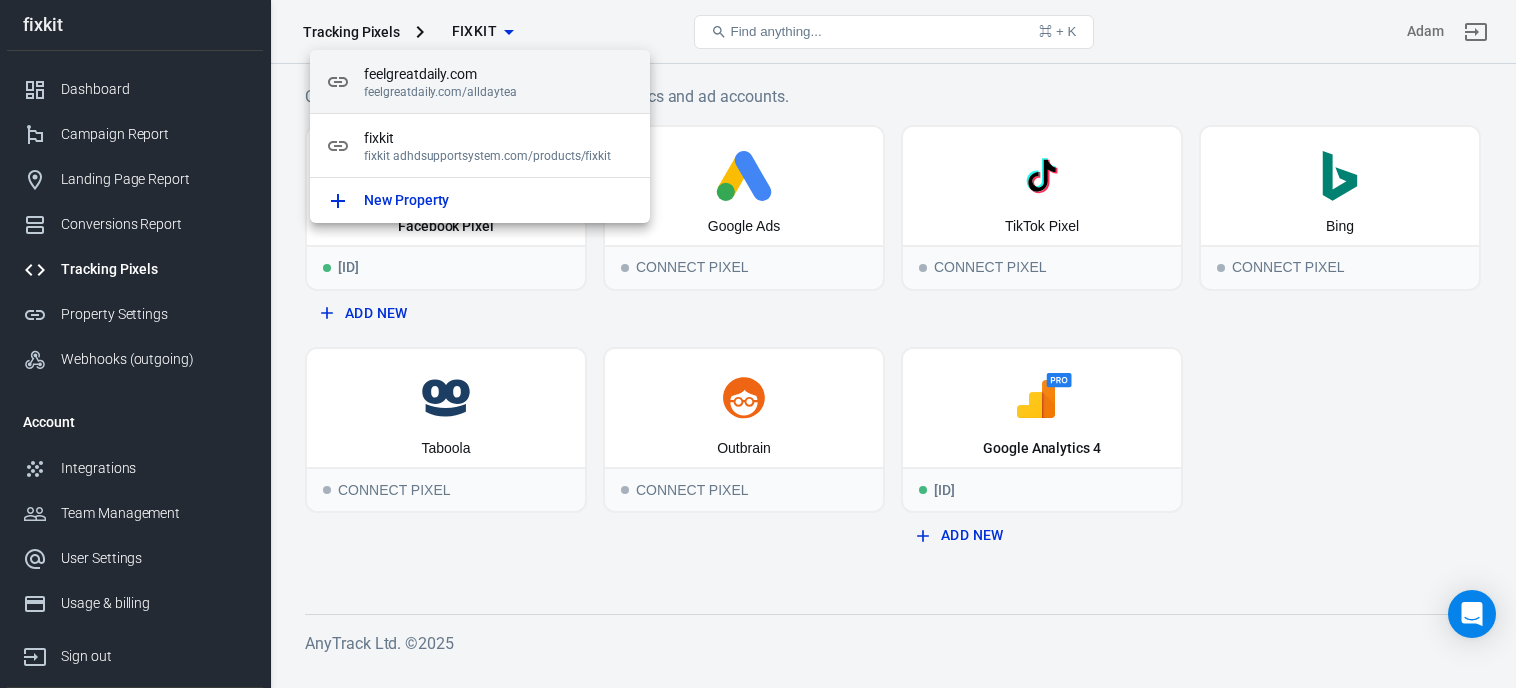 click on "feelgreatdaily.com/alldaytea" at bounding box center (499, 92) 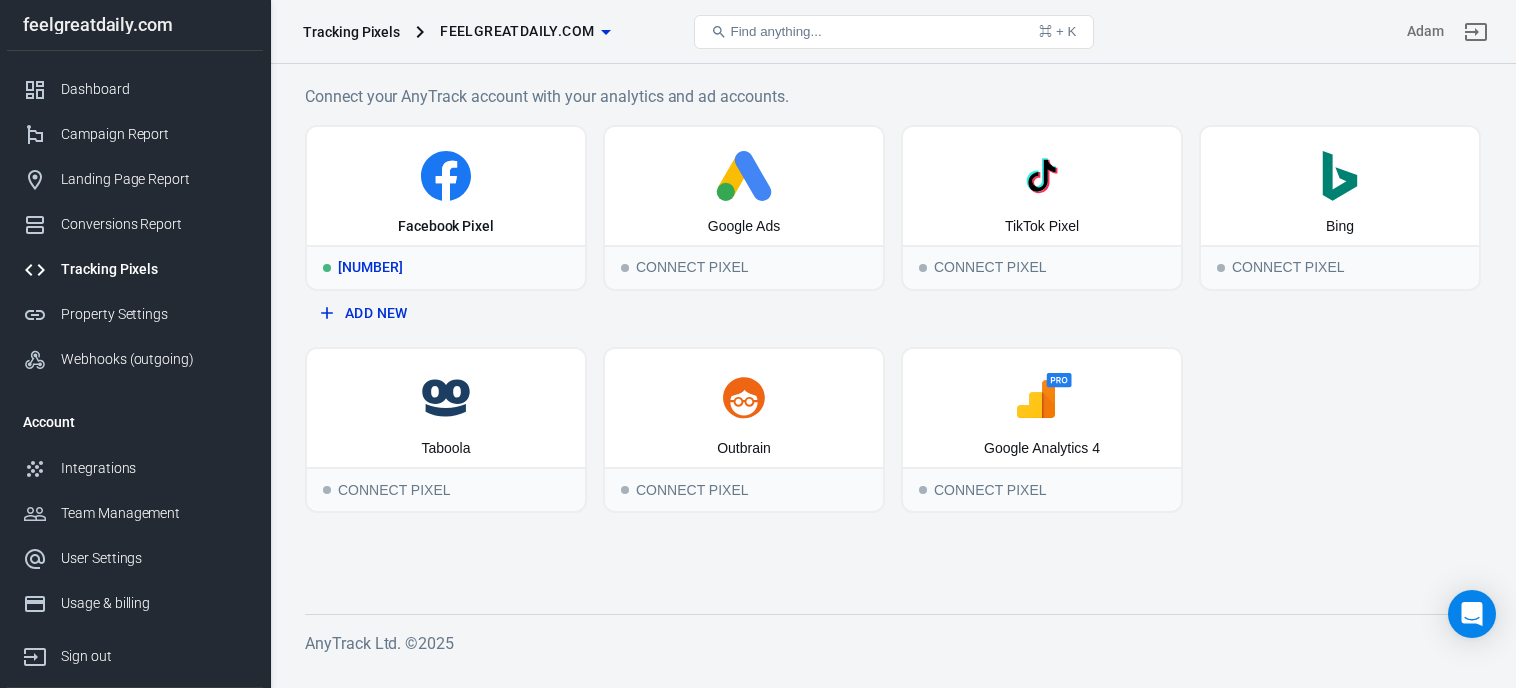 click on "[NUMBER]" at bounding box center (446, 267) 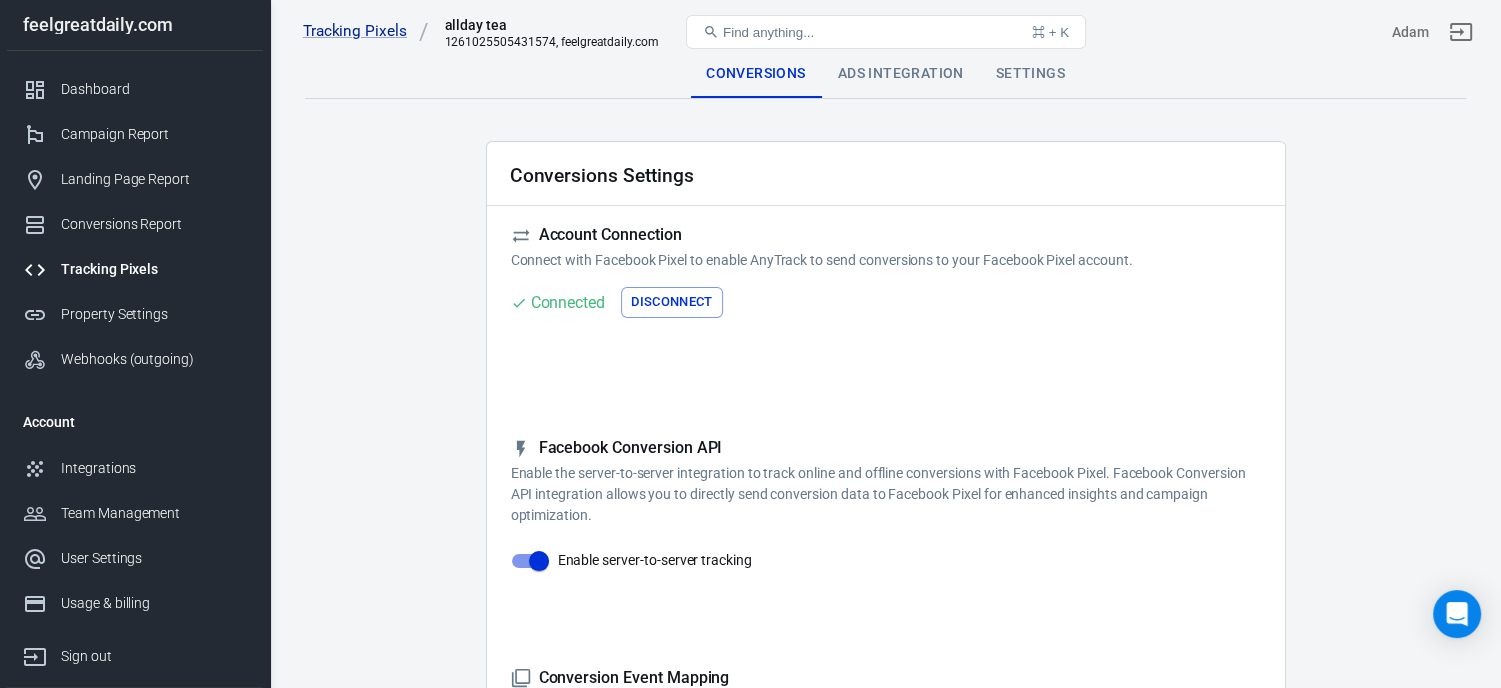 click on "Ads Integration" at bounding box center [901, 74] 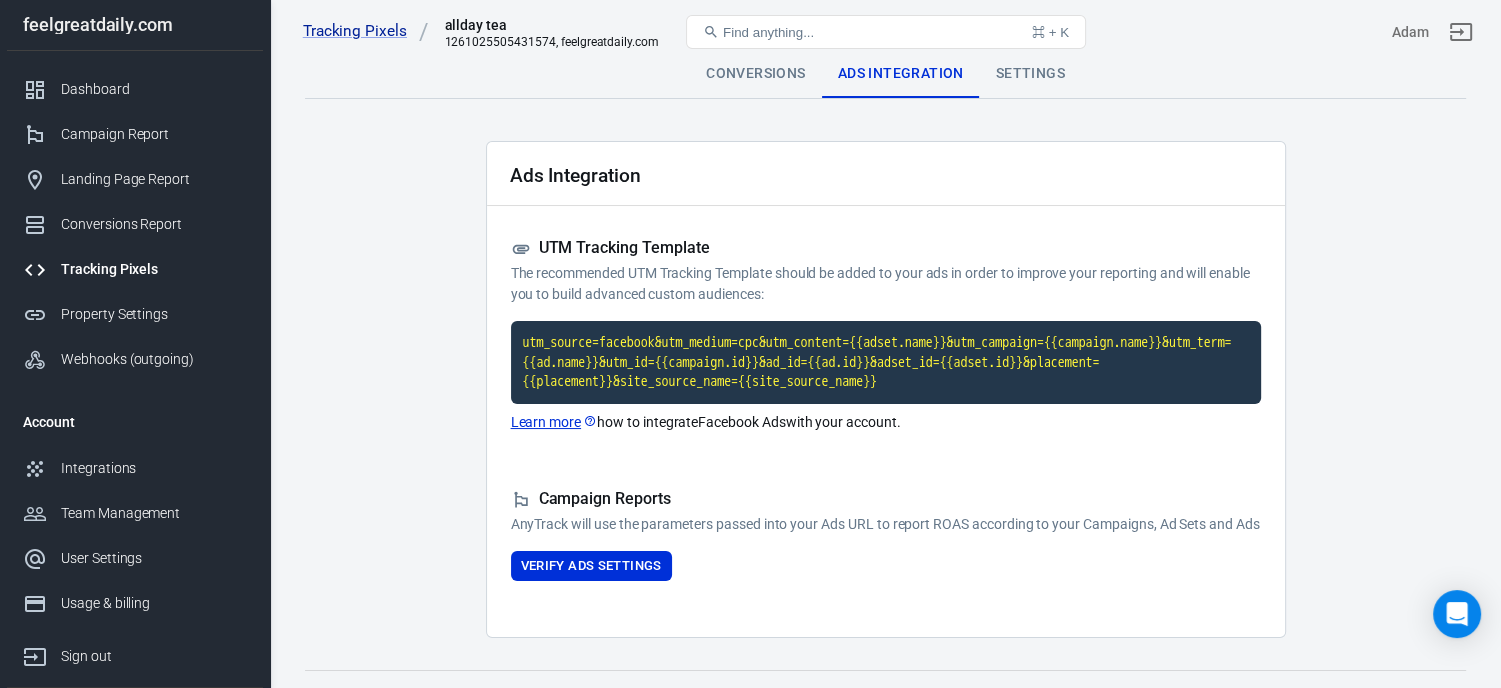 click on "Settings" at bounding box center [1030, 74] 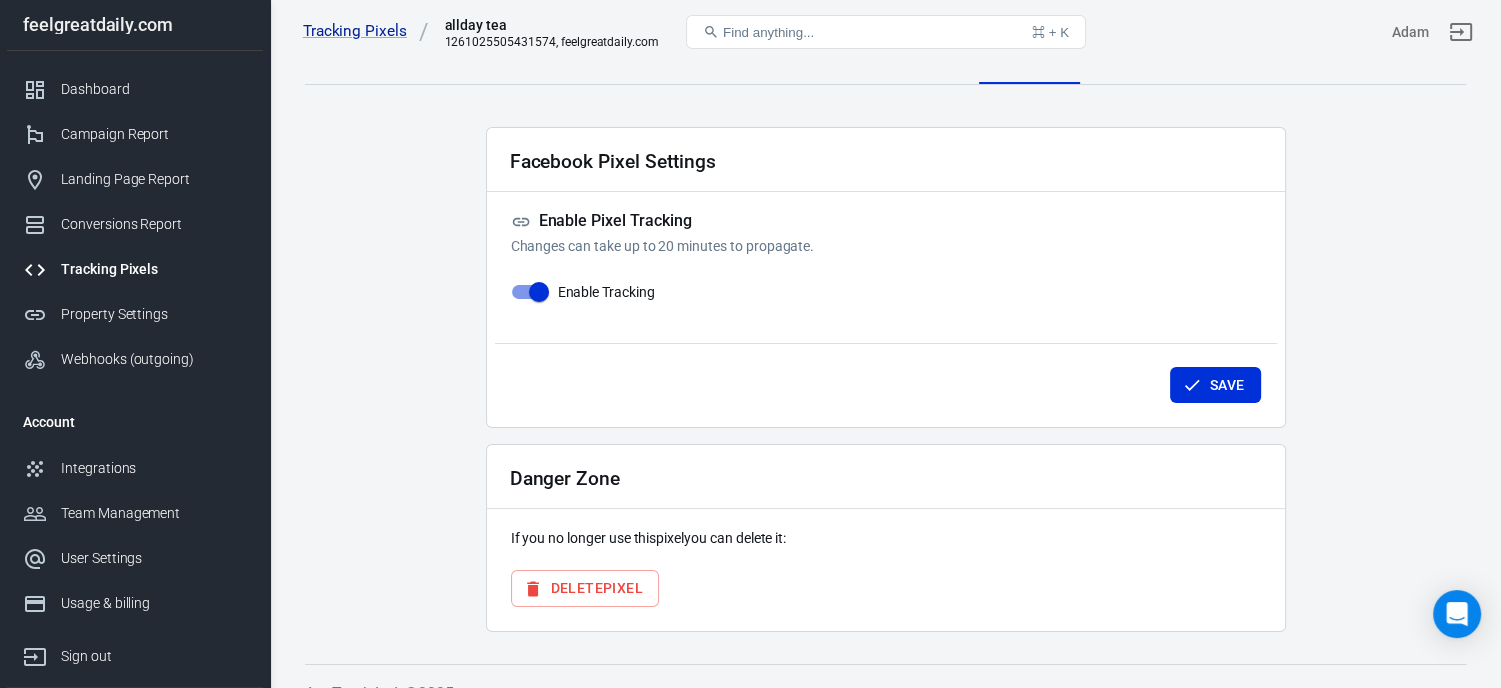 scroll, scrollTop: 0, scrollLeft: 0, axis: both 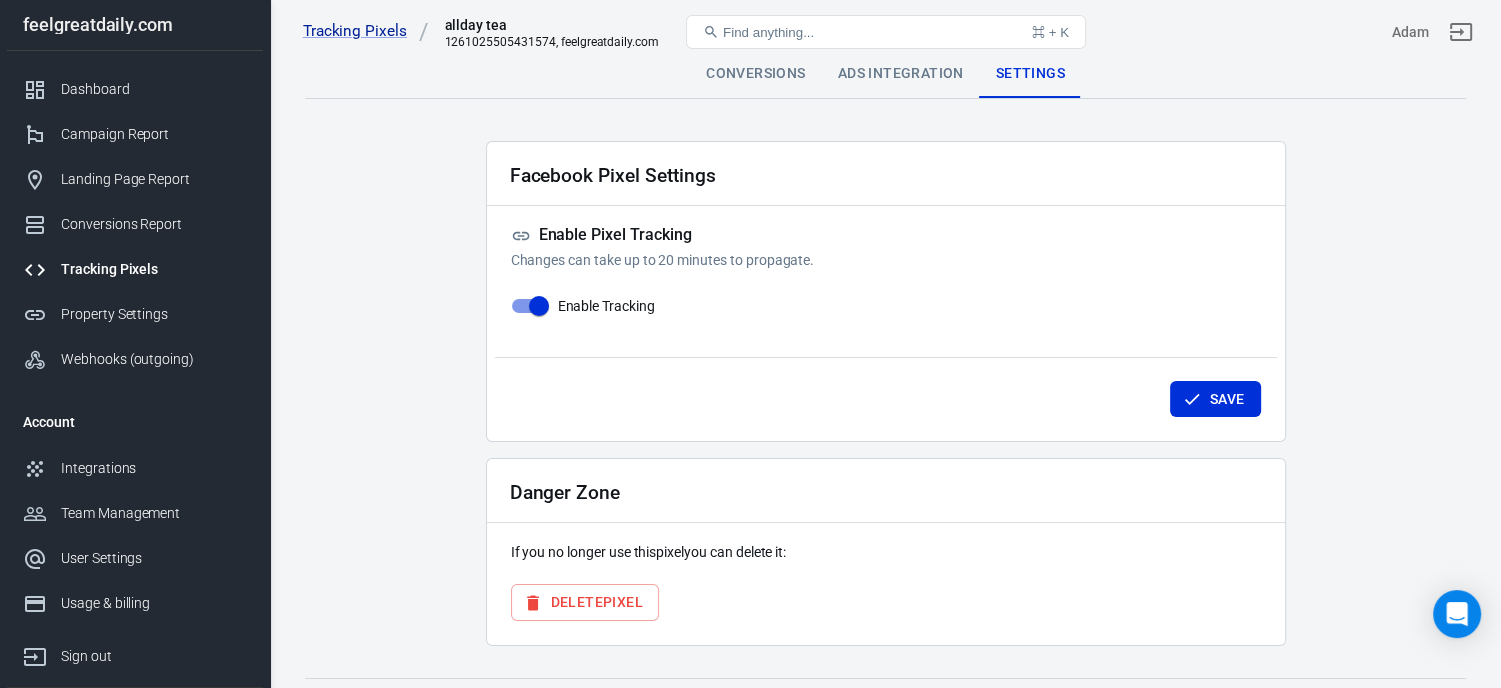 click on "Conversions" at bounding box center (755, 74) 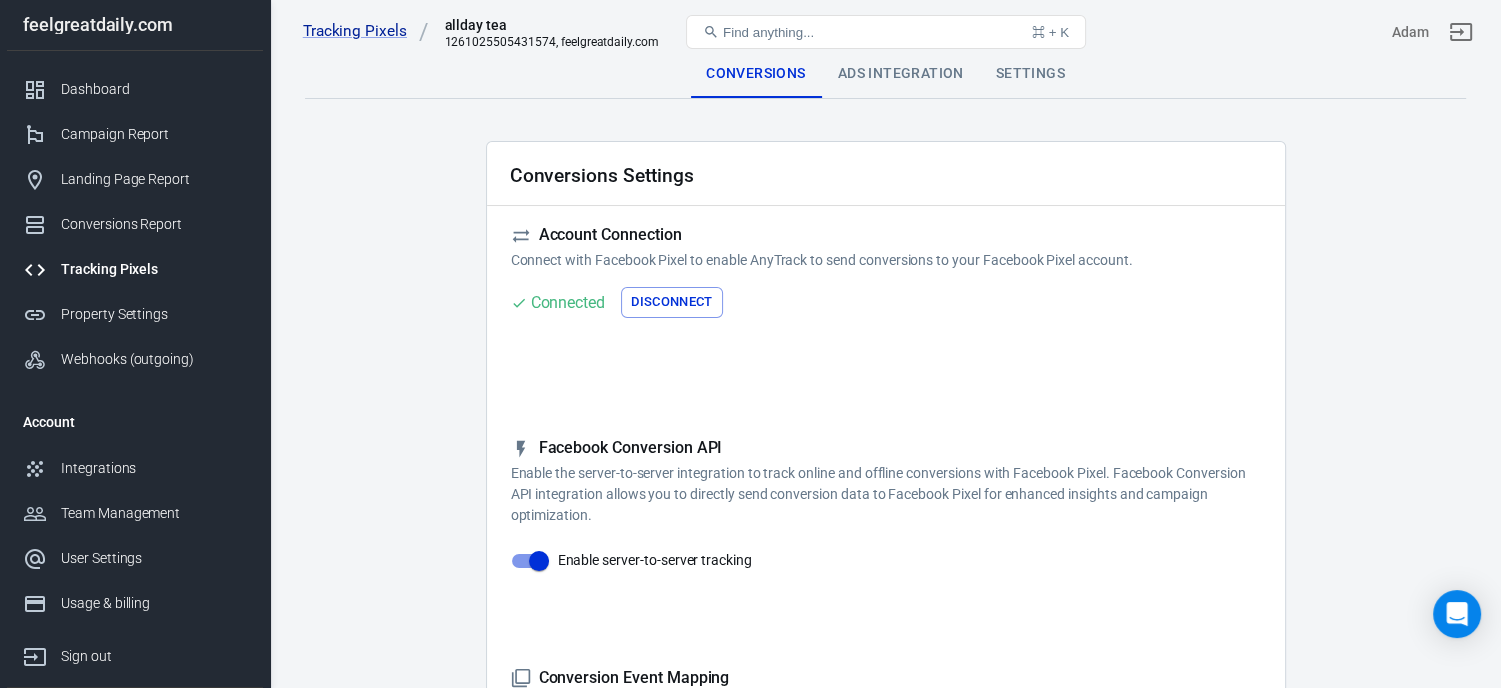 click on "Disconnect" at bounding box center (672, 302) 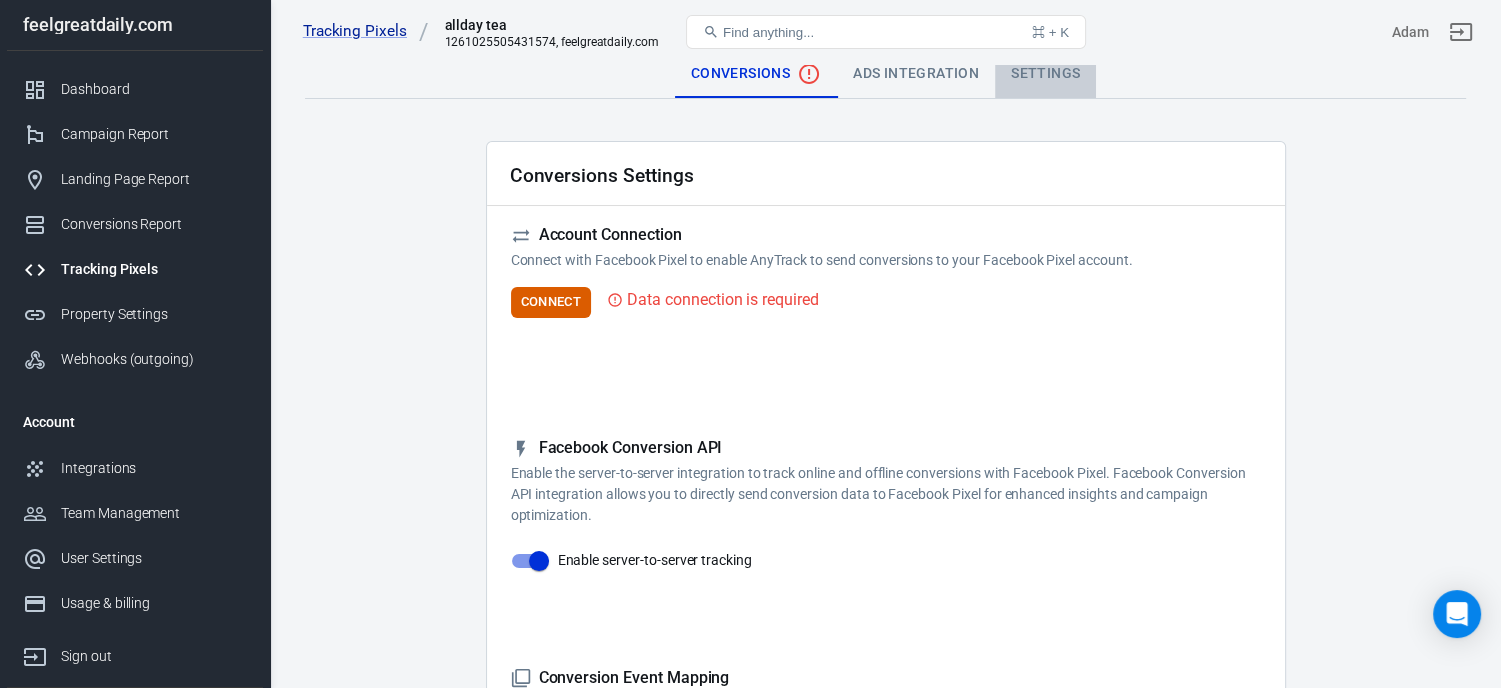 click on "Settings" at bounding box center [1045, 74] 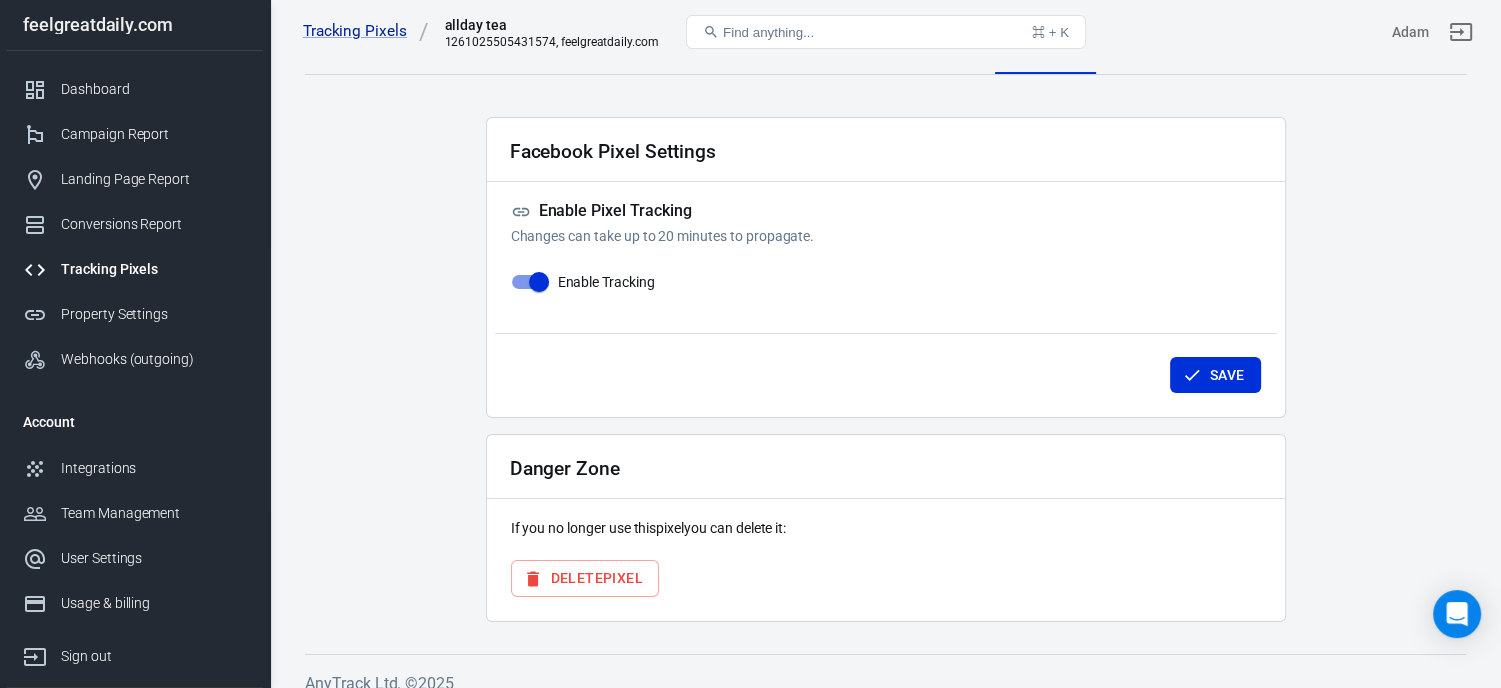 scroll, scrollTop: 42, scrollLeft: 0, axis: vertical 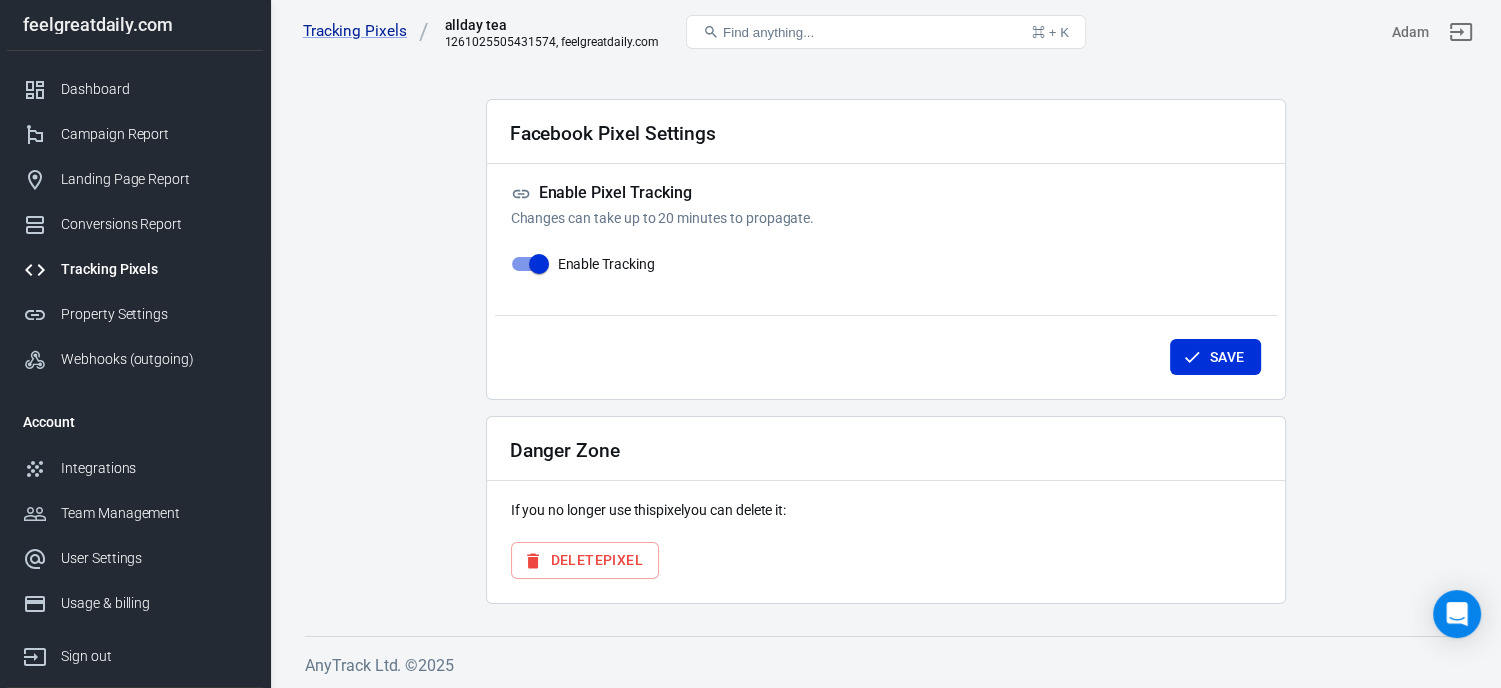 click on "Delete  Pixel" at bounding box center (585, 560) 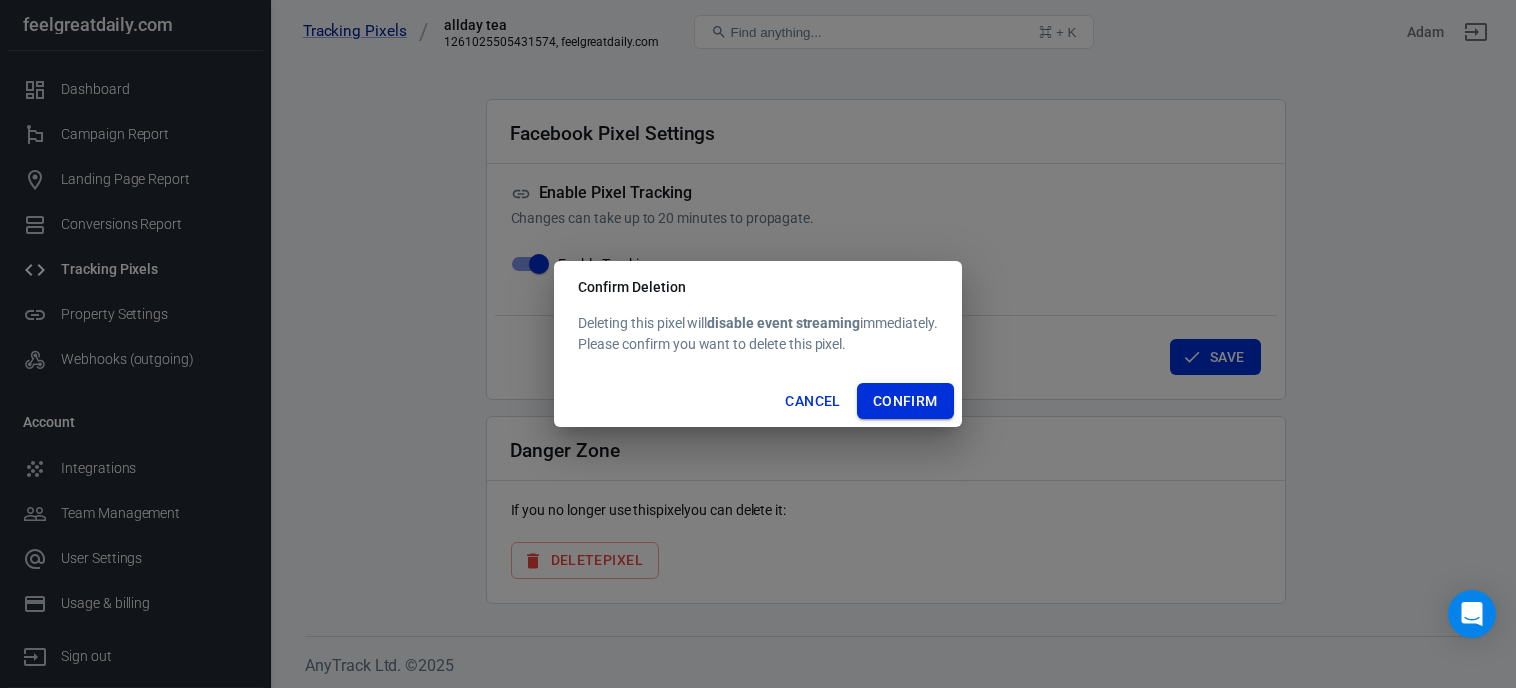 click on "Confirm" at bounding box center (905, 401) 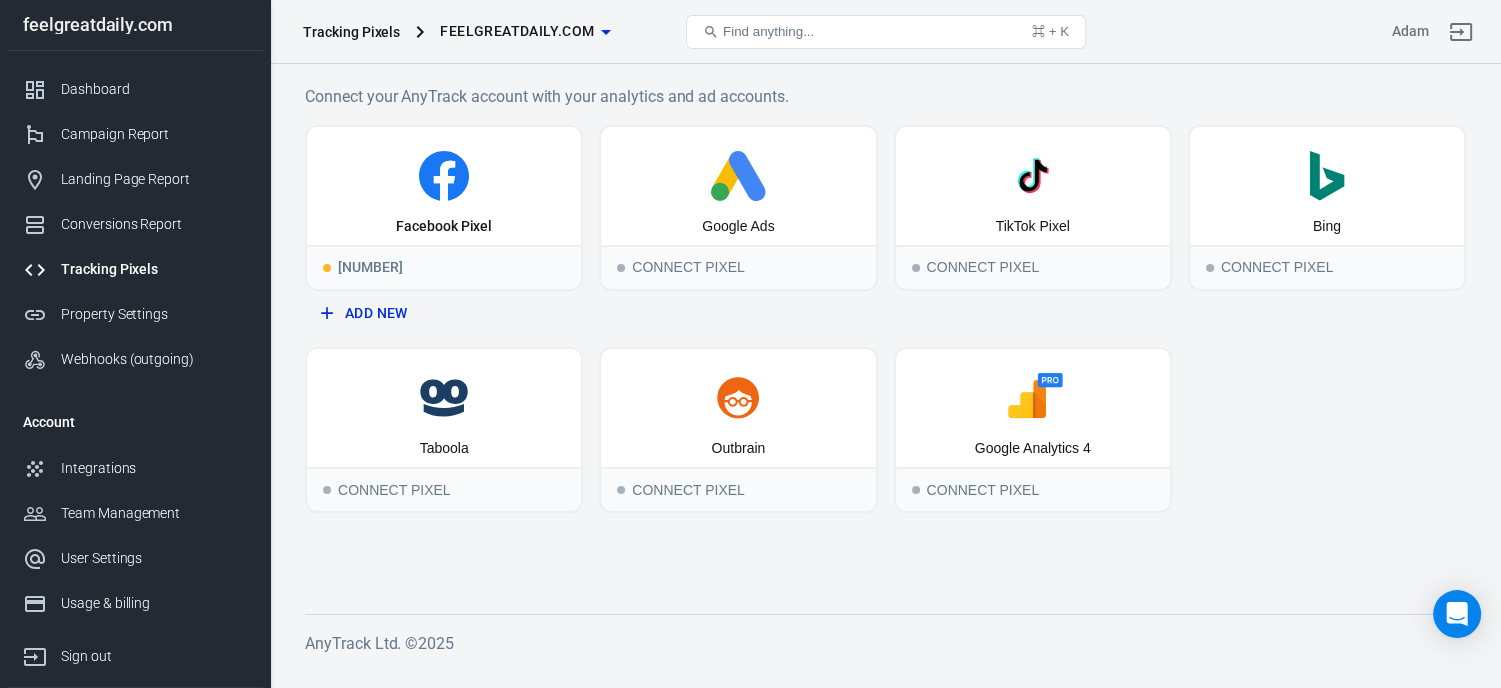 scroll, scrollTop: 0, scrollLeft: 0, axis: both 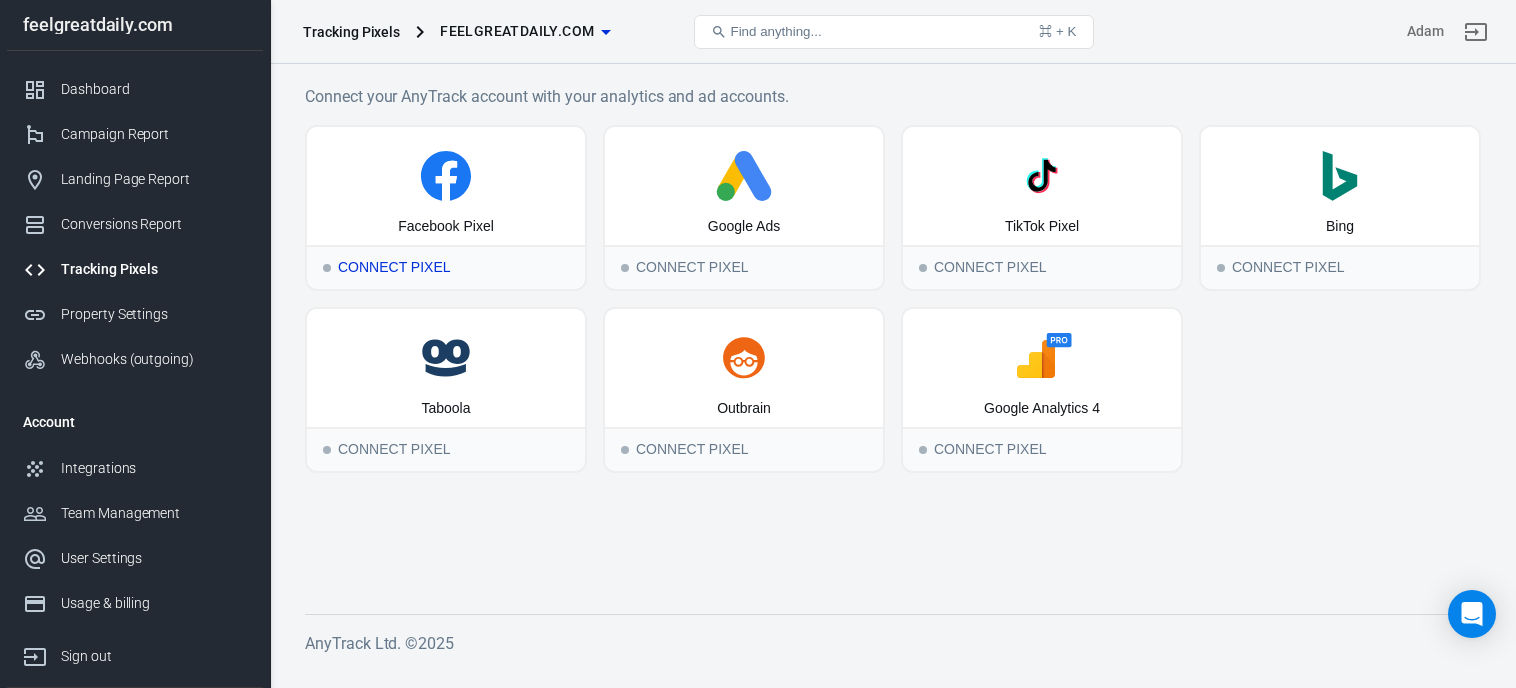 click on "Connect Pixel" at bounding box center [446, 267] 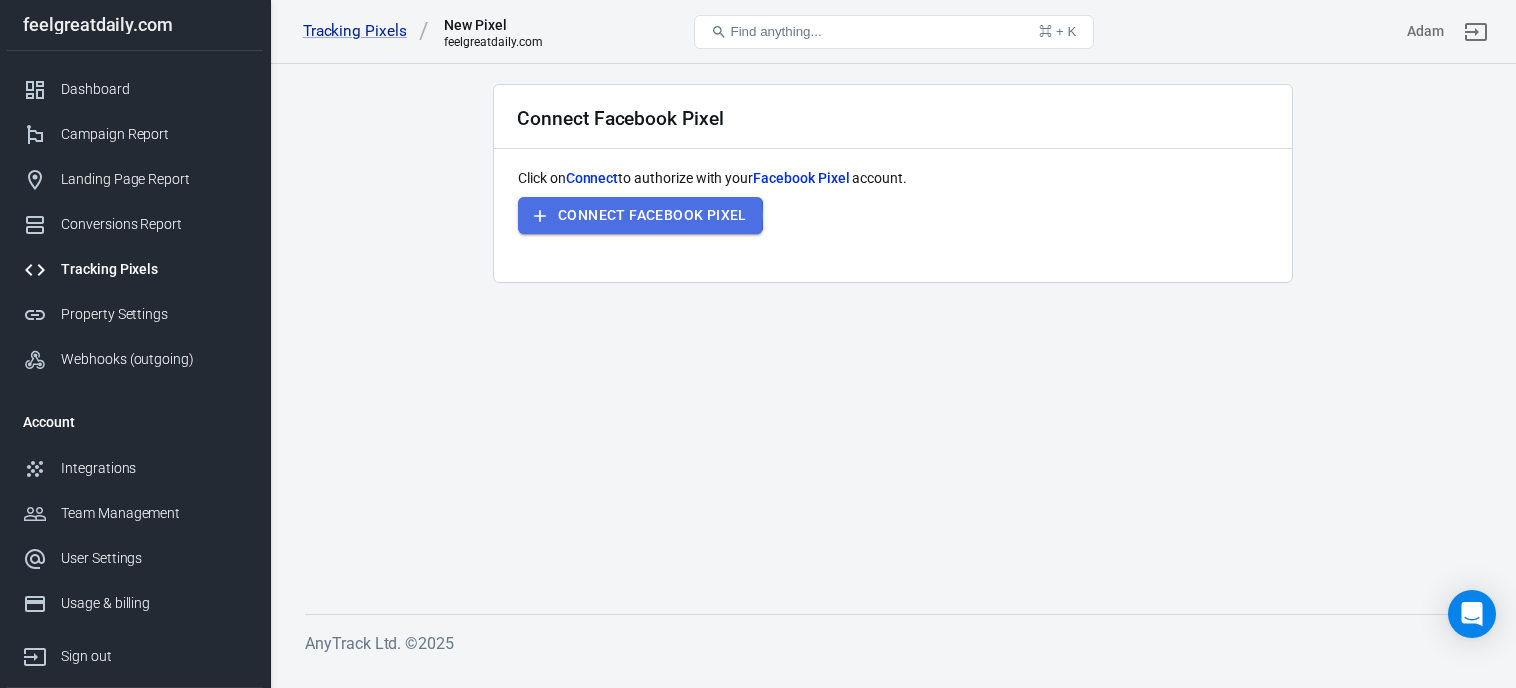 click on "Connect Facebook Pixel" at bounding box center [640, 215] 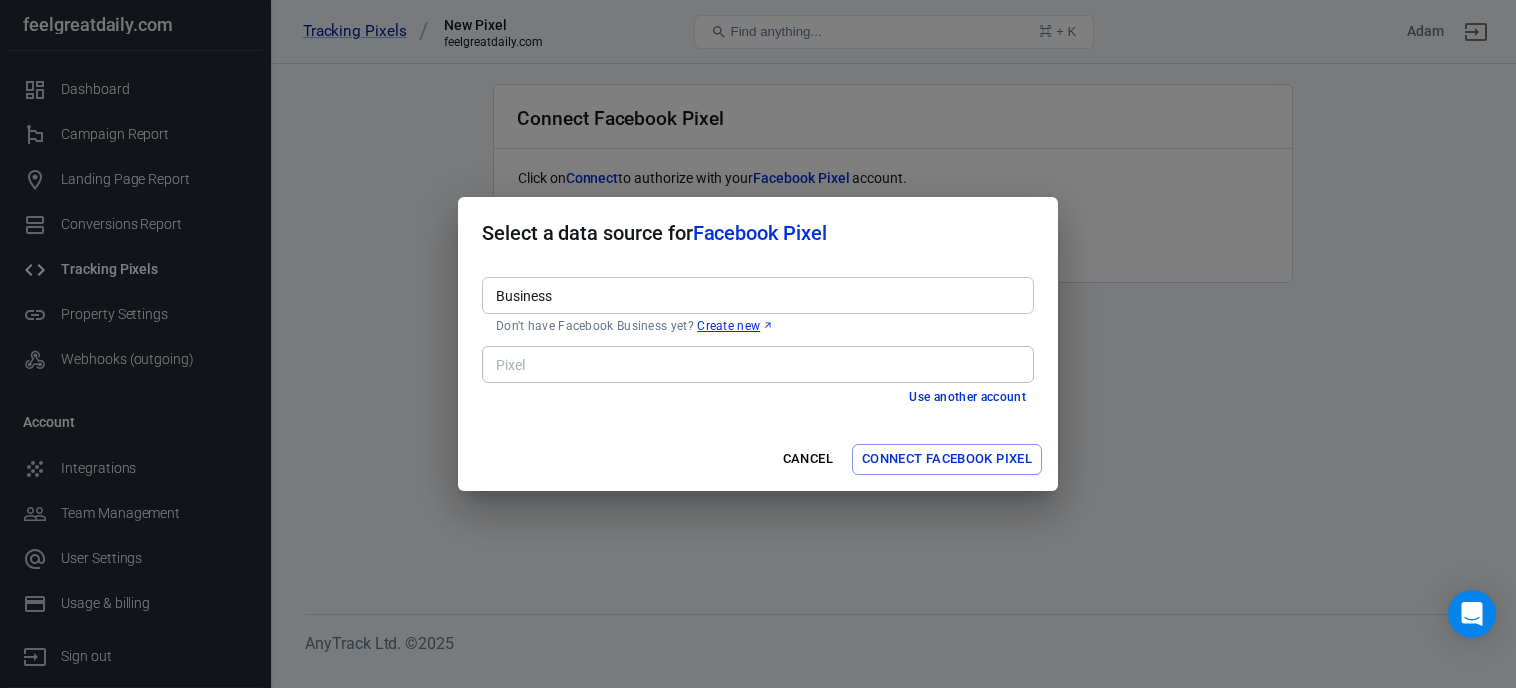 click on "Business" at bounding box center [756, 295] 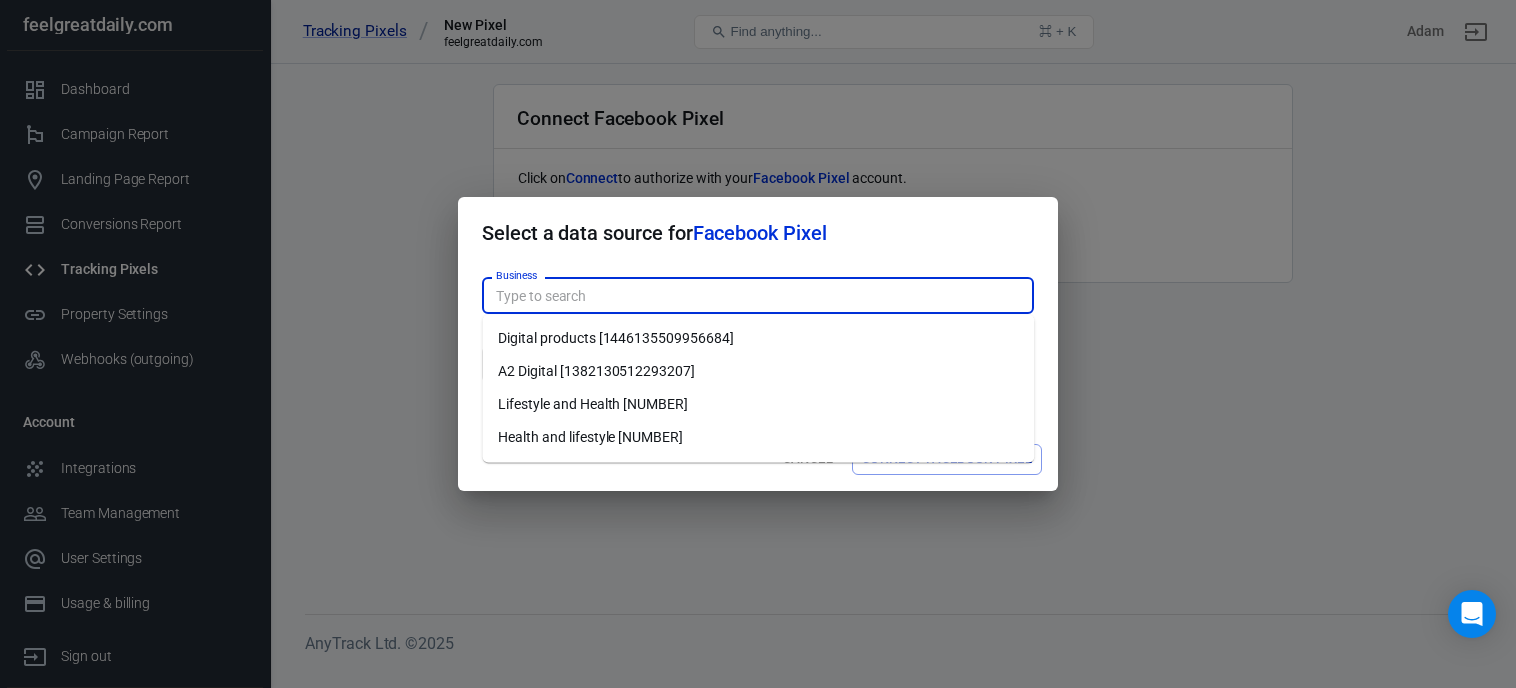 click on "Lifestyle and Health [NUMBER]" at bounding box center (758, 404) 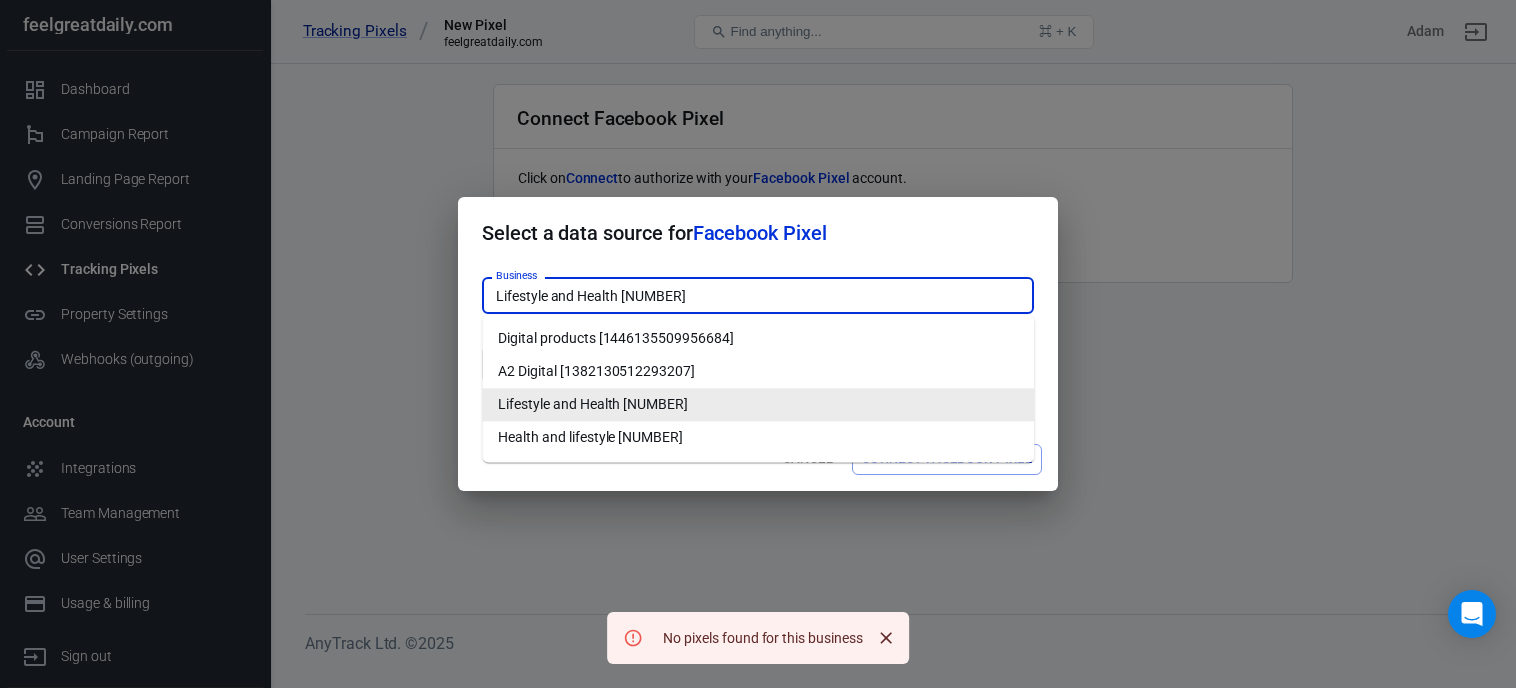 click on "Lifestyle and Health [NUMBER]" at bounding box center (756, 295) 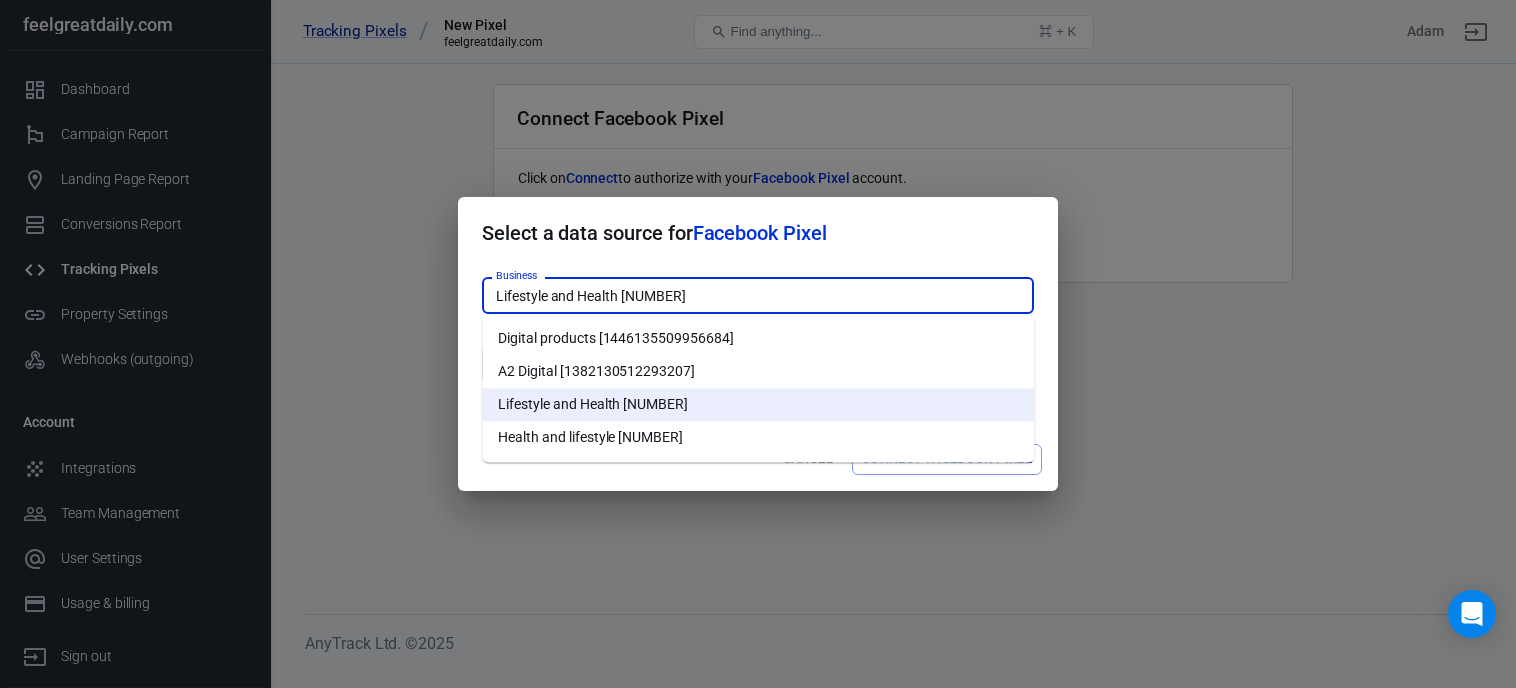 click on "Health and lifestyle [NUMBER]" at bounding box center (758, 437) 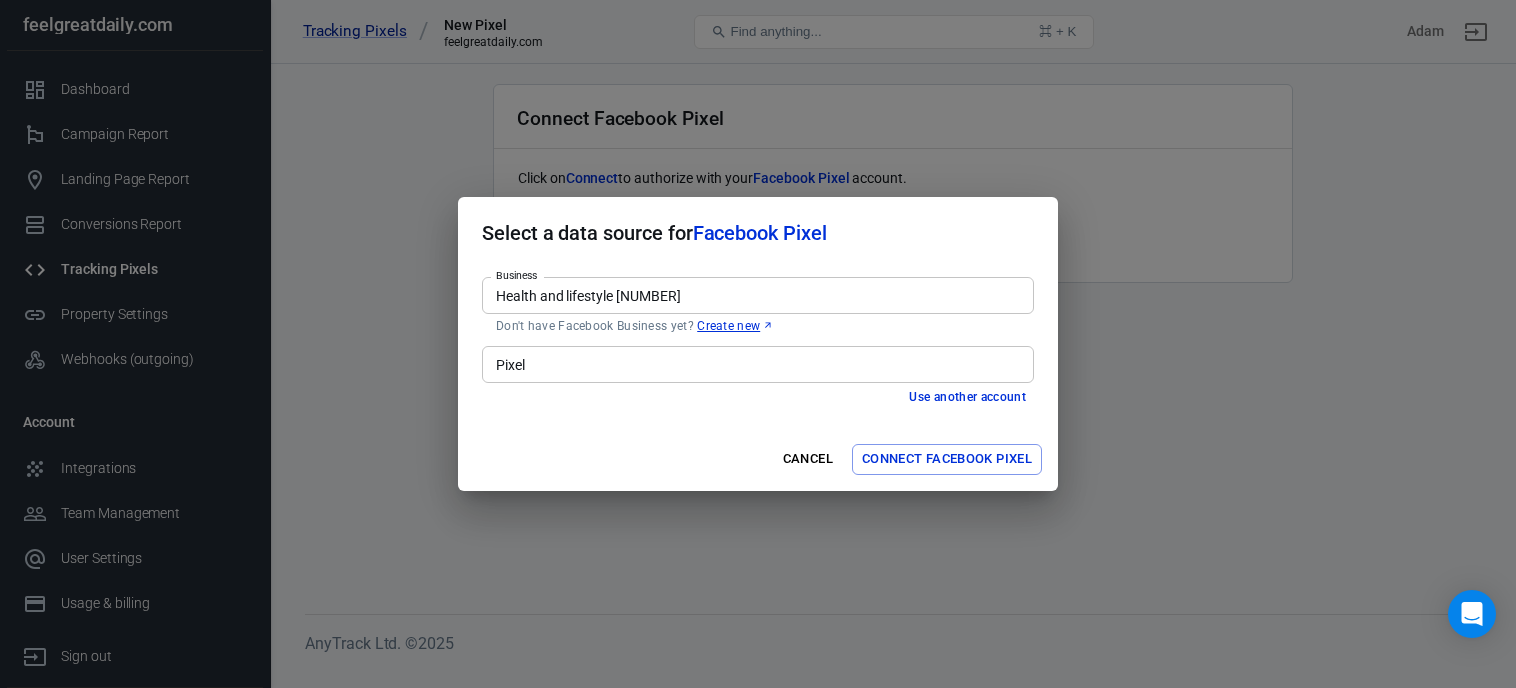click on "Pixel" at bounding box center [756, 364] 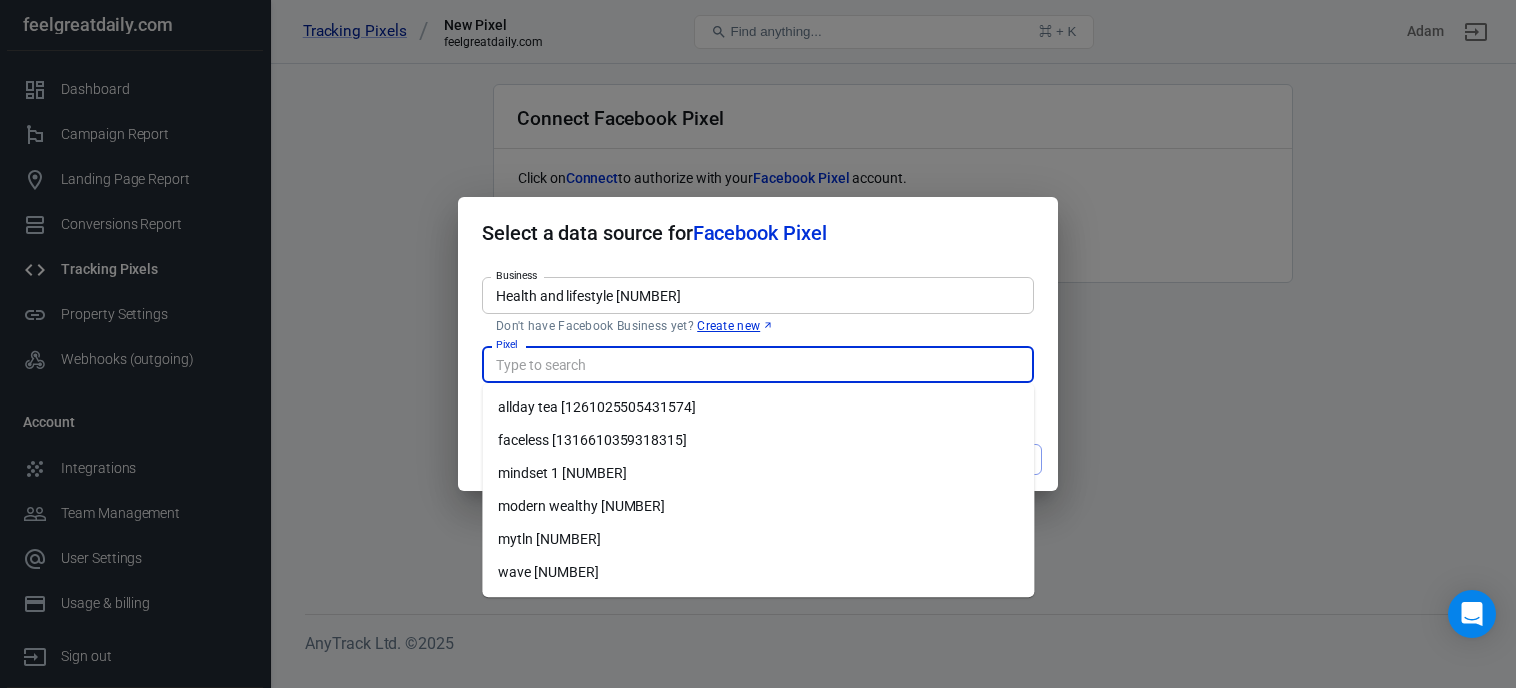 click on "mytln [NUMBER]" at bounding box center [758, 539] 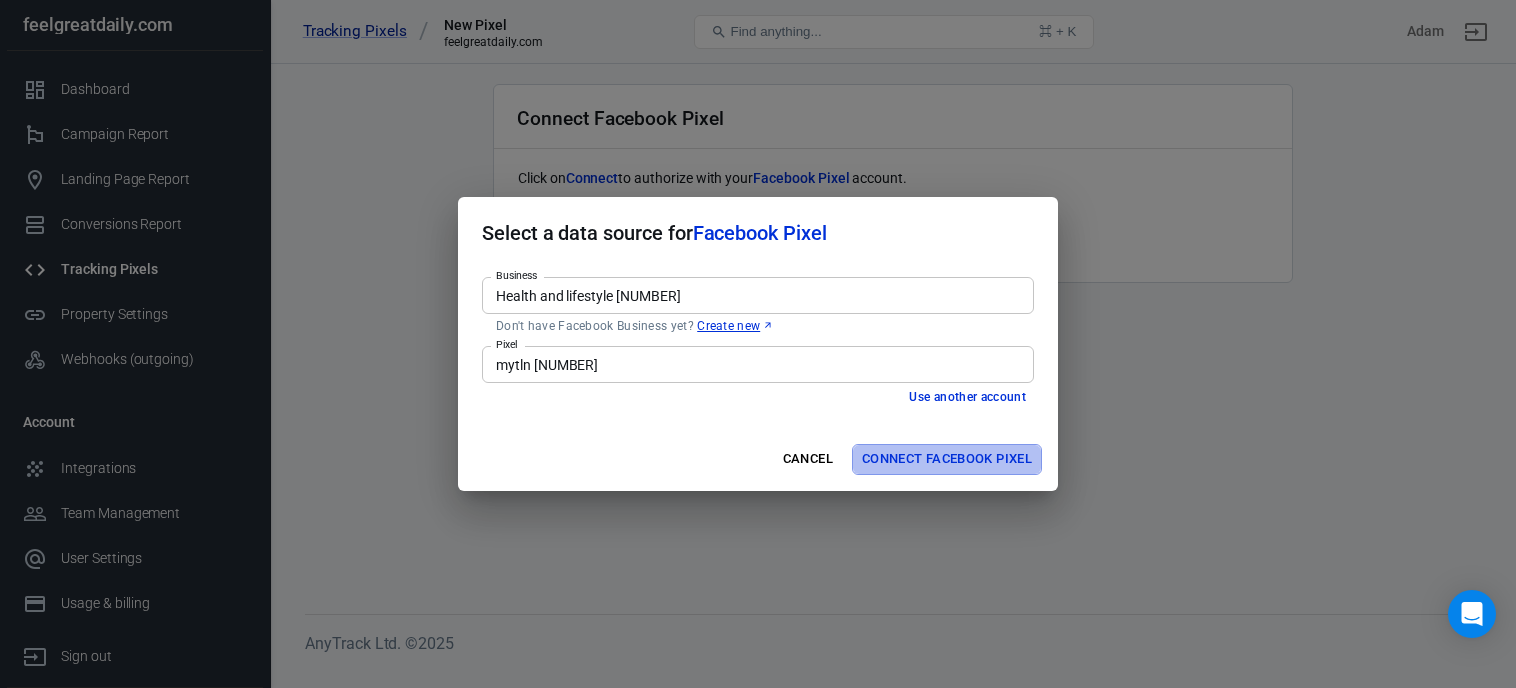 click on "Connect Facebook Pixel" at bounding box center [947, 459] 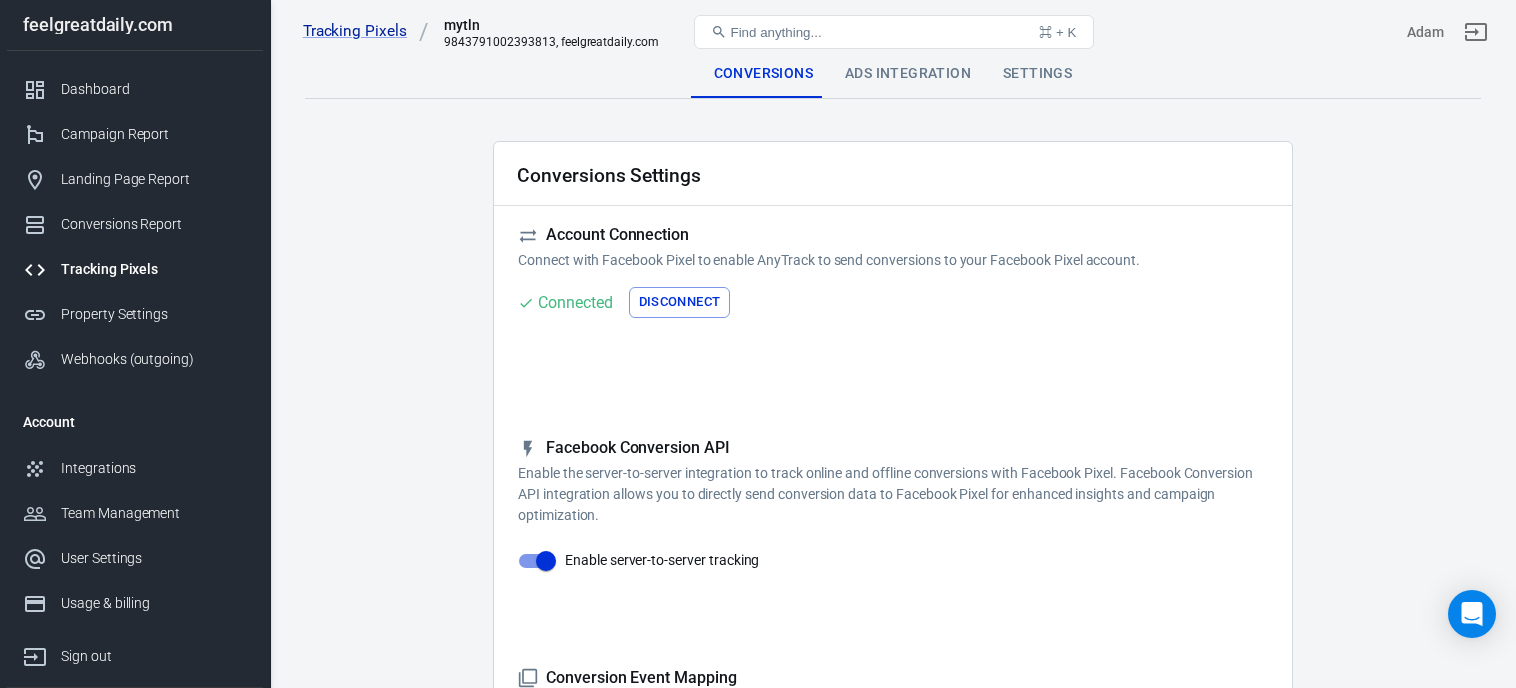 checkbox on "true" 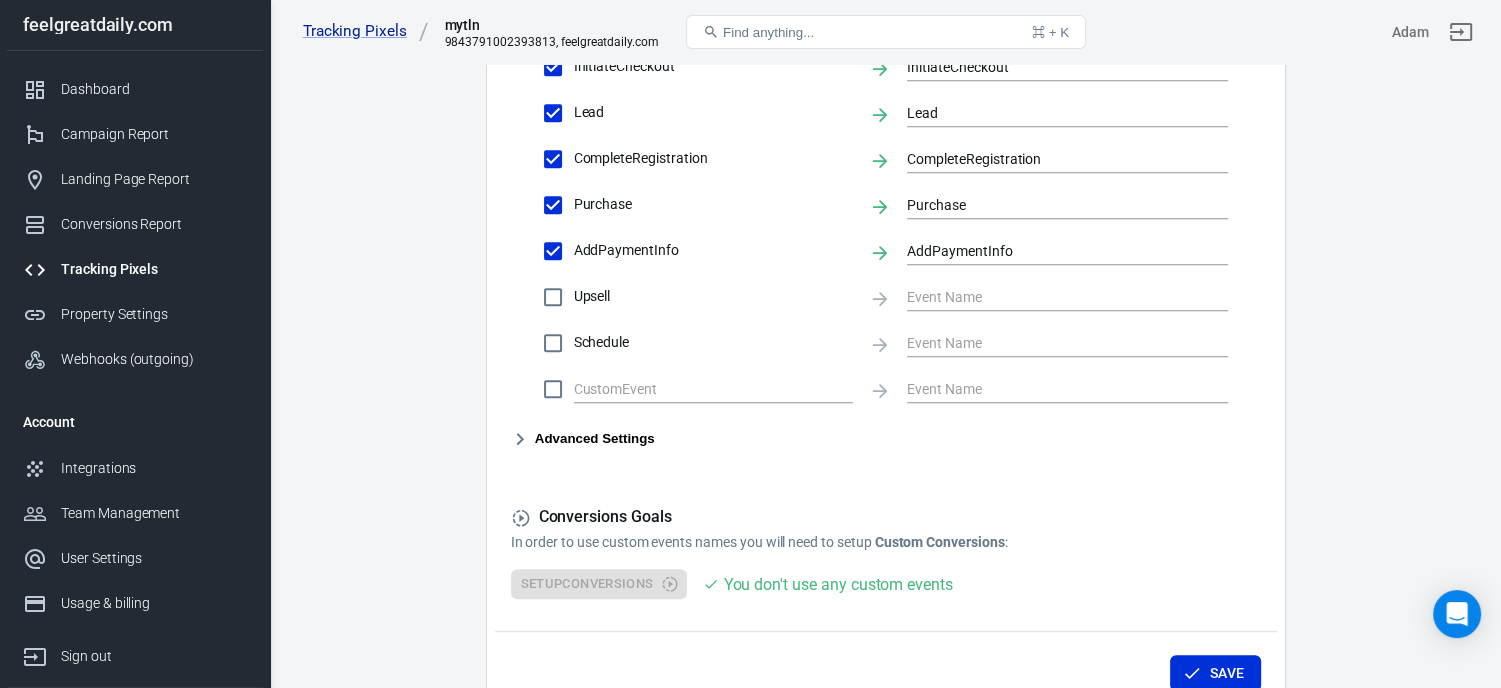 scroll, scrollTop: 1073, scrollLeft: 0, axis: vertical 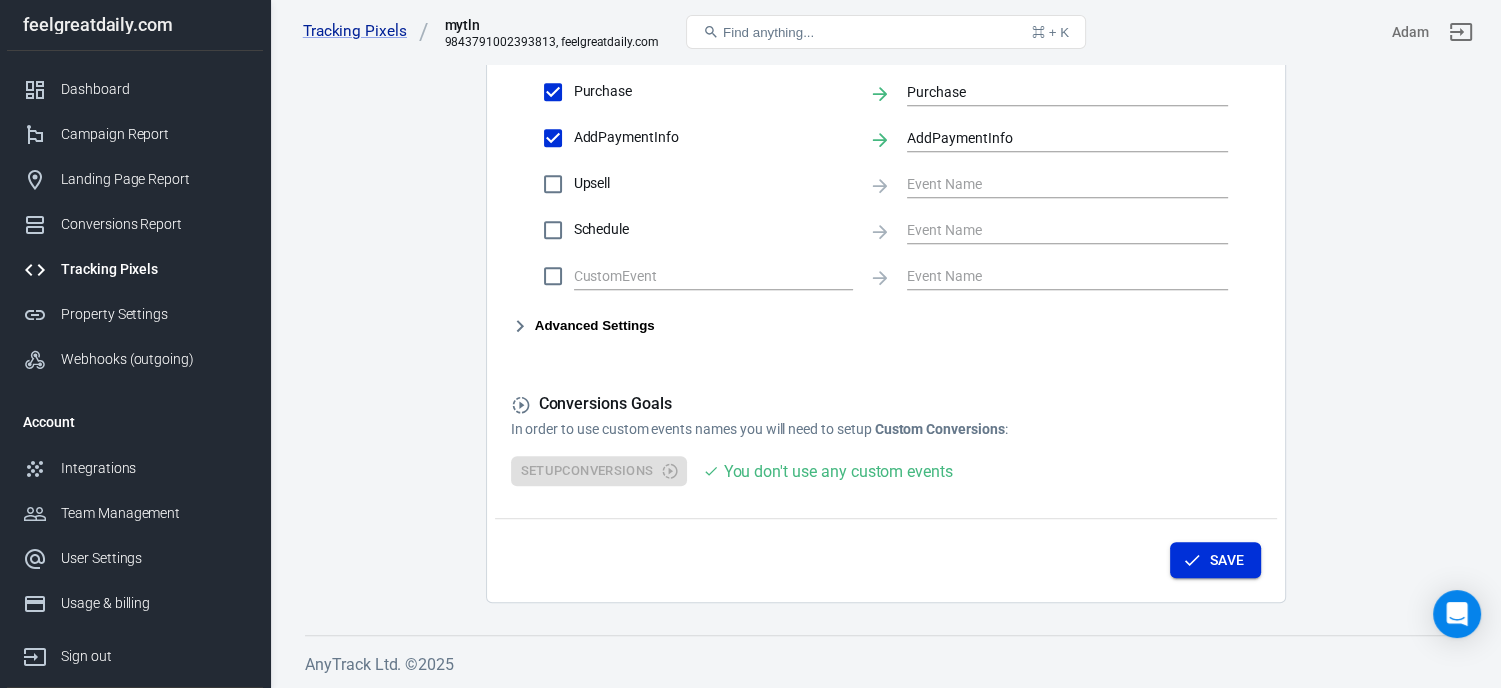 click on "Save" at bounding box center (1215, 560) 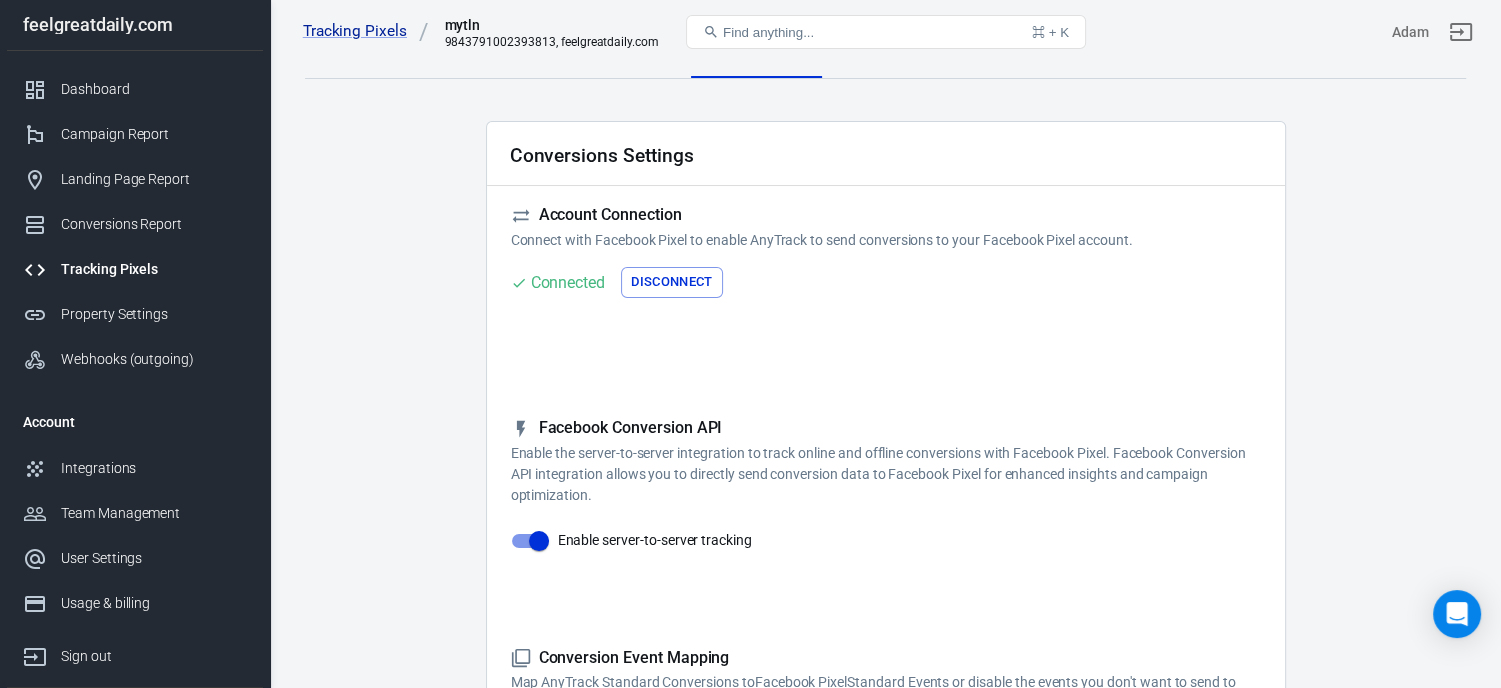 scroll, scrollTop: 0, scrollLeft: 0, axis: both 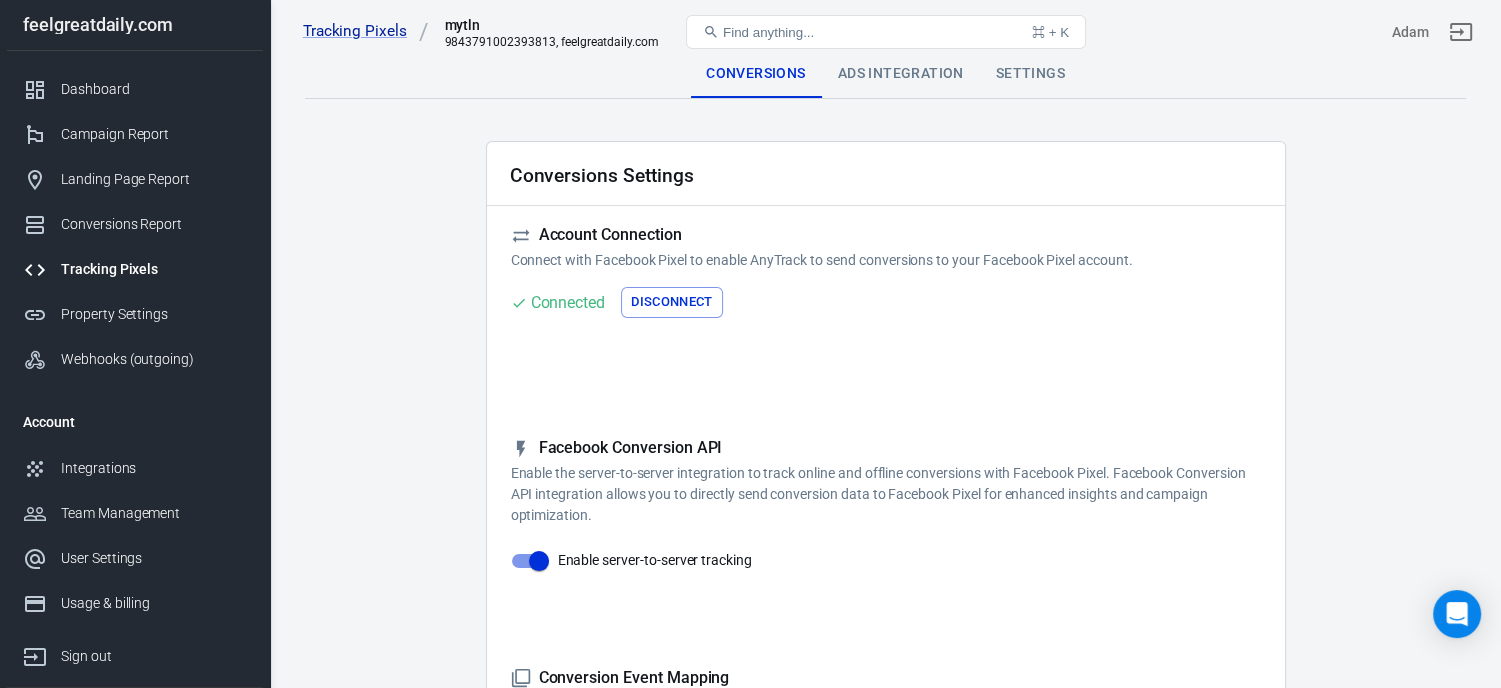 click on "Ads Integration" at bounding box center (901, 74) 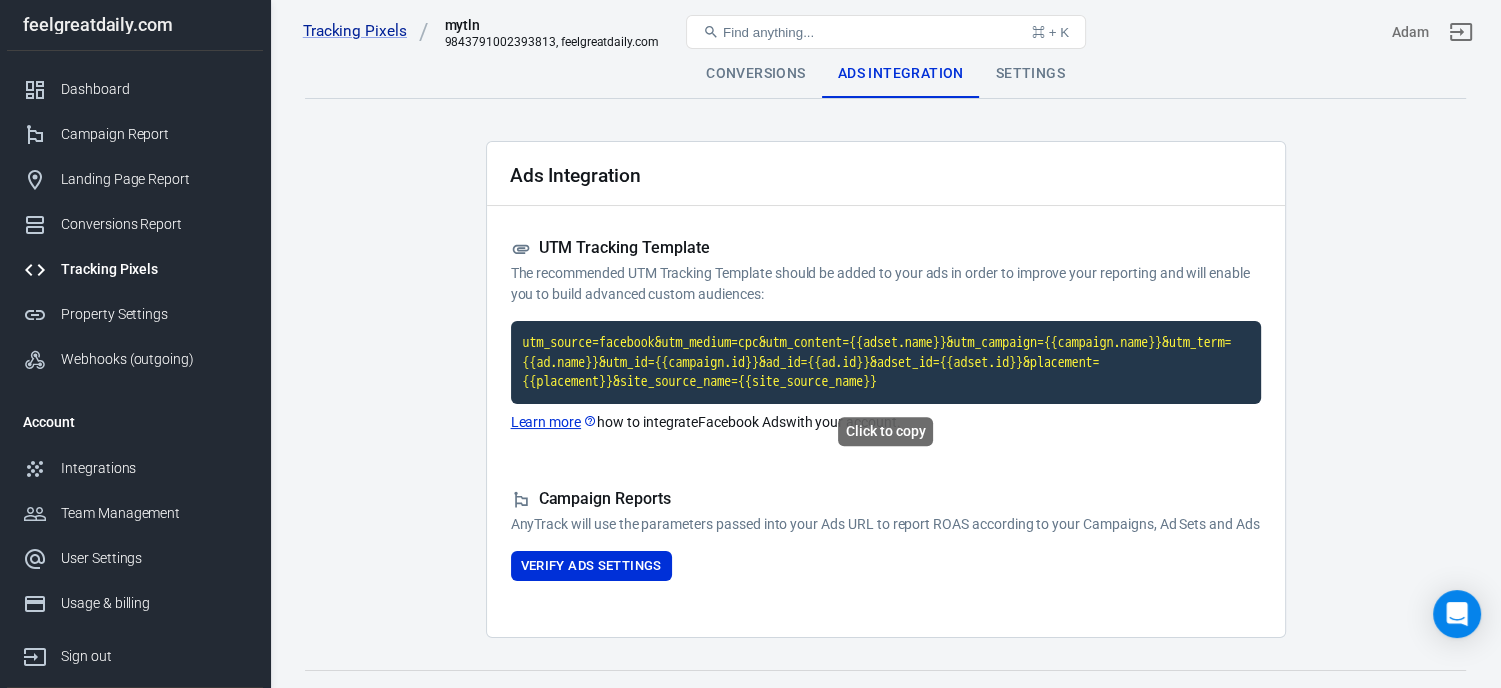 click on "utm_source=facebook&utm_medium=cpc&utm_content={{adset.name}}&utm_campaign={{campaign.name}}&utm_term={{ad.name}}&utm_id={{campaign.id}}&ad_id={{ad.id}}&adset_id={{adset.id}}&placement={{placement}}&site_source_name={{site_source_name}}" at bounding box center (886, 362) 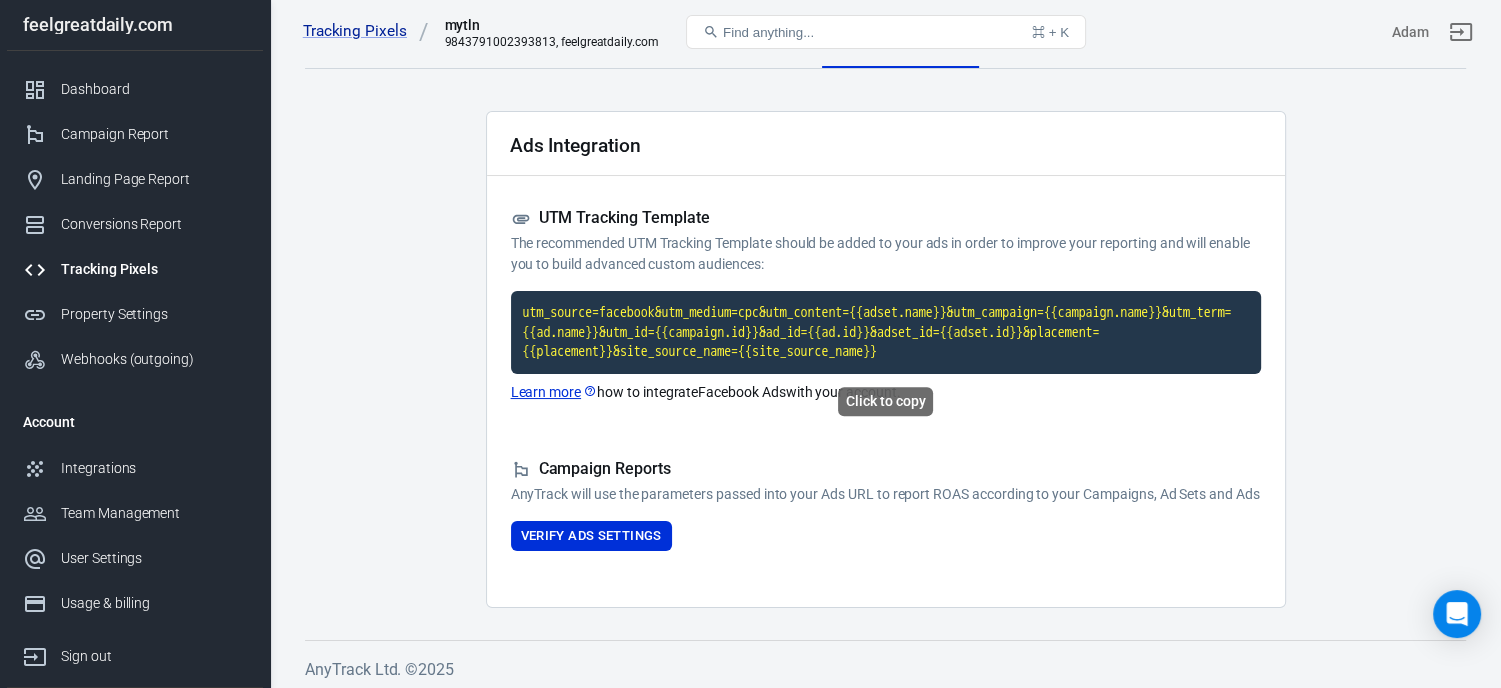 scroll, scrollTop: 0, scrollLeft: 0, axis: both 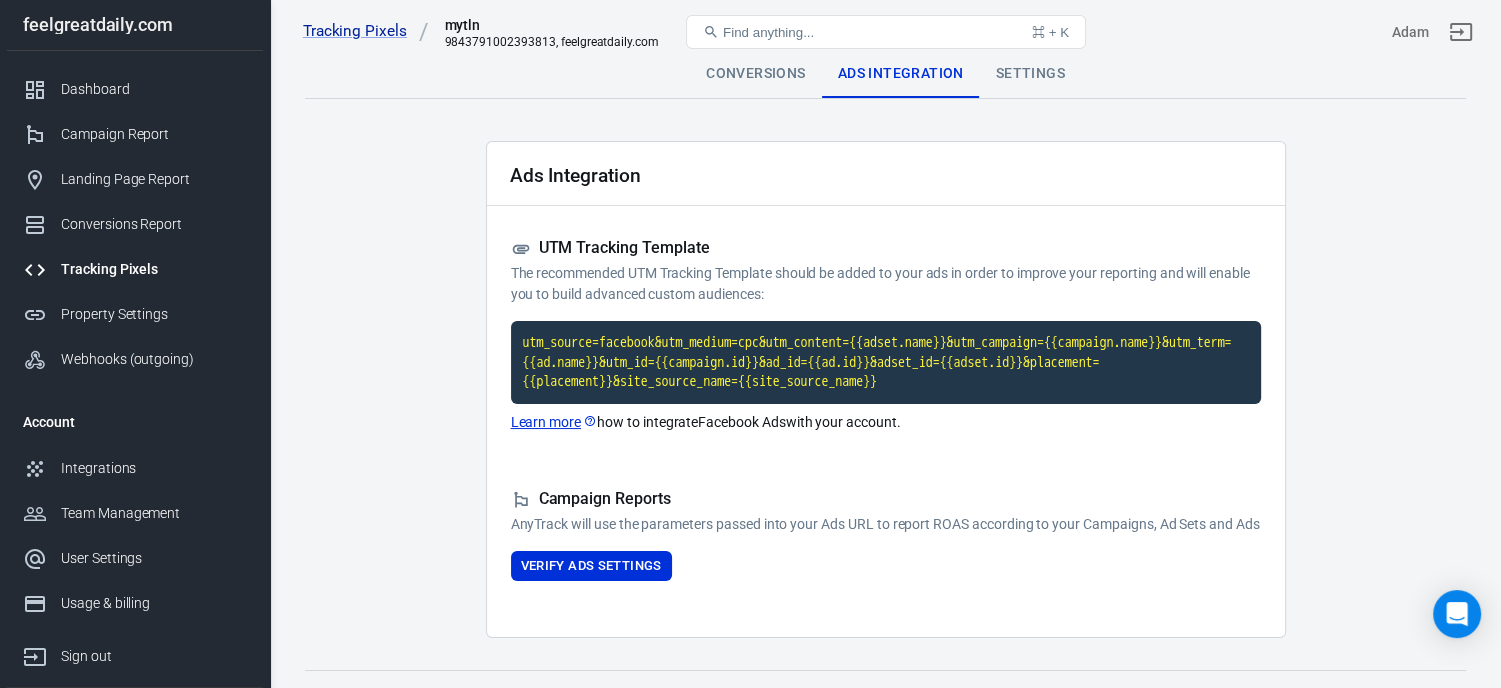 click on "Conversions" at bounding box center (755, 74) 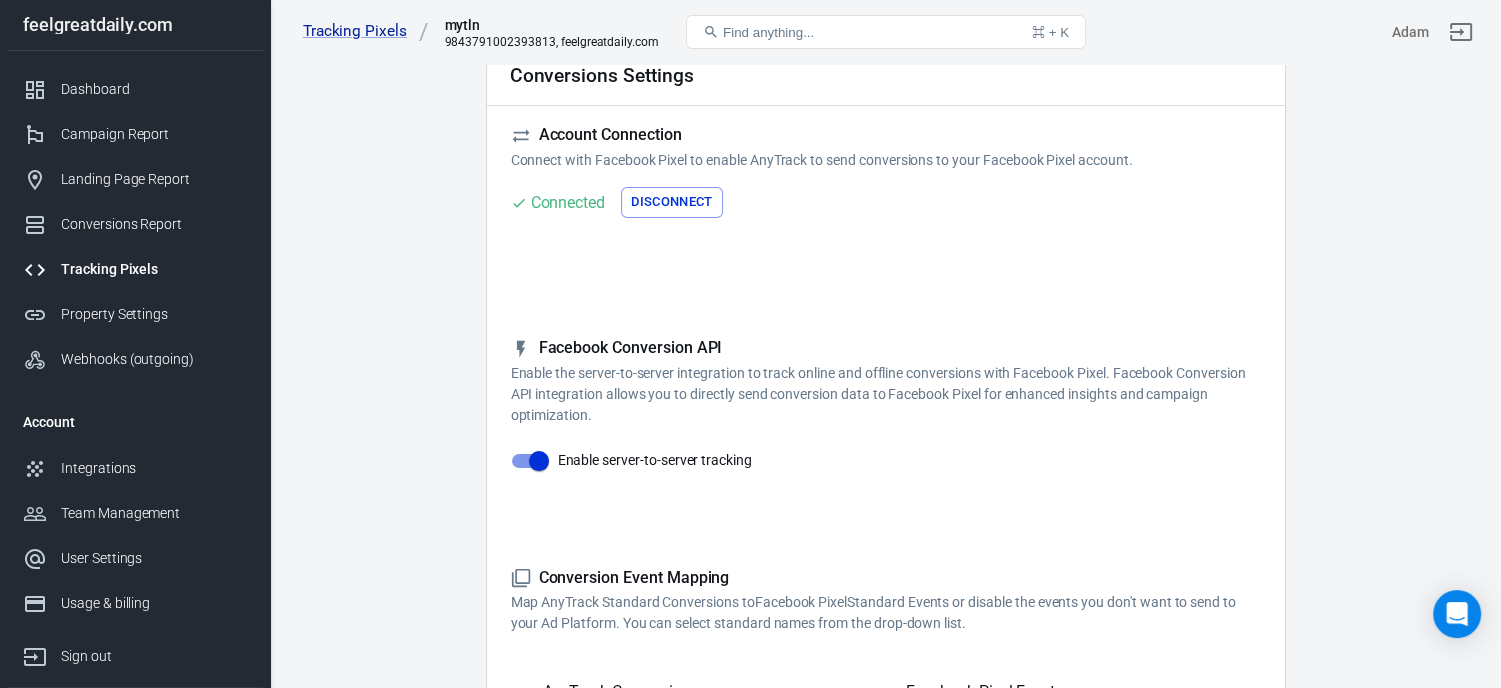 scroll, scrollTop: 0, scrollLeft: 0, axis: both 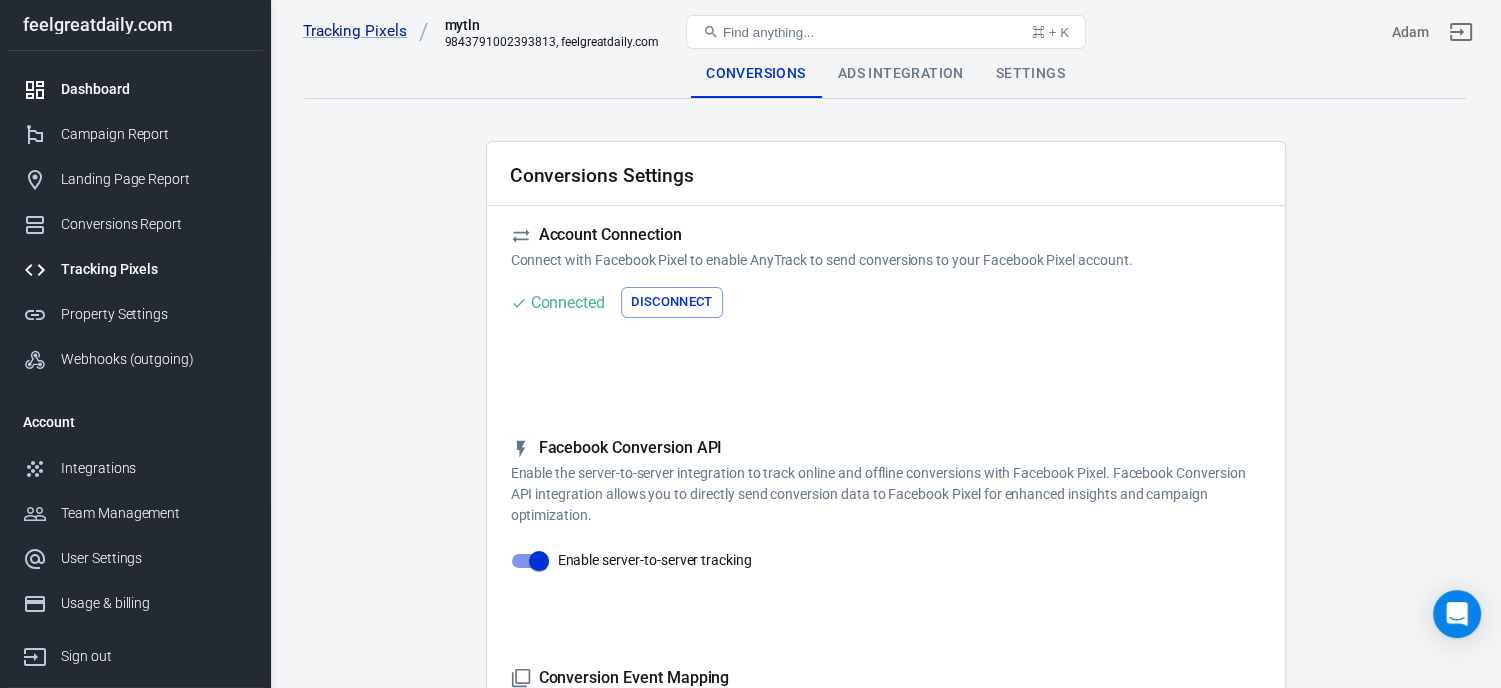 click on "Dashboard" at bounding box center [154, 89] 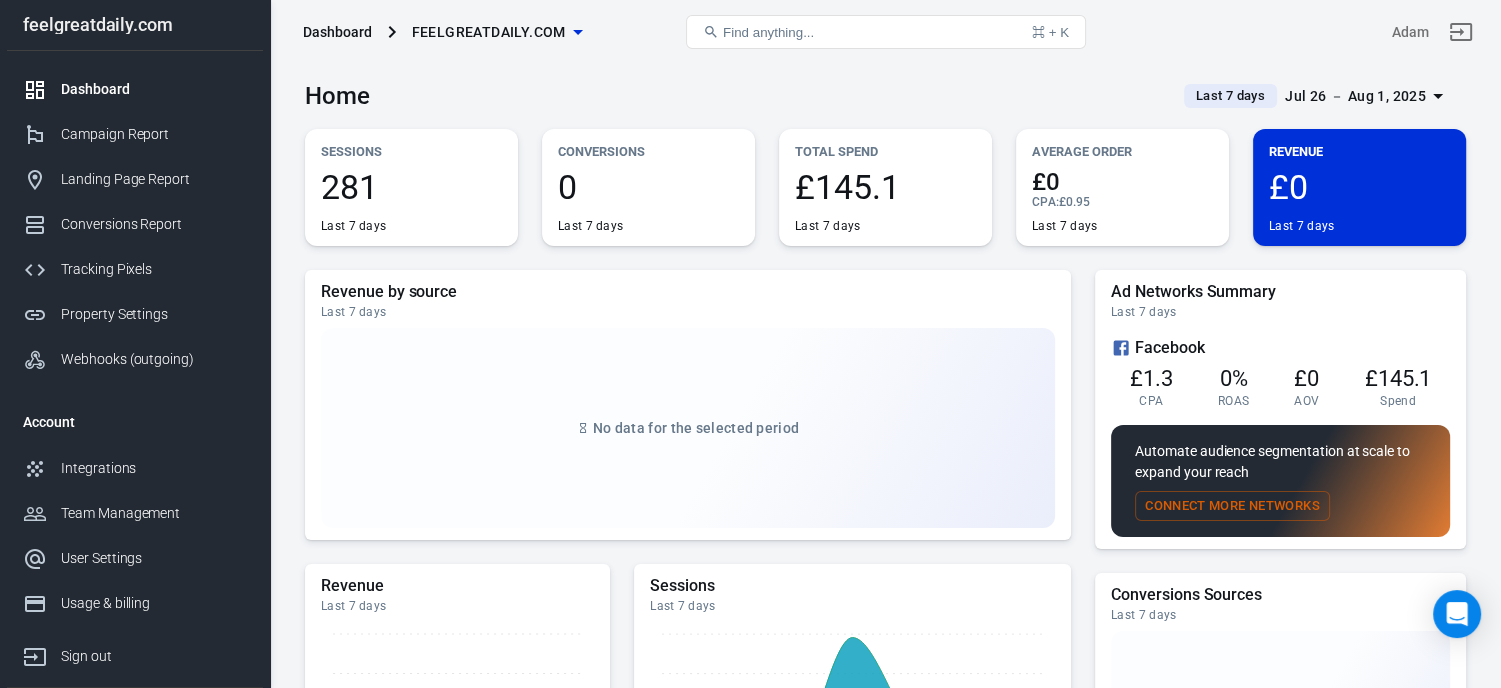 click on "feelgreatdaily.com" at bounding box center [489, 32] 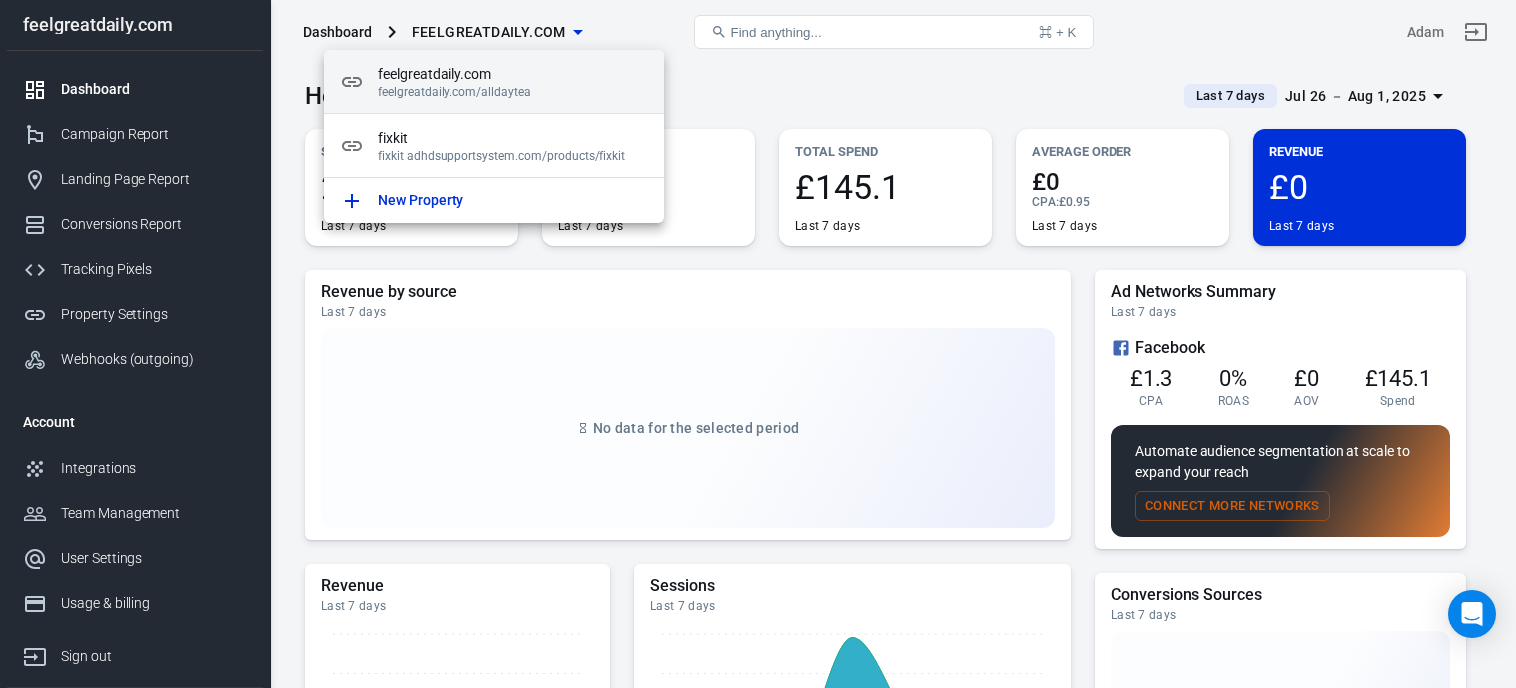 click on "feelgreatdaily.com" at bounding box center (513, 74) 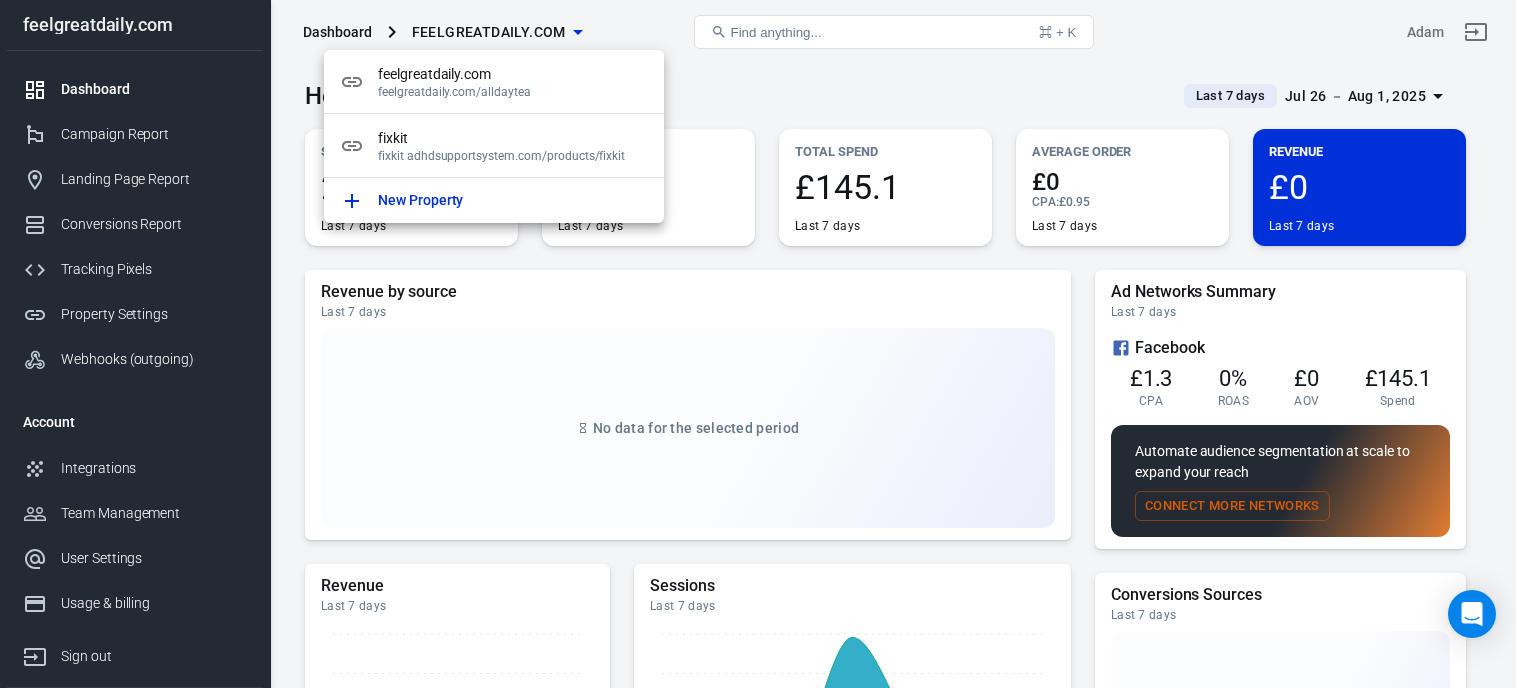 click at bounding box center [758, 344] 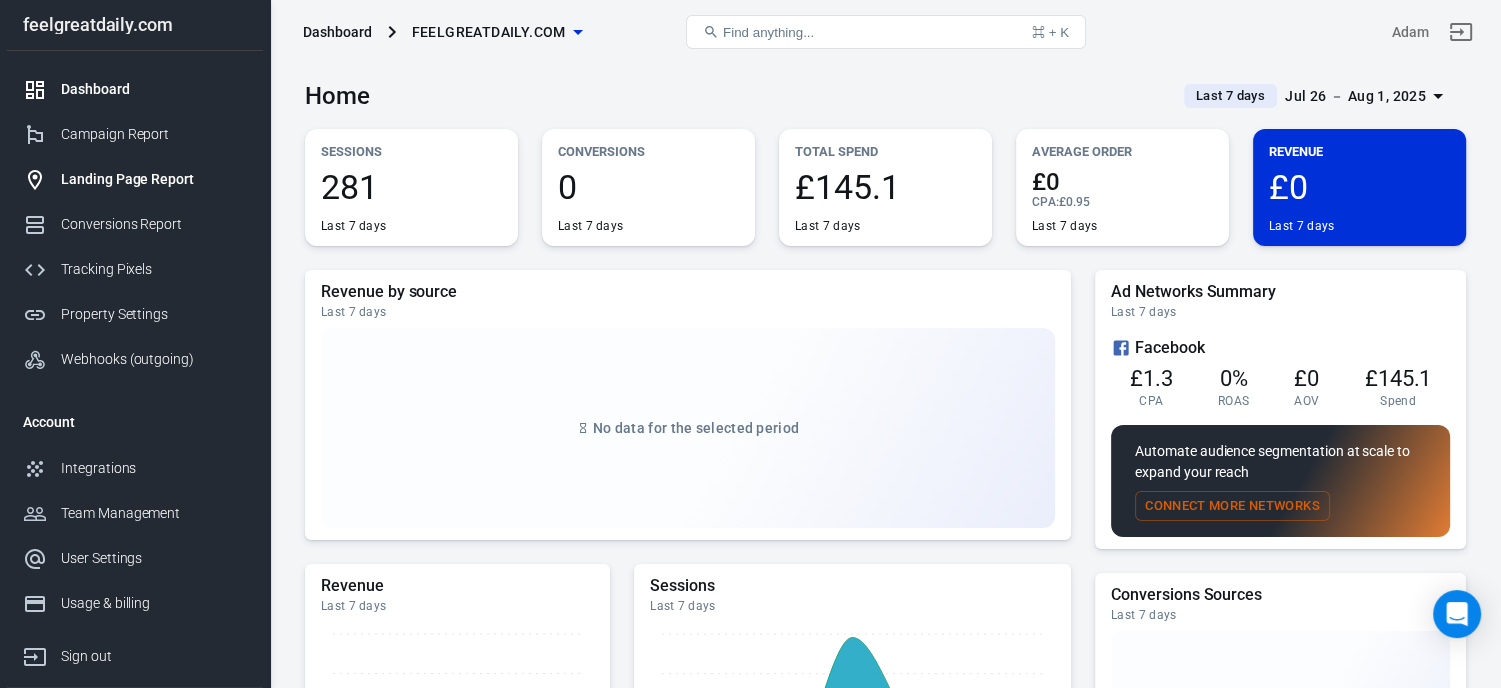click on "Landing Page Report" at bounding box center (154, 179) 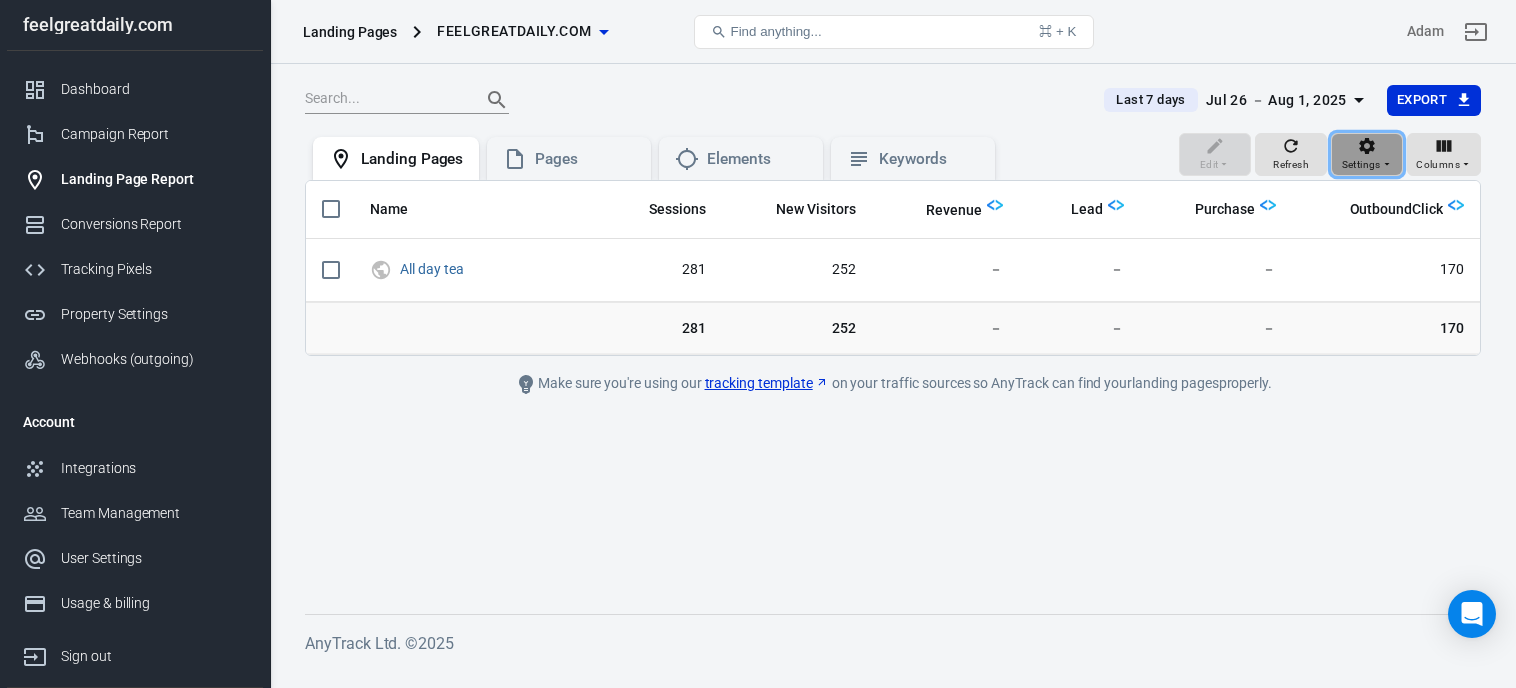 click on "Settings" at bounding box center (1367, 155) 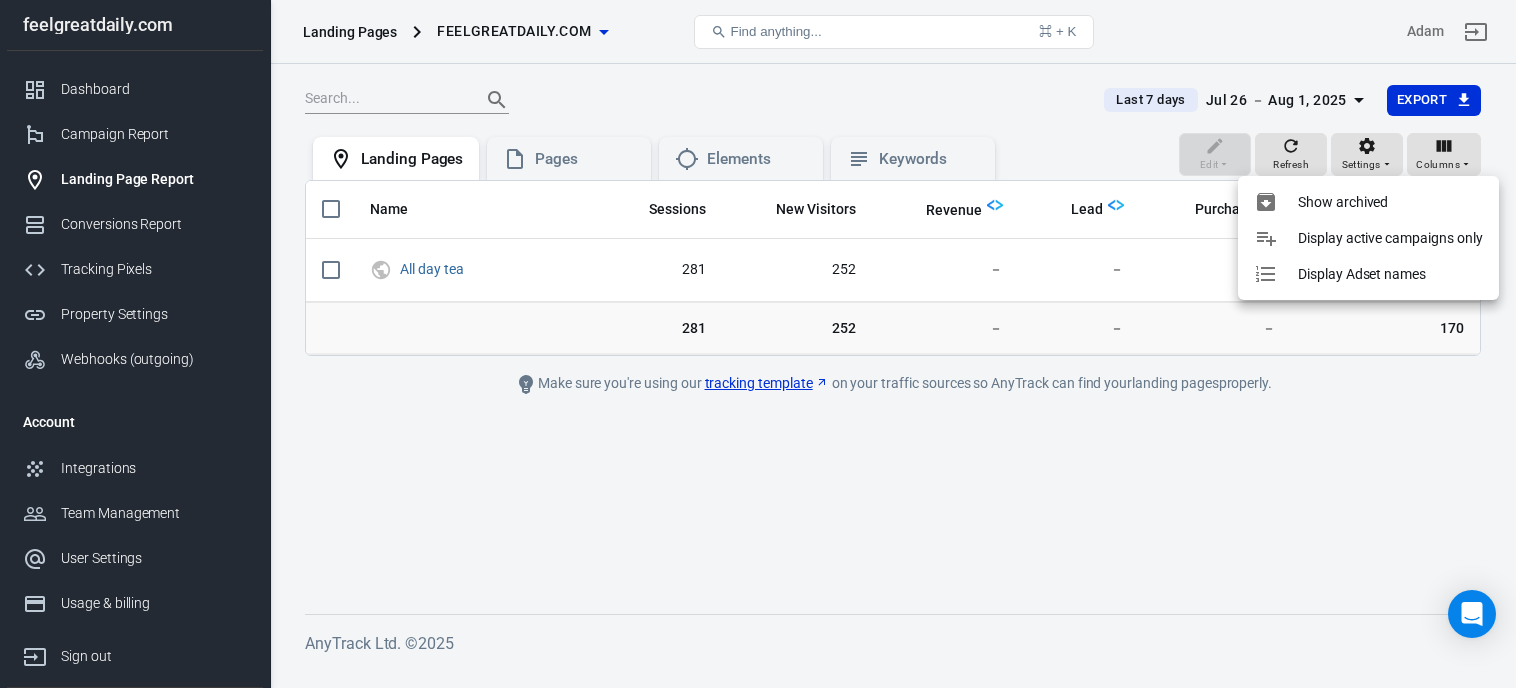 click at bounding box center [758, 344] 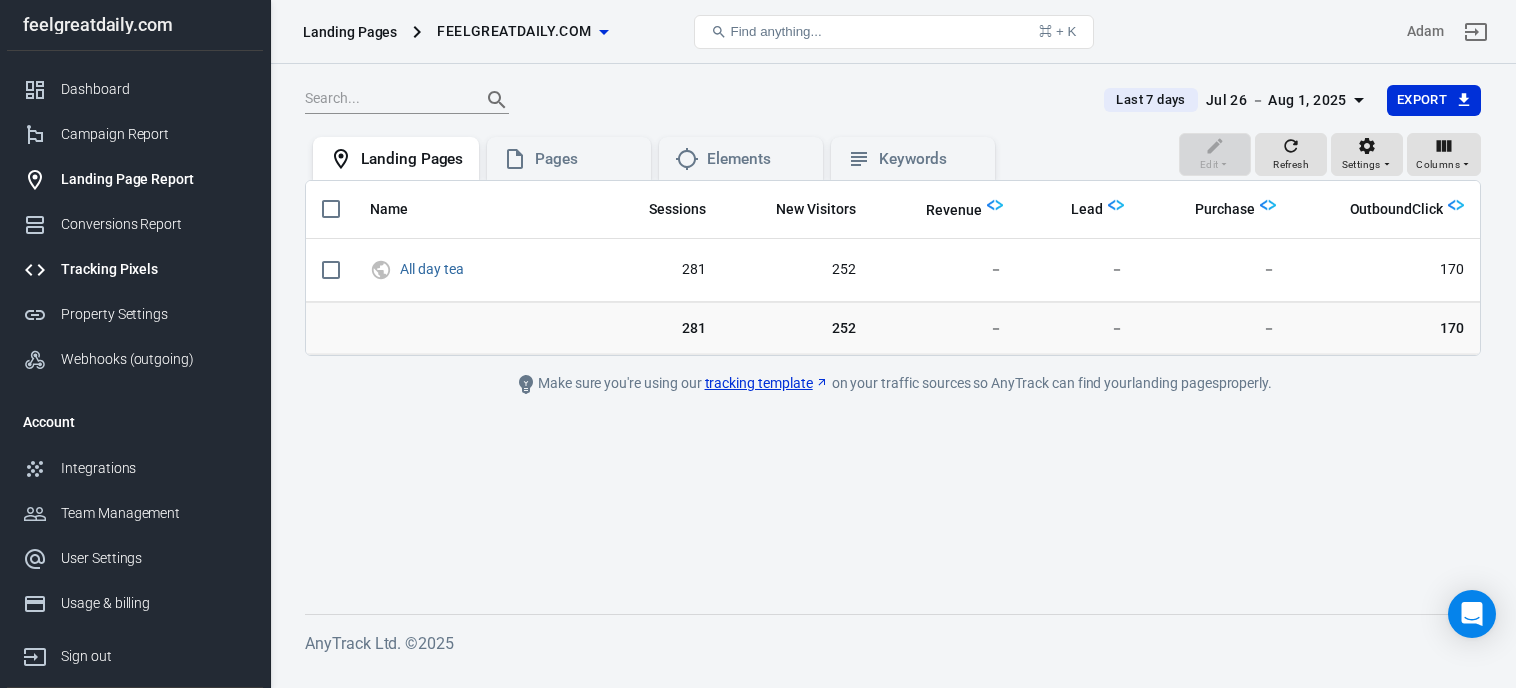 click on "Tracking Pixels" at bounding box center [154, 269] 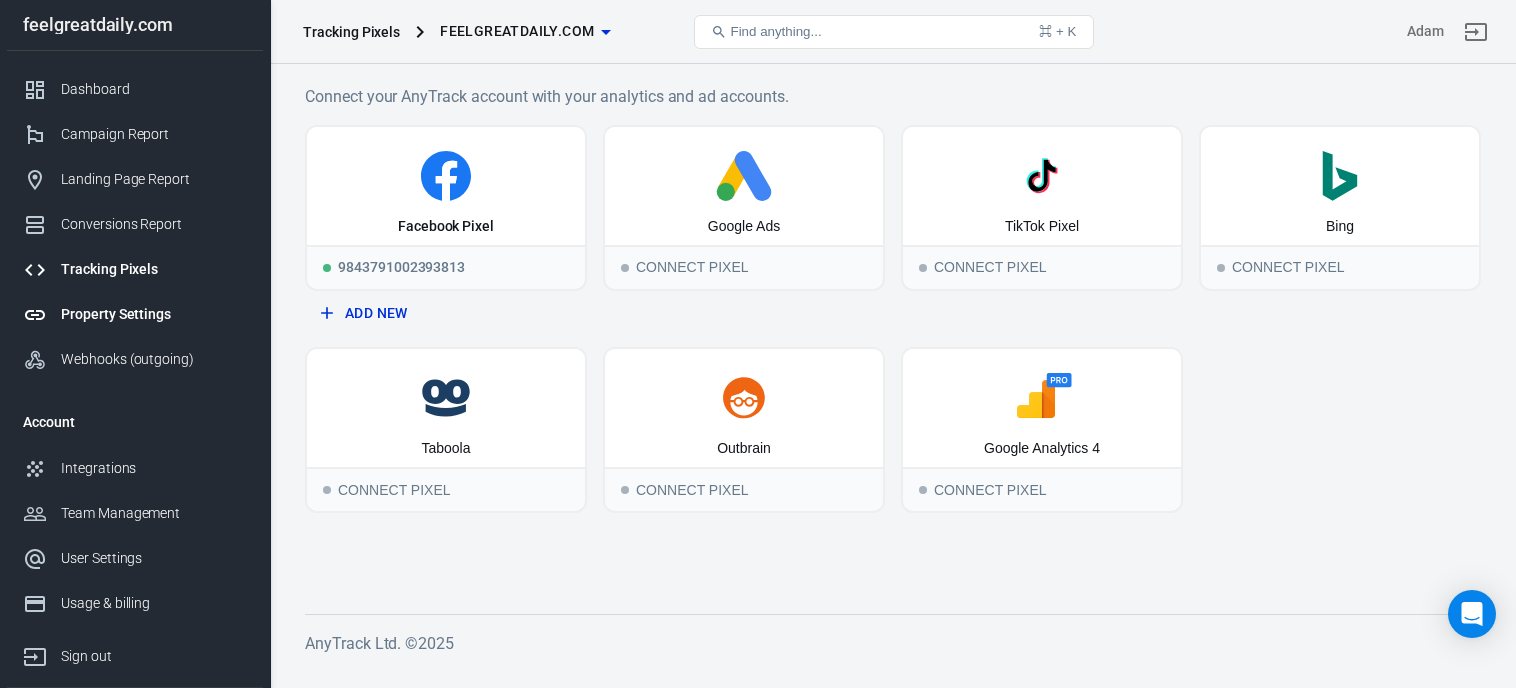 click on "Property Settings" at bounding box center [154, 314] 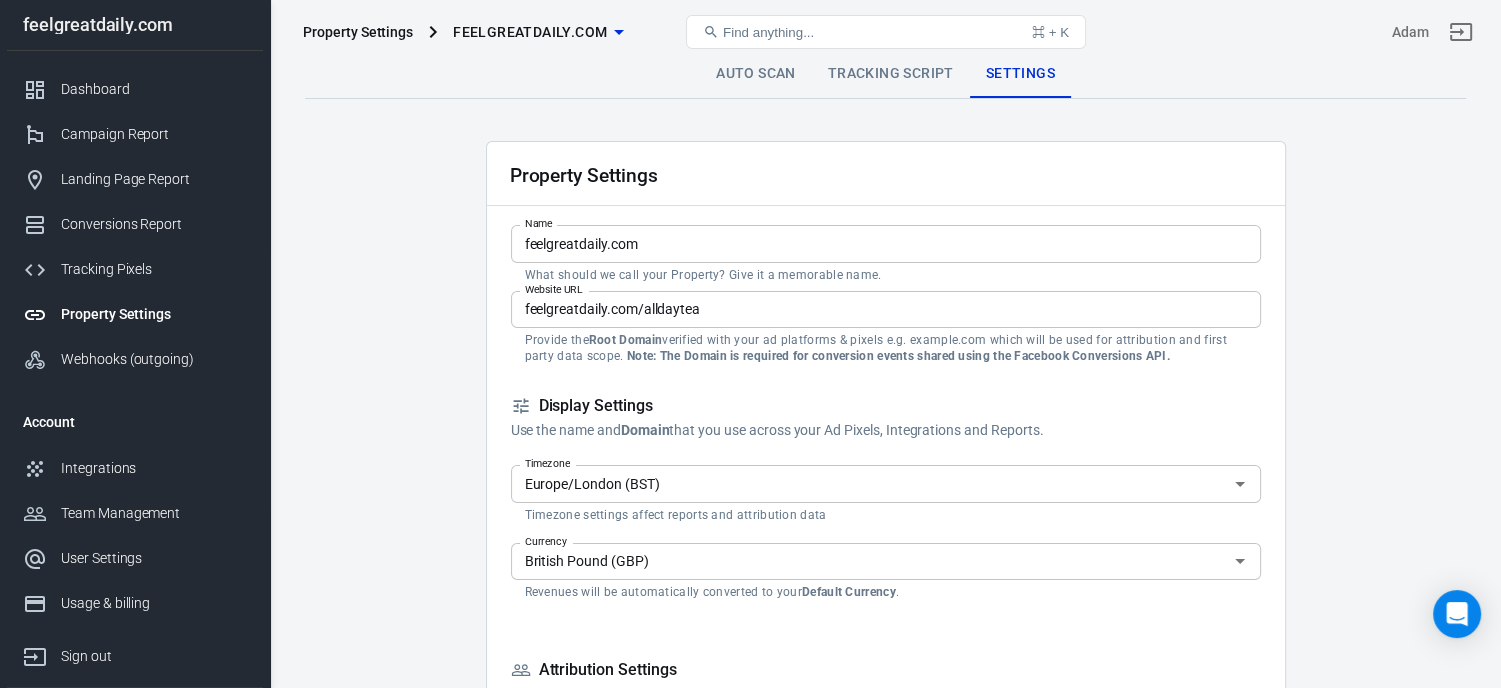 click on "feelgreatdaily.com/alldaytea" at bounding box center (886, 309) 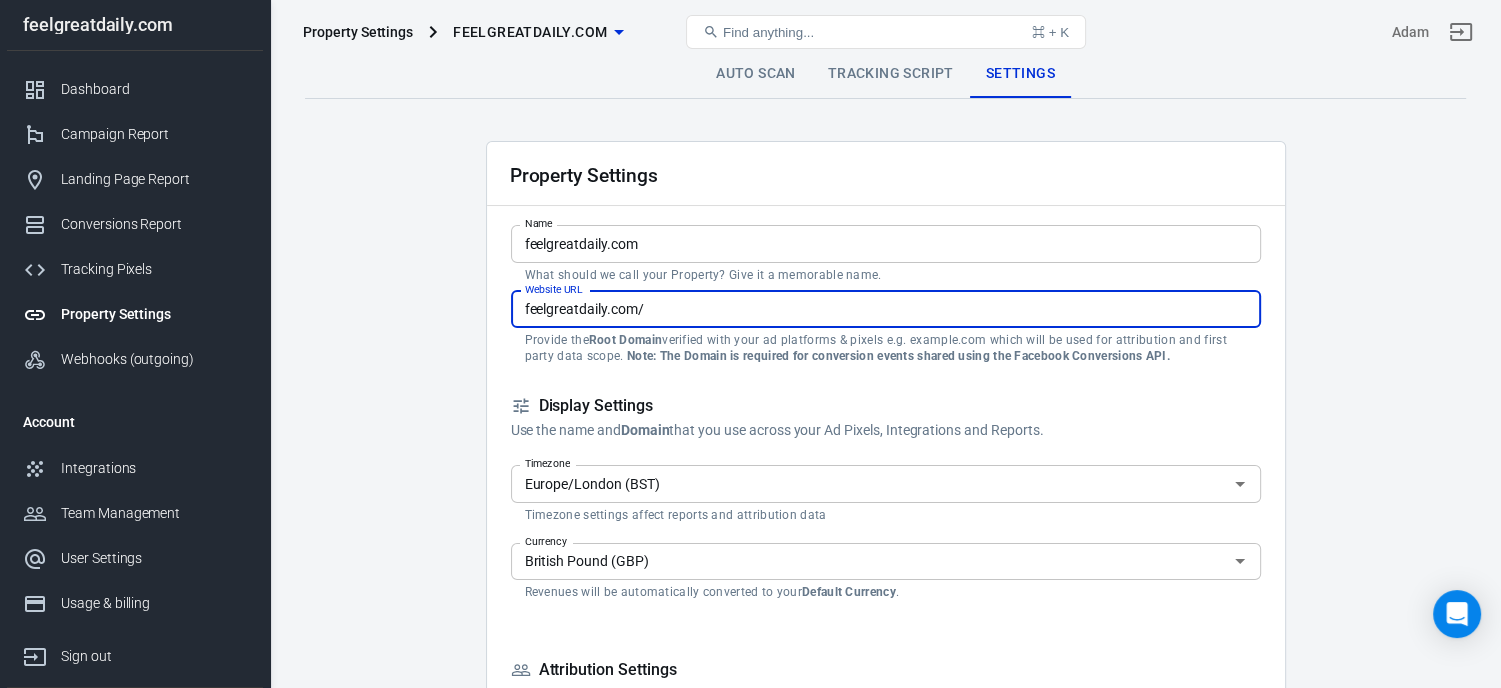 paste on "https://www.feelgreatdaily.com/mytln/" 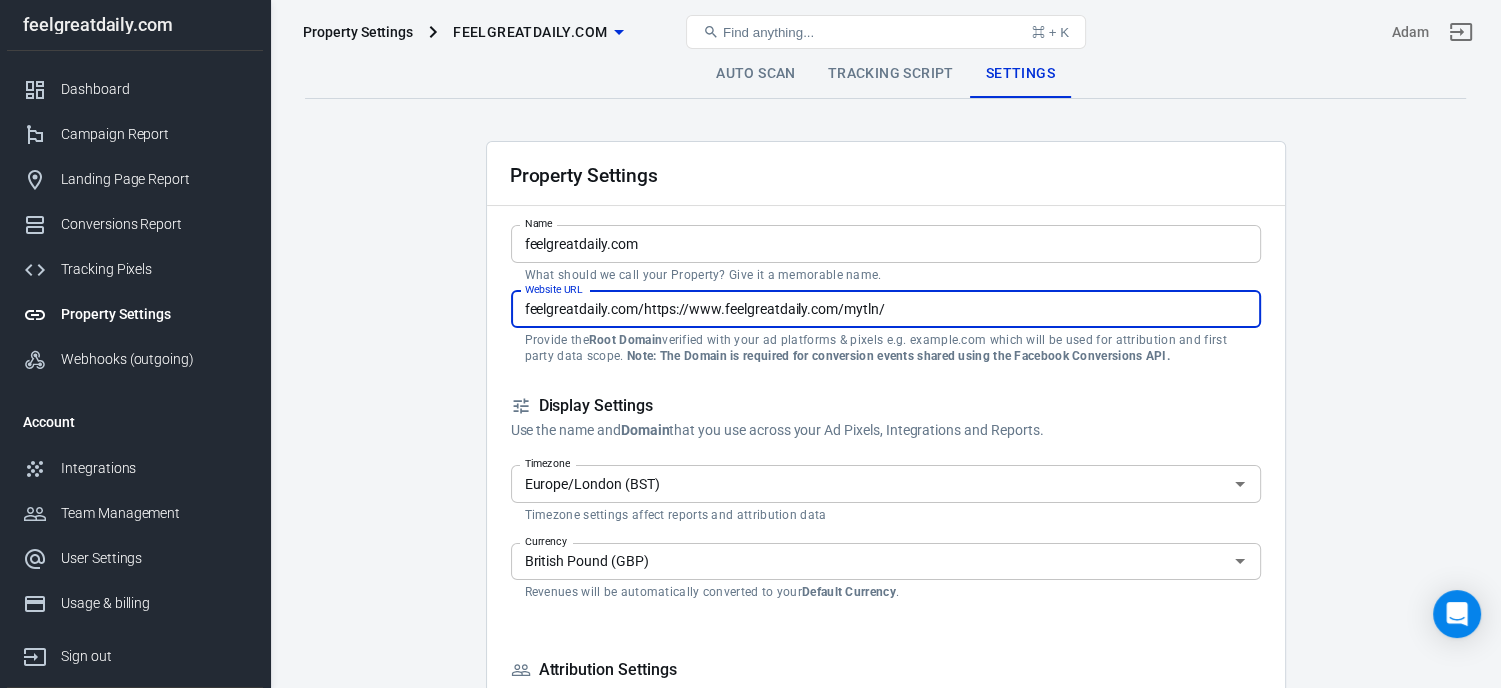 drag, startPoint x: 640, startPoint y: 311, endPoint x: 500, endPoint y: 303, distance: 140.22838 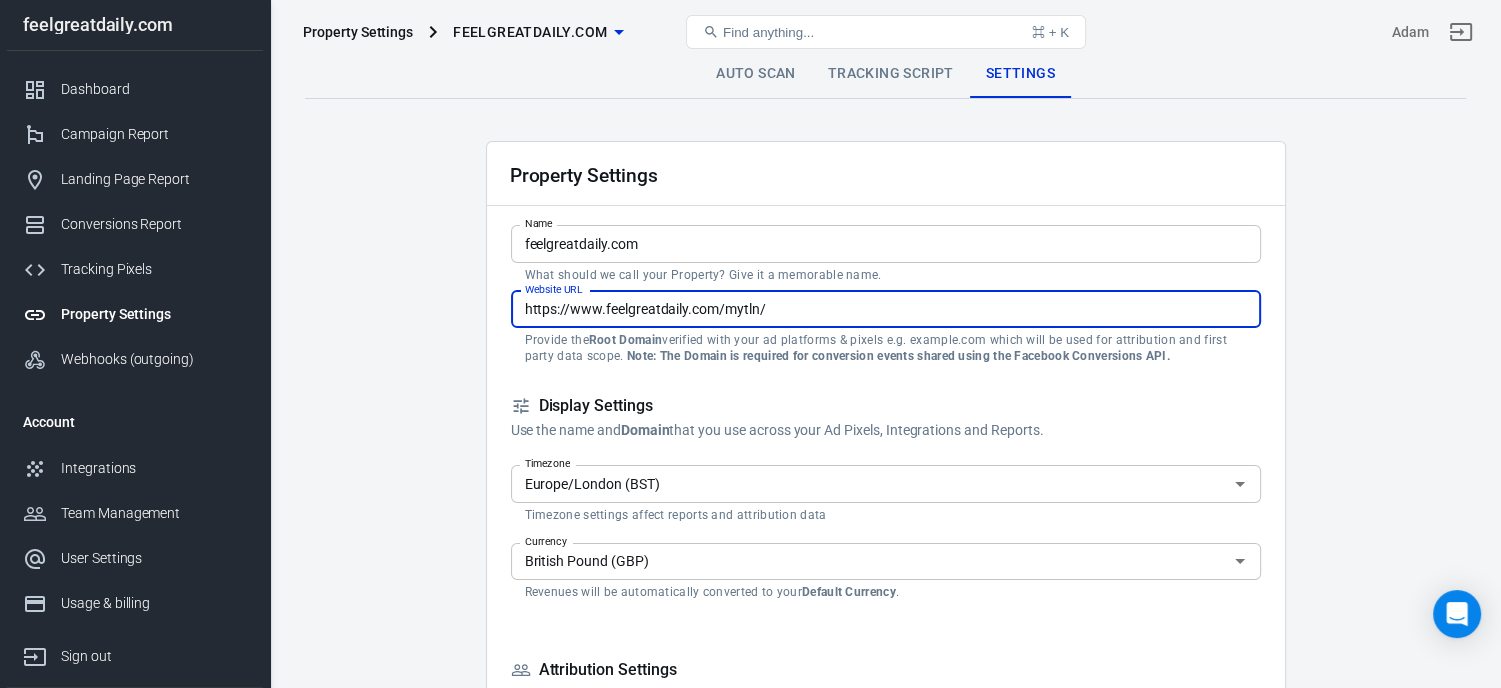 type on "https://www.feelgreatdaily.com/mytln/" 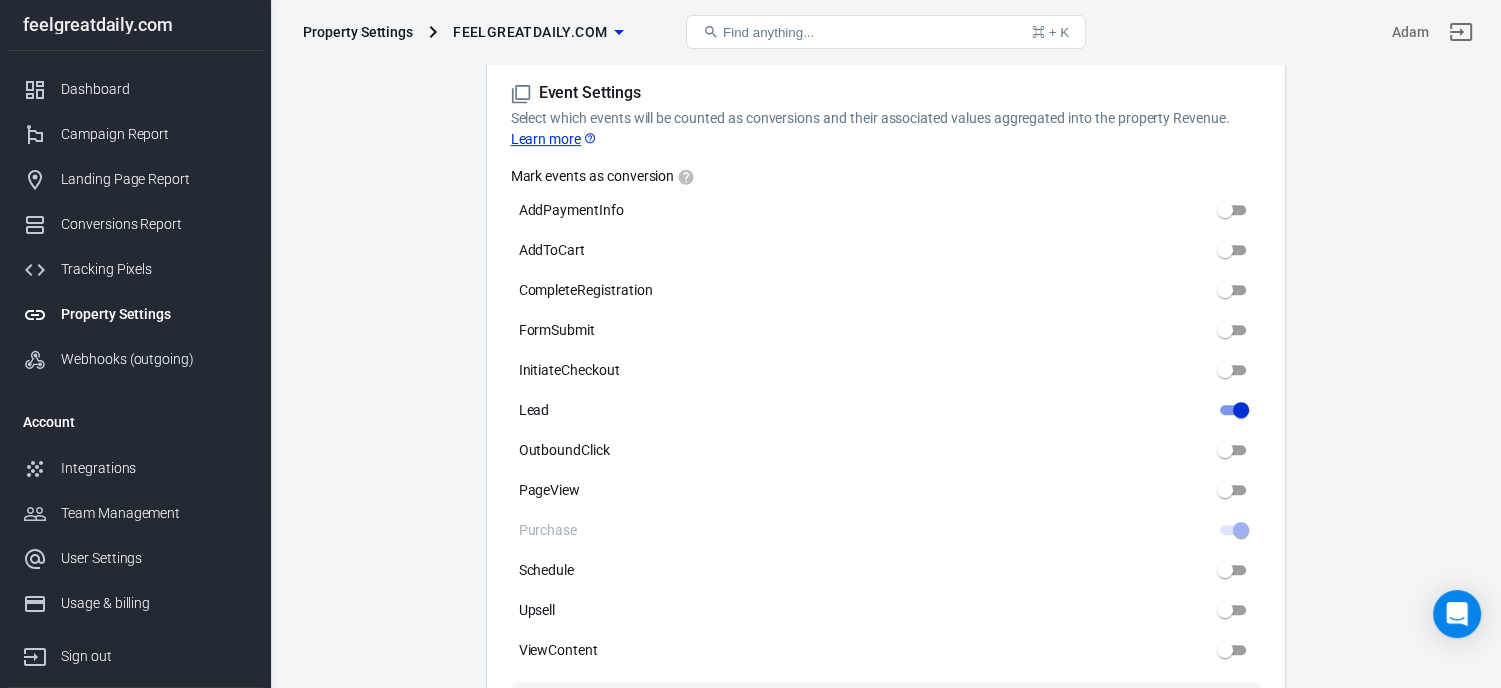 scroll, scrollTop: 921, scrollLeft: 0, axis: vertical 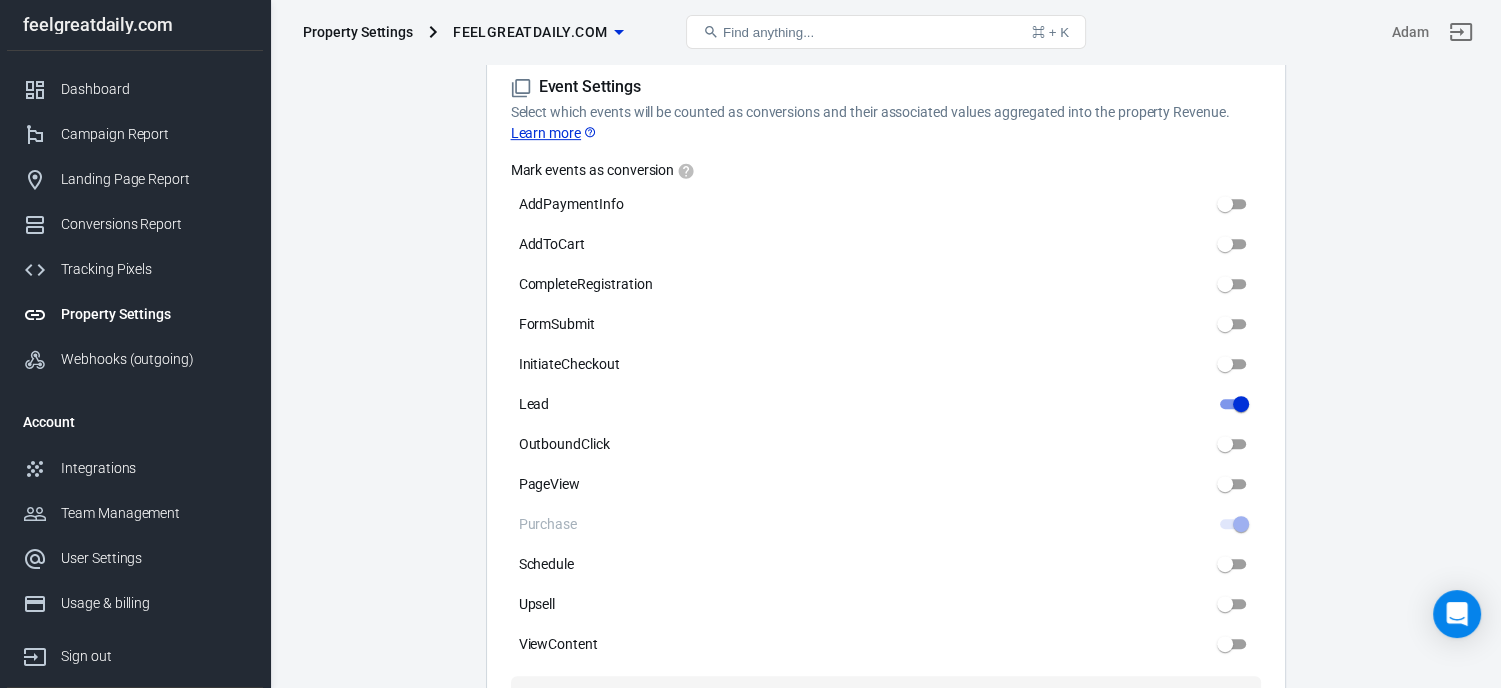 click on "Auto Scan Tracking Script Settings Property Settings Name feelgreatdaily.com Name What should we call your Property? Give it a memorable name. Website URL https://www.feelgreatdaily.com/mytln/ Website URL Provide the  Root Domain  verified with your ad platforms & pixels e.g. example.com which will be used for attribution and first party data scope.   Note: The Domain is required for conversion events shared using the Facebook Conversions API. Display Settings Use the name and  Domain  that you use across your Ad Pixels, Integrations and Reports. Timezone Europe/London (BST) Timezone Timezone settings affect reports and attribution data Currency British Pound (GBP) Currency Revenues will be automatically converted to your  Default Currency . Attribution Settings Select the Property default attribution model. Attribution Model   Automatic (Last Click) Last Click First Click Attribution window Maximum available 0 Attribution window Ignored sources Ignored sources Event Settings Learn more     AddPaymentInfo   ." at bounding box center (885, 402) 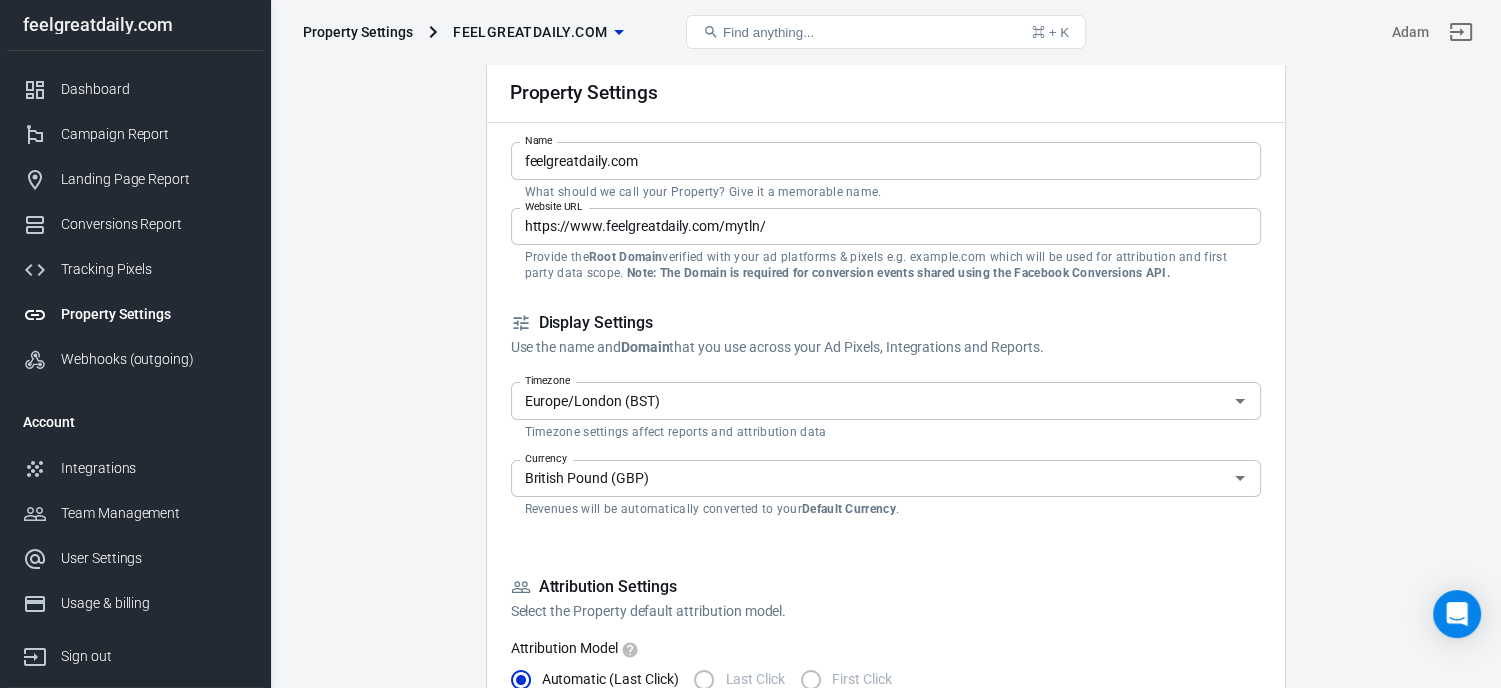 scroll, scrollTop: 0, scrollLeft: 0, axis: both 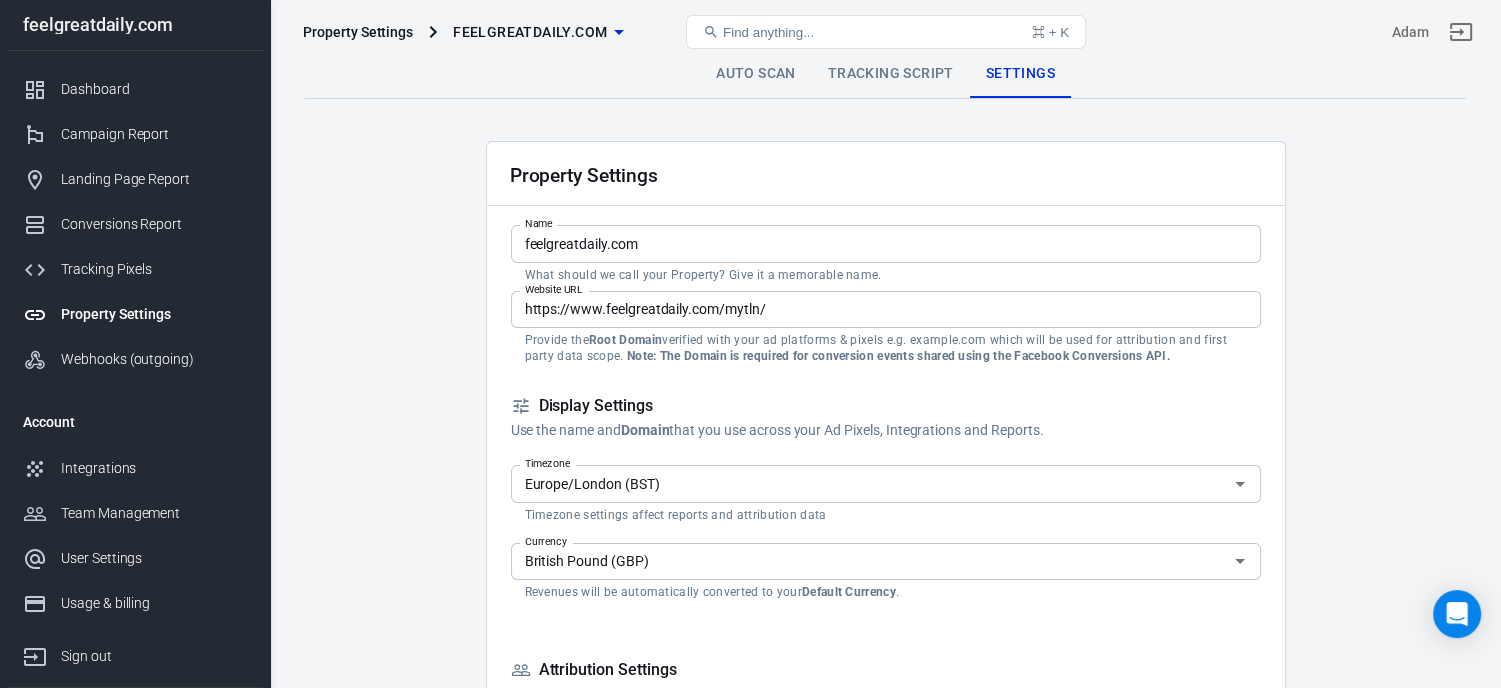 click on "Property Settings feelgreatdaily.com Find anything... ⌘ + K [FIRST] [LAST]" at bounding box center [886, 32] 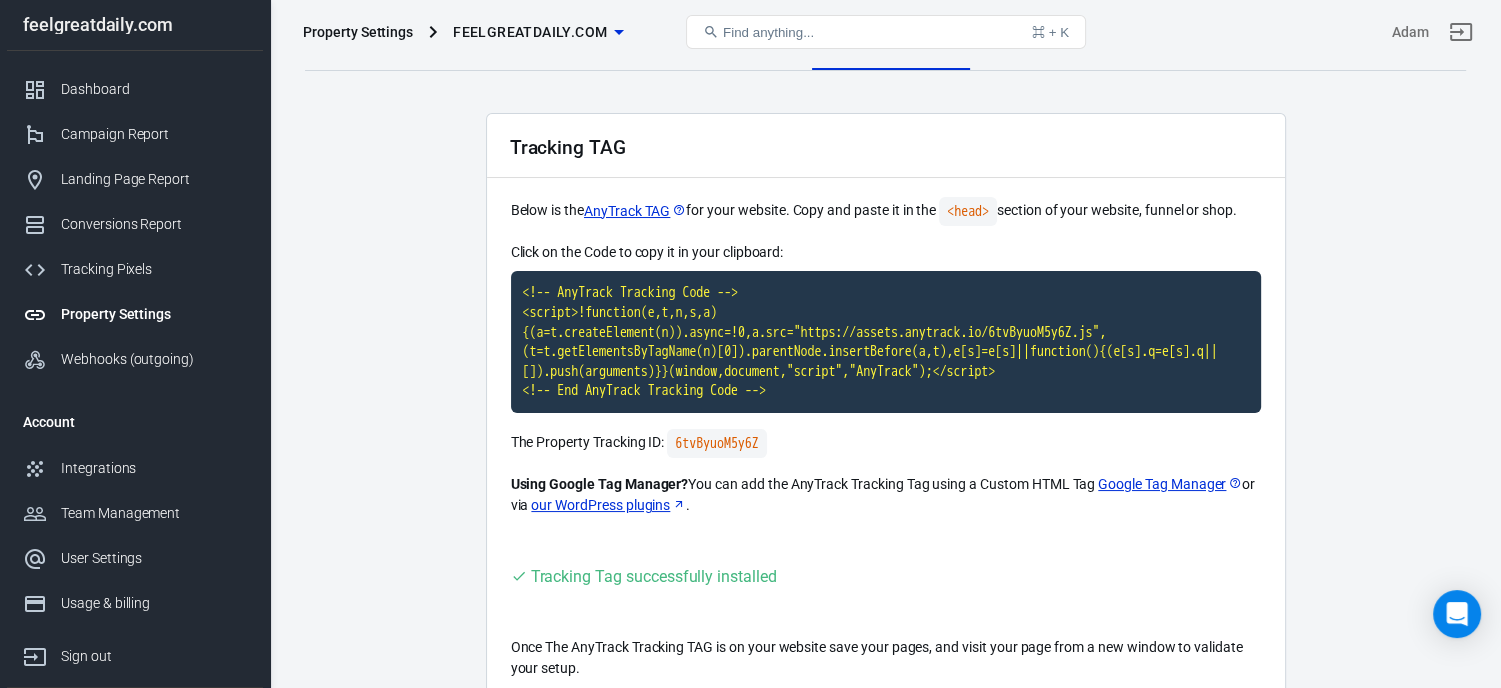 scroll, scrollTop: 0, scrollLeft: 0, axis: both 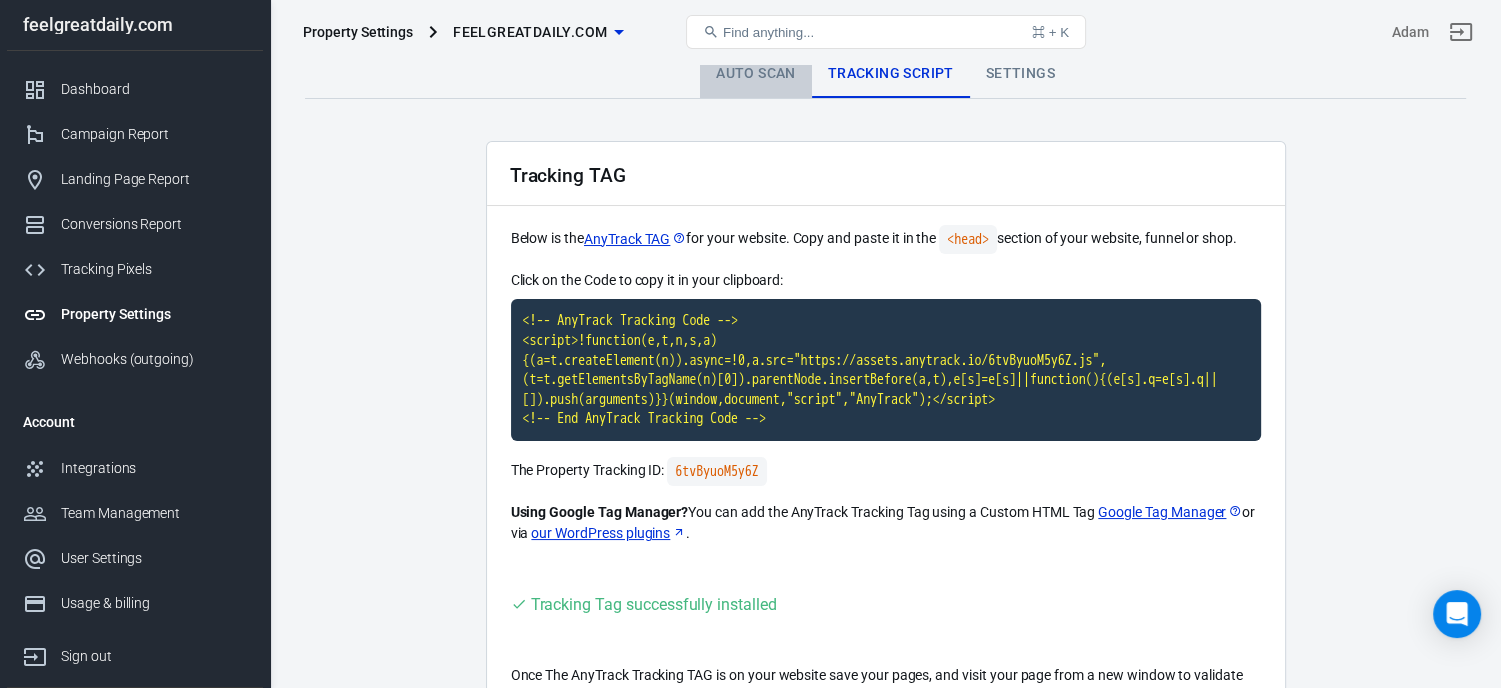 click on "Auto Scan" at bounding box center [756, 74] 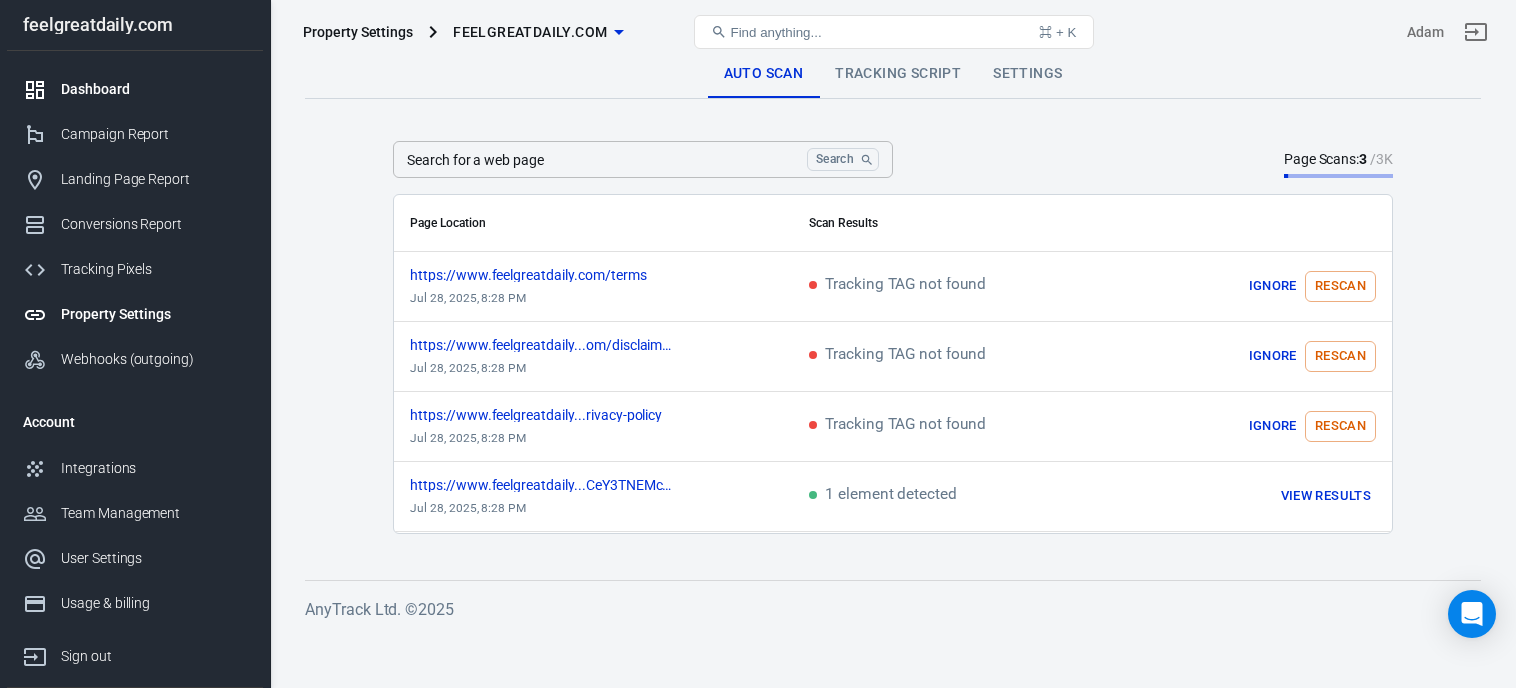 click on "Dashboard" at bounding box center (154, 89) 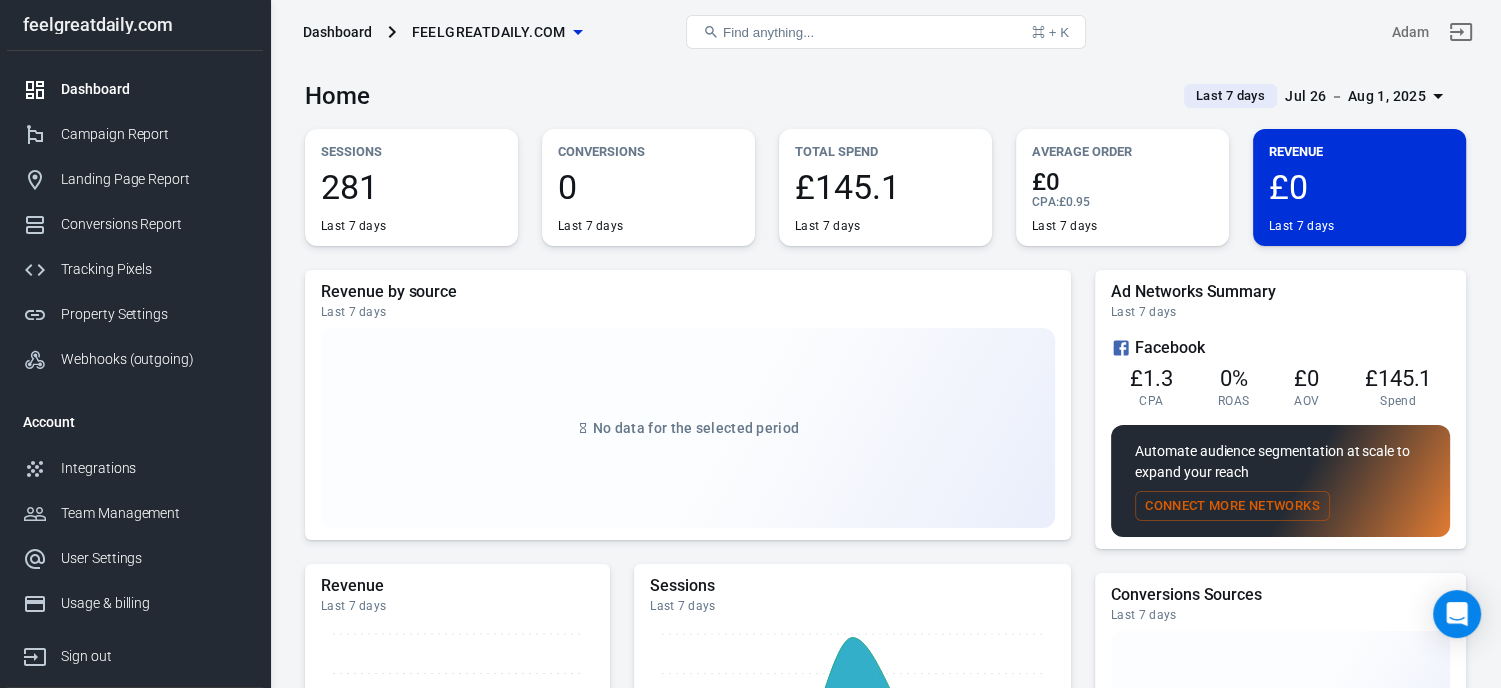click on "Jul 26 － Aug 1, 2025" at bounding box center [1355, 96] 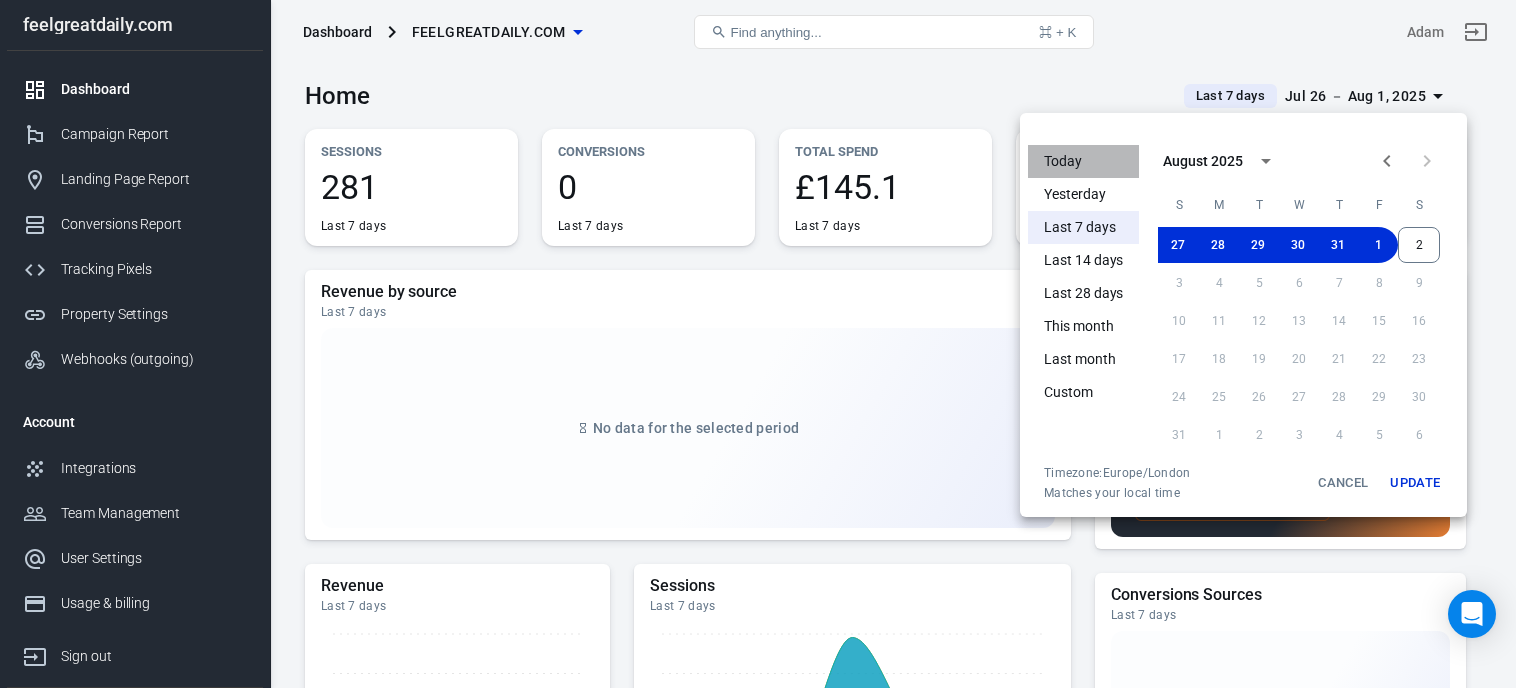 click on "Today" at bounding box center [1083, 161] 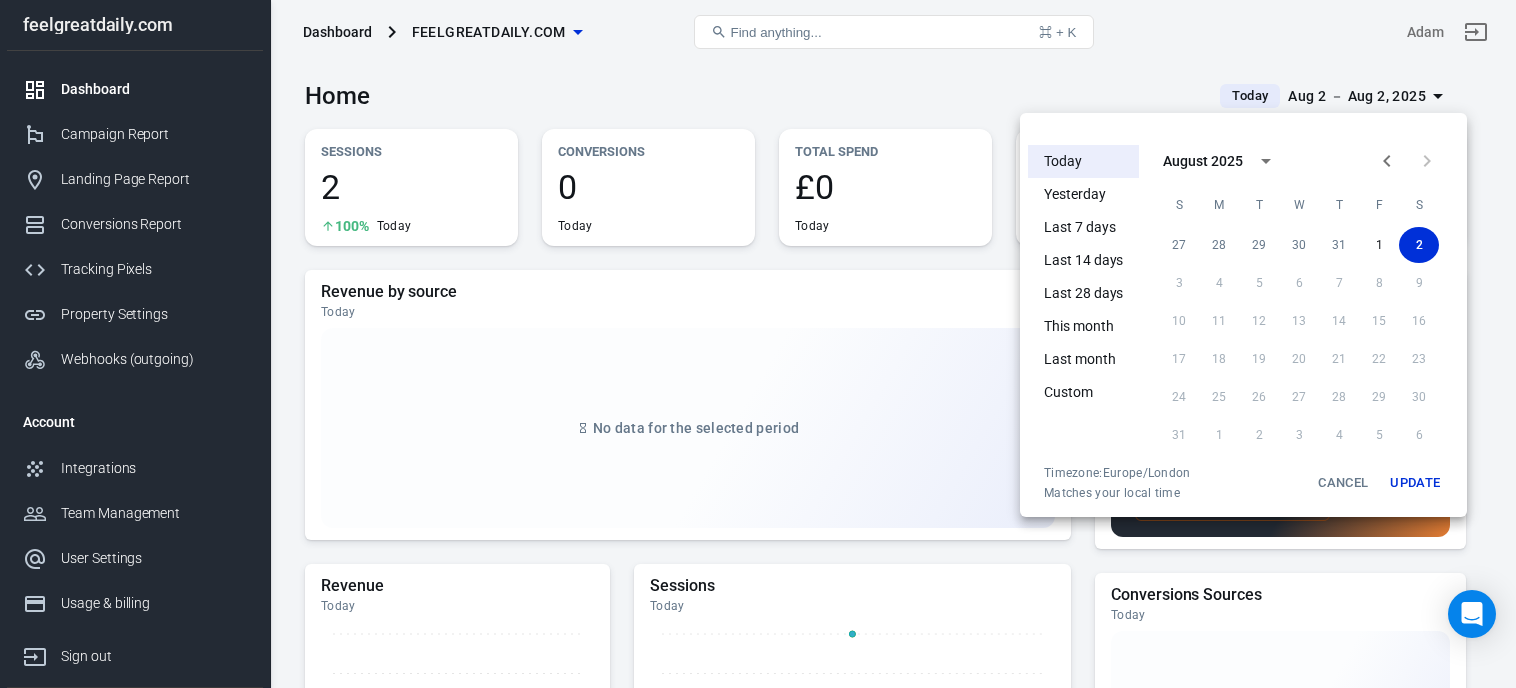 click at bounding box center [758, 344] 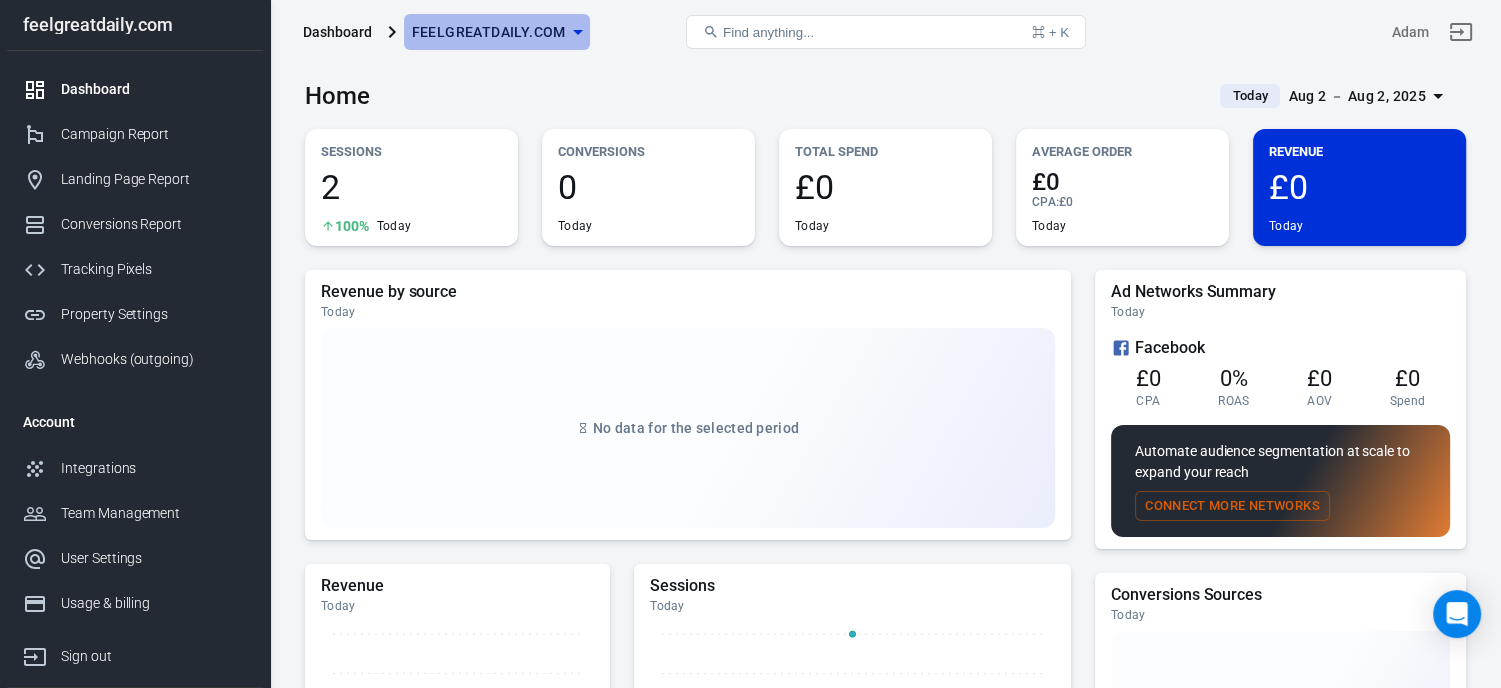 click 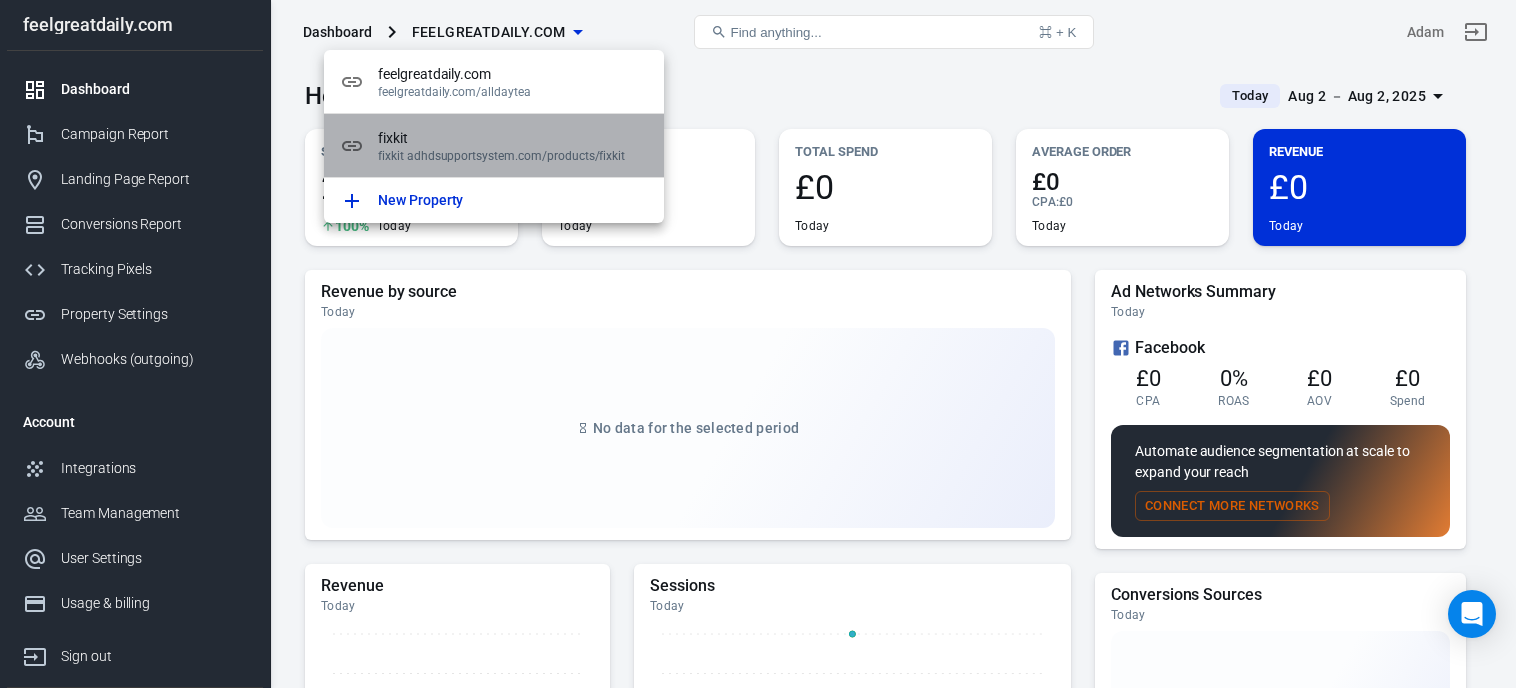 click on "fixkit adhdsupportsystem.com/products/fixkit" at bounding box center (513, 156) 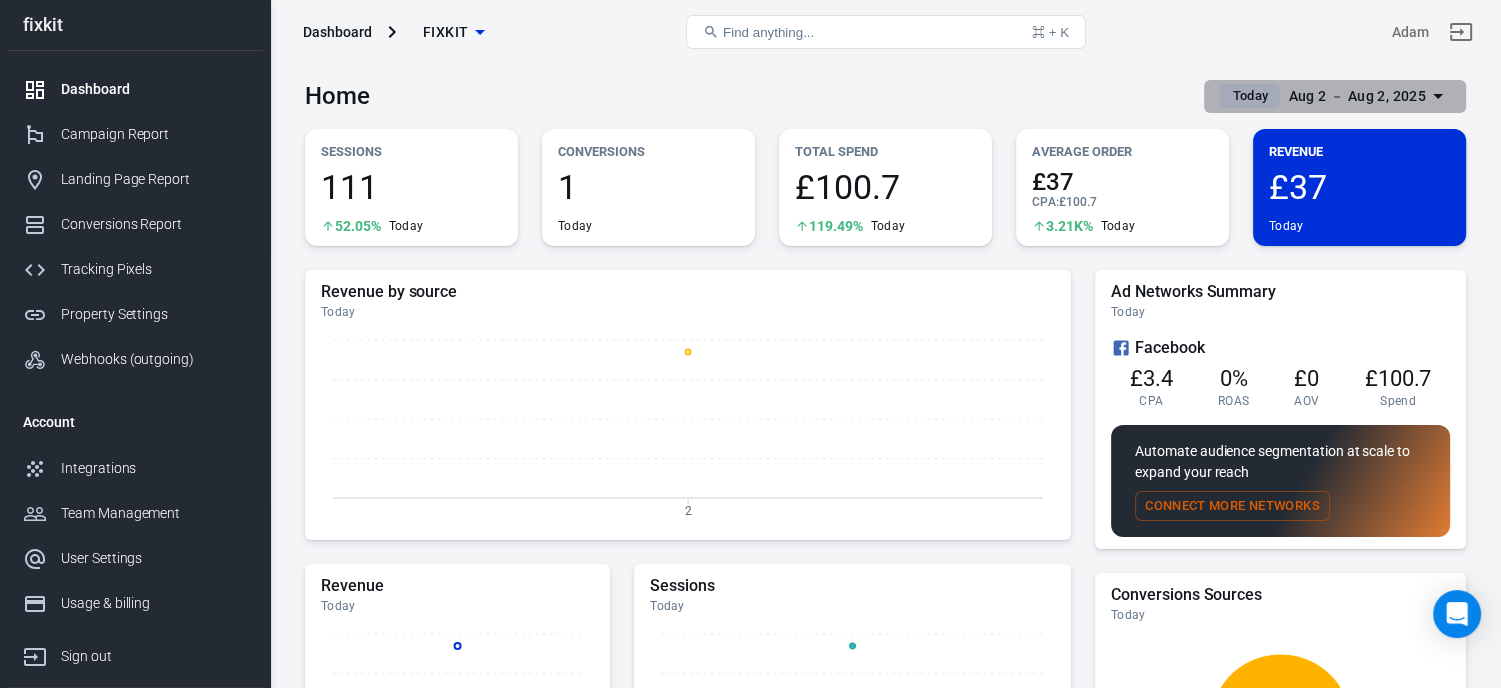 click on "Aug 2 － Aug 2, 2025" at bounding box center (1357, 96) 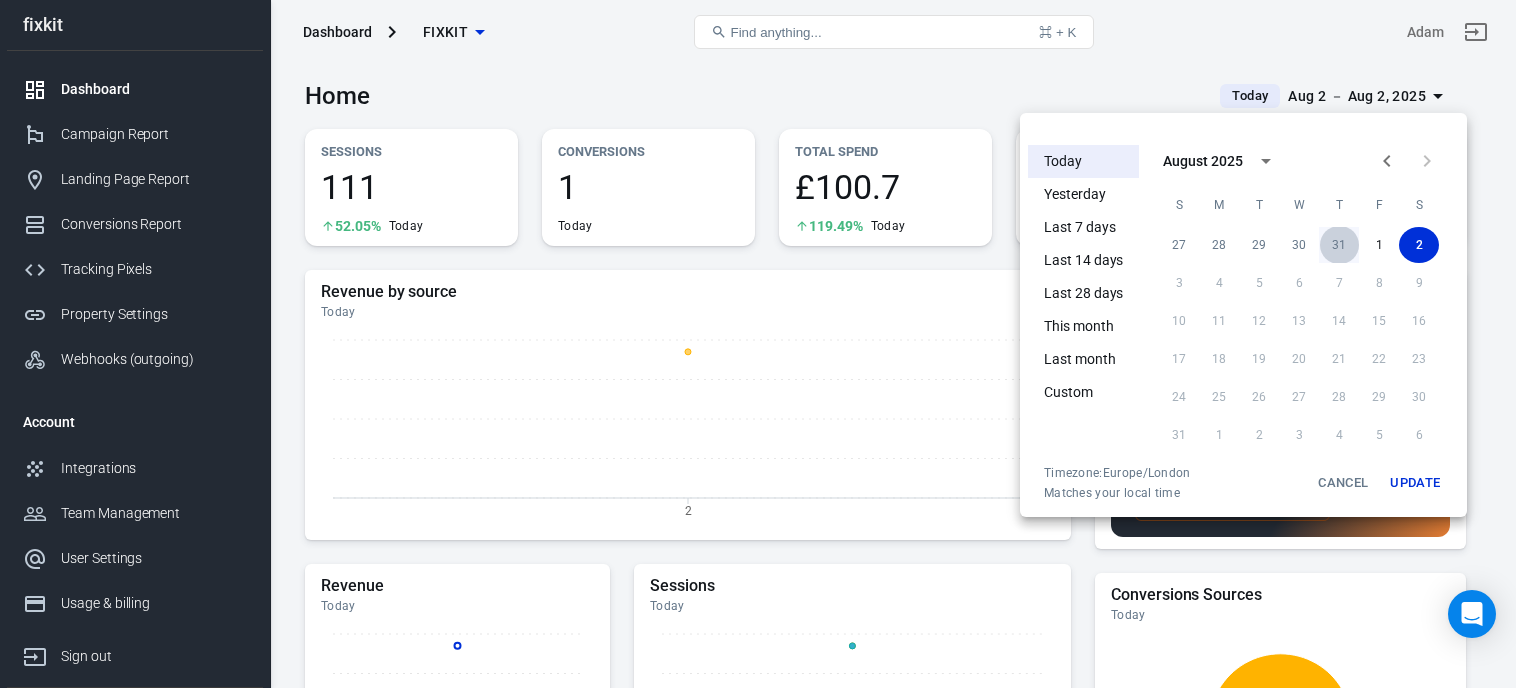 click on "31" at bounding box center (1339, 245) 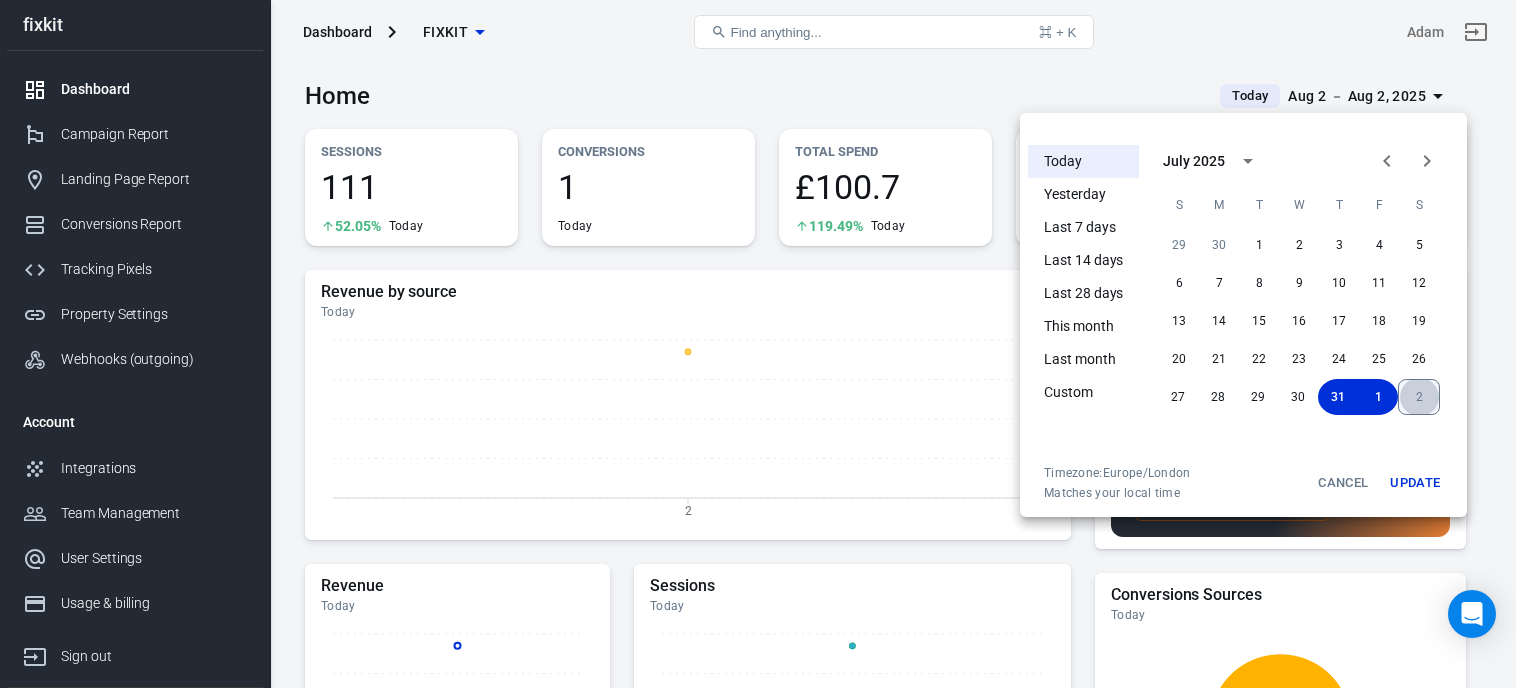 click on "2" at bounding box center (1419, 397) 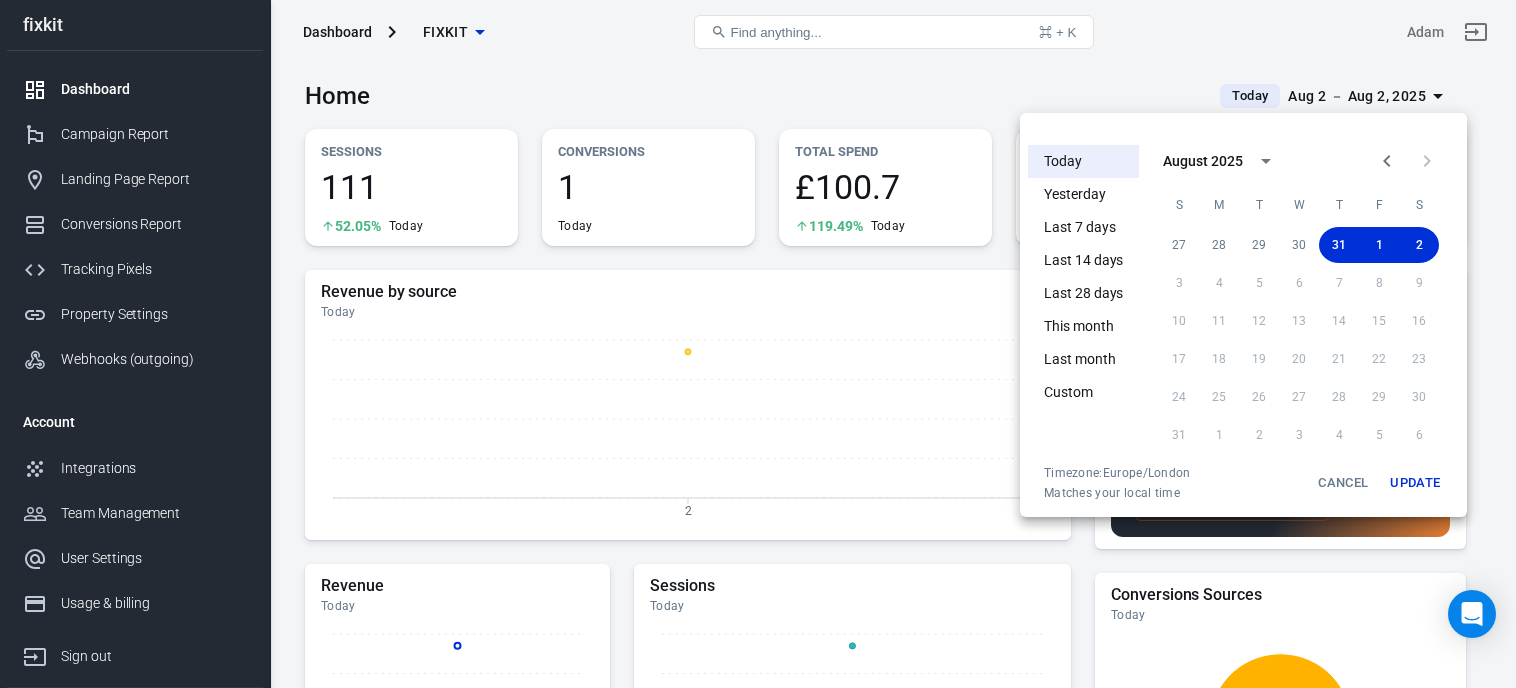 click on "Update" at bounding box center [1415, 483] 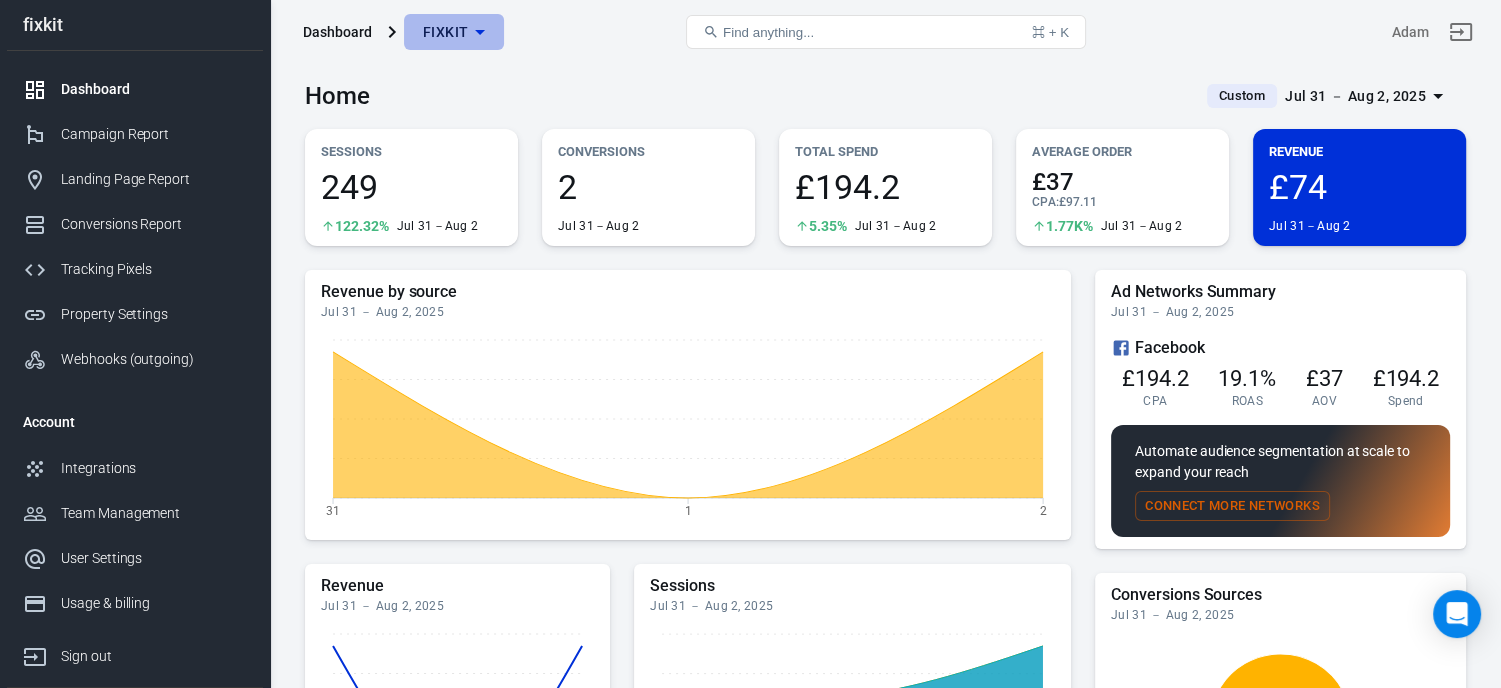 click on "fixkit" at bounding box center (445, 32) 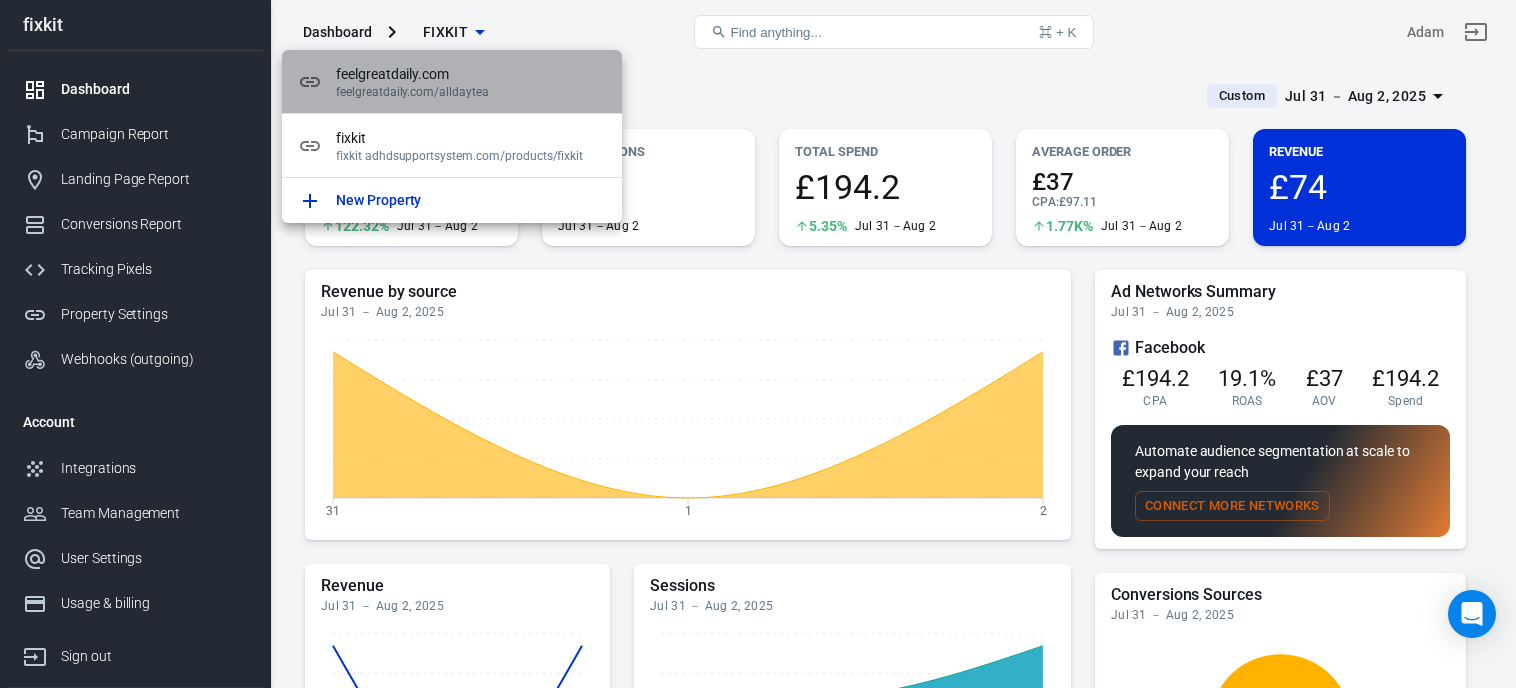 click on "feelgreatdaily.com" at bounding box center [471, 74] 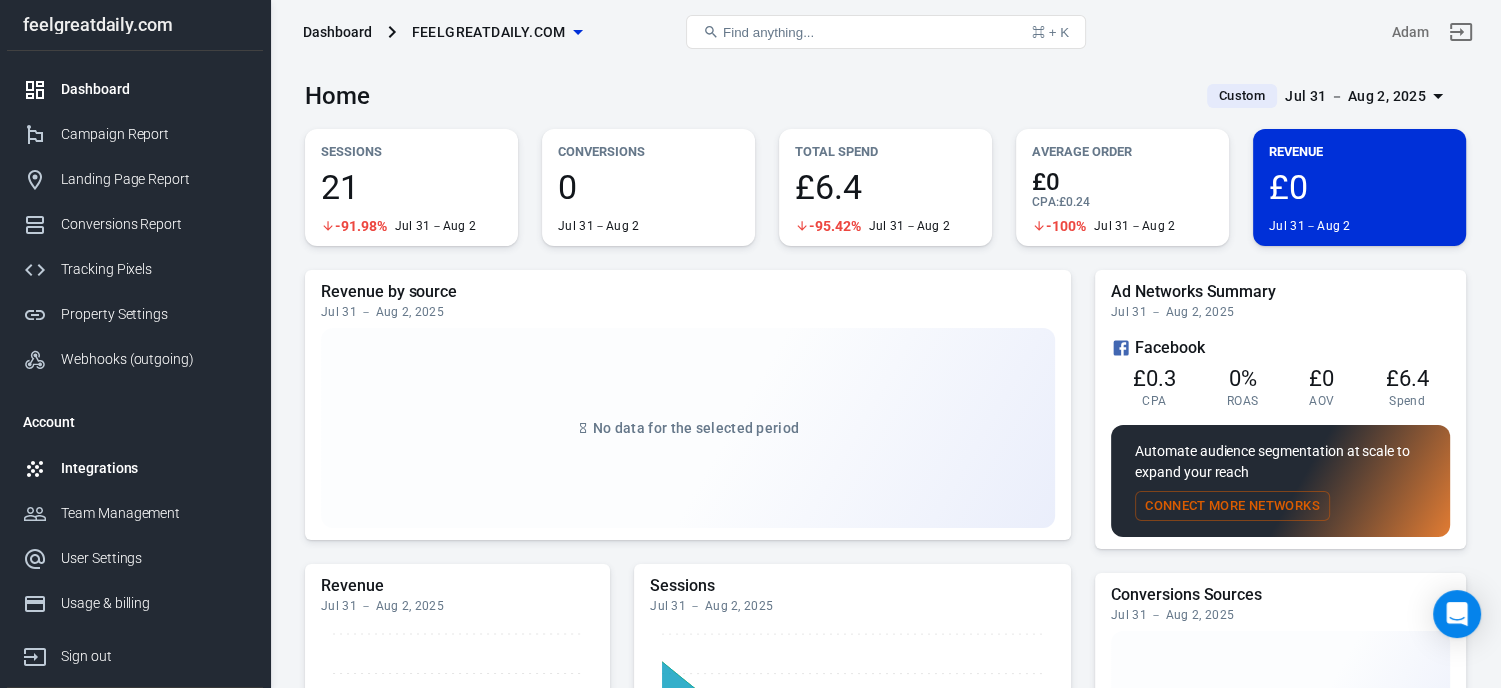 click on "Integrations" at bounding box center [154, 468] 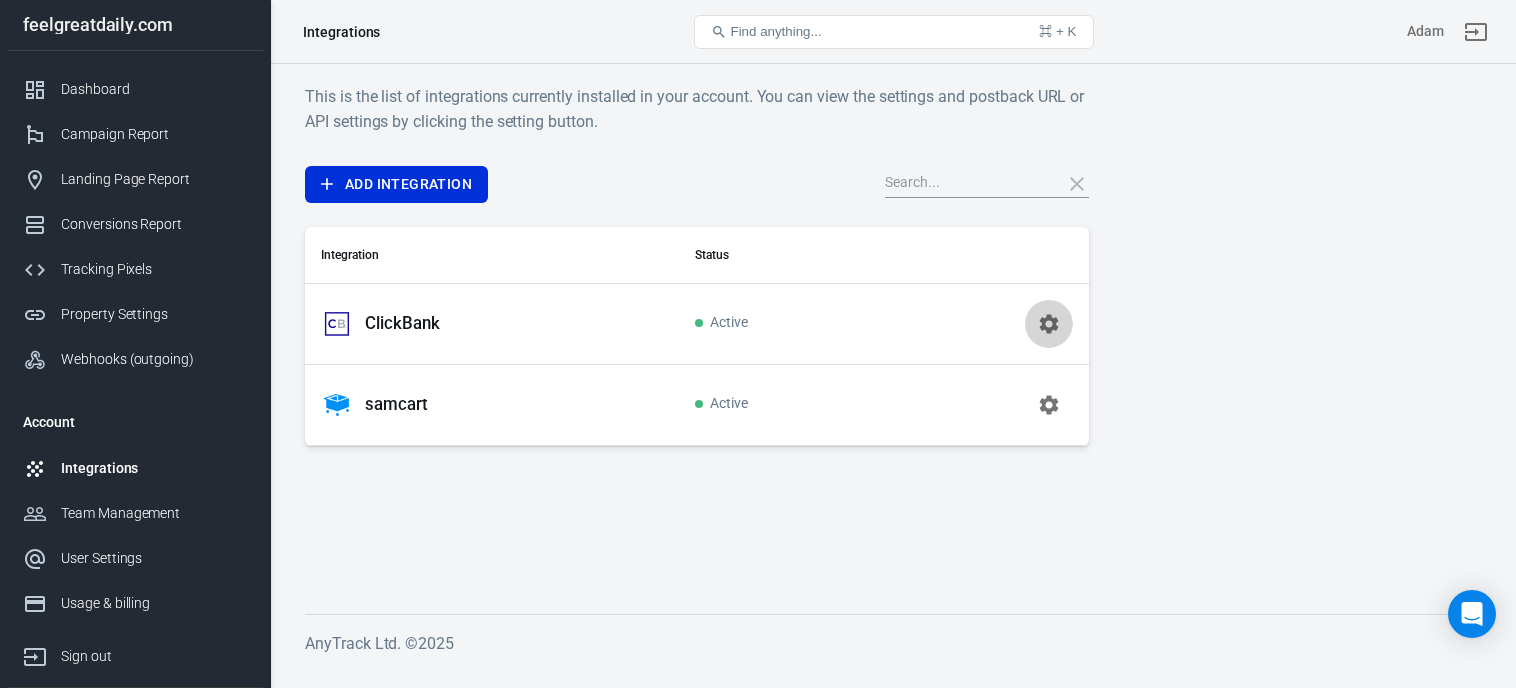 click 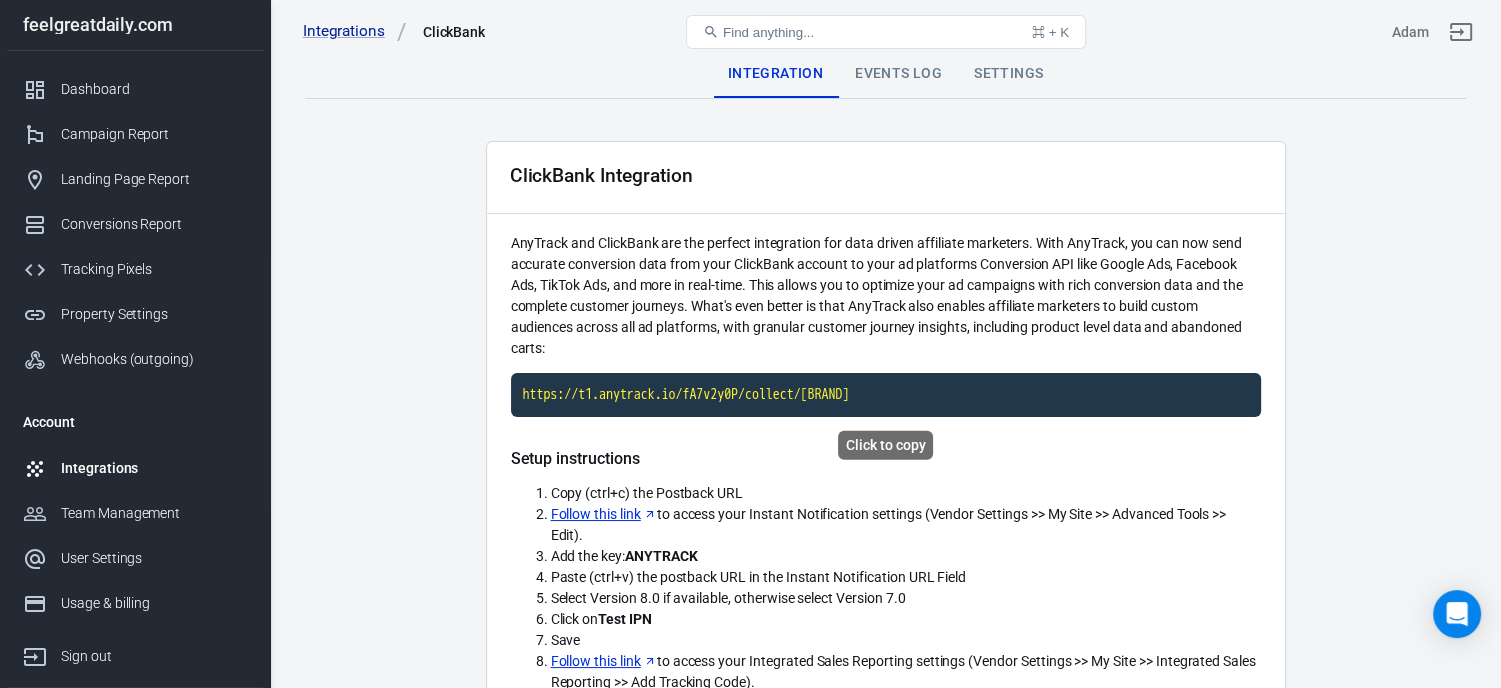 click on "https://t1.anytrack.io/fA7v2y0P/collect/[BRAND]" at bounding box center (886, 395) 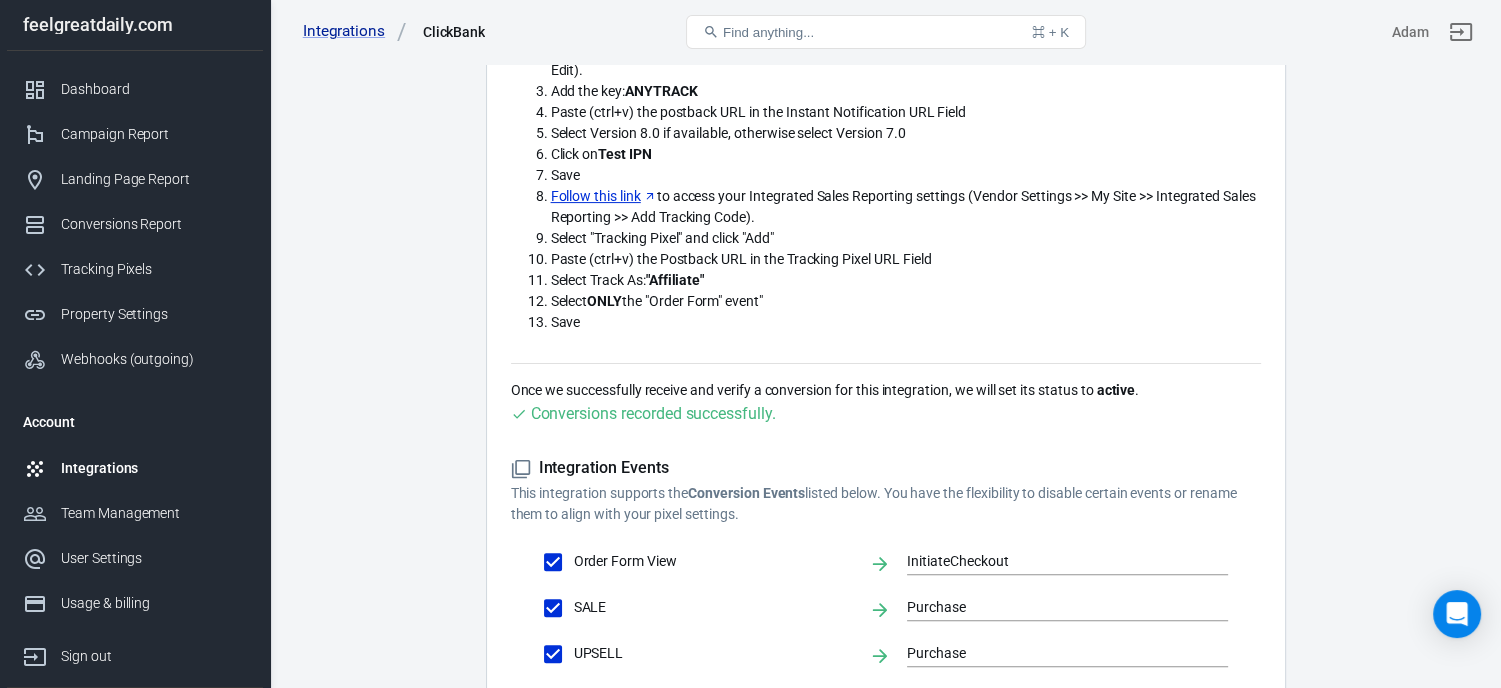 scroll, scrollTop: 0, scrollLeft: 0, axis: both 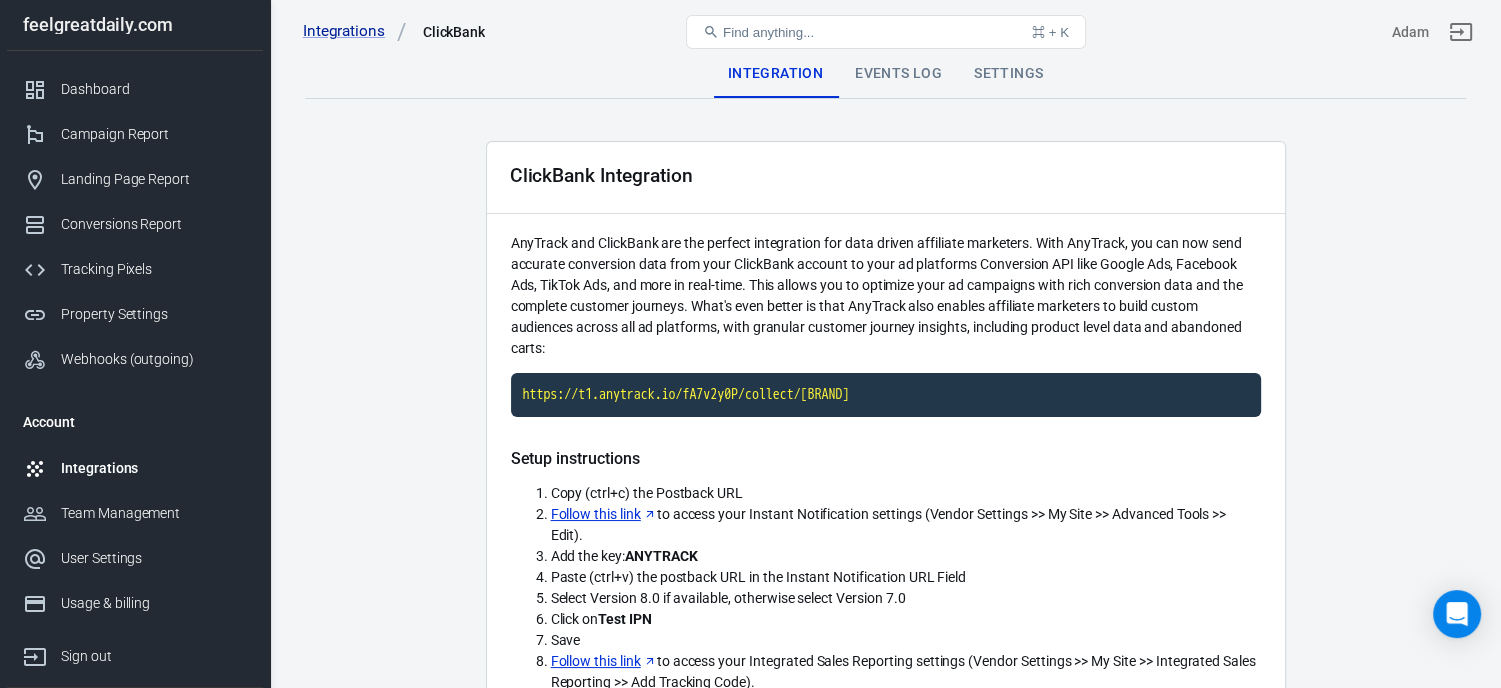 click on "Events Log" at bounding box center [898, 74] 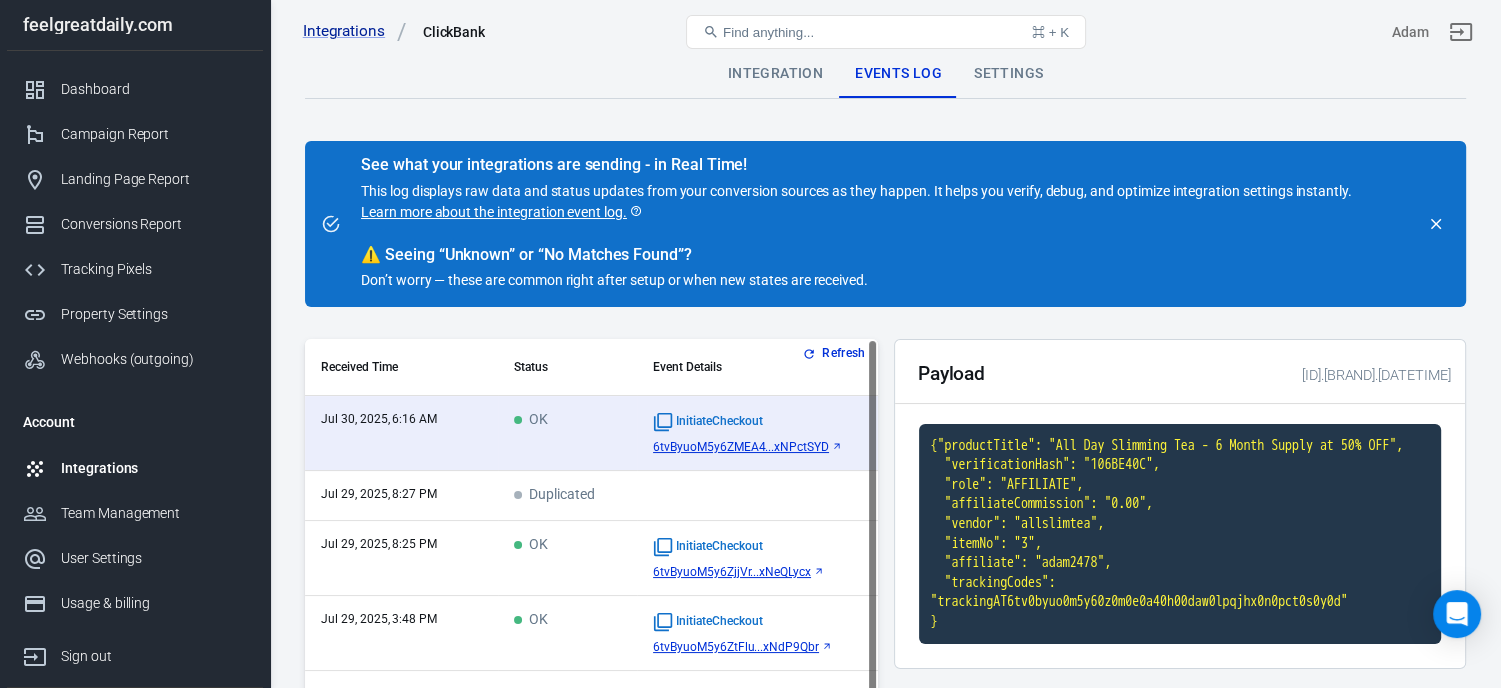 click on "Settings" at bounding box center (1008, 74) 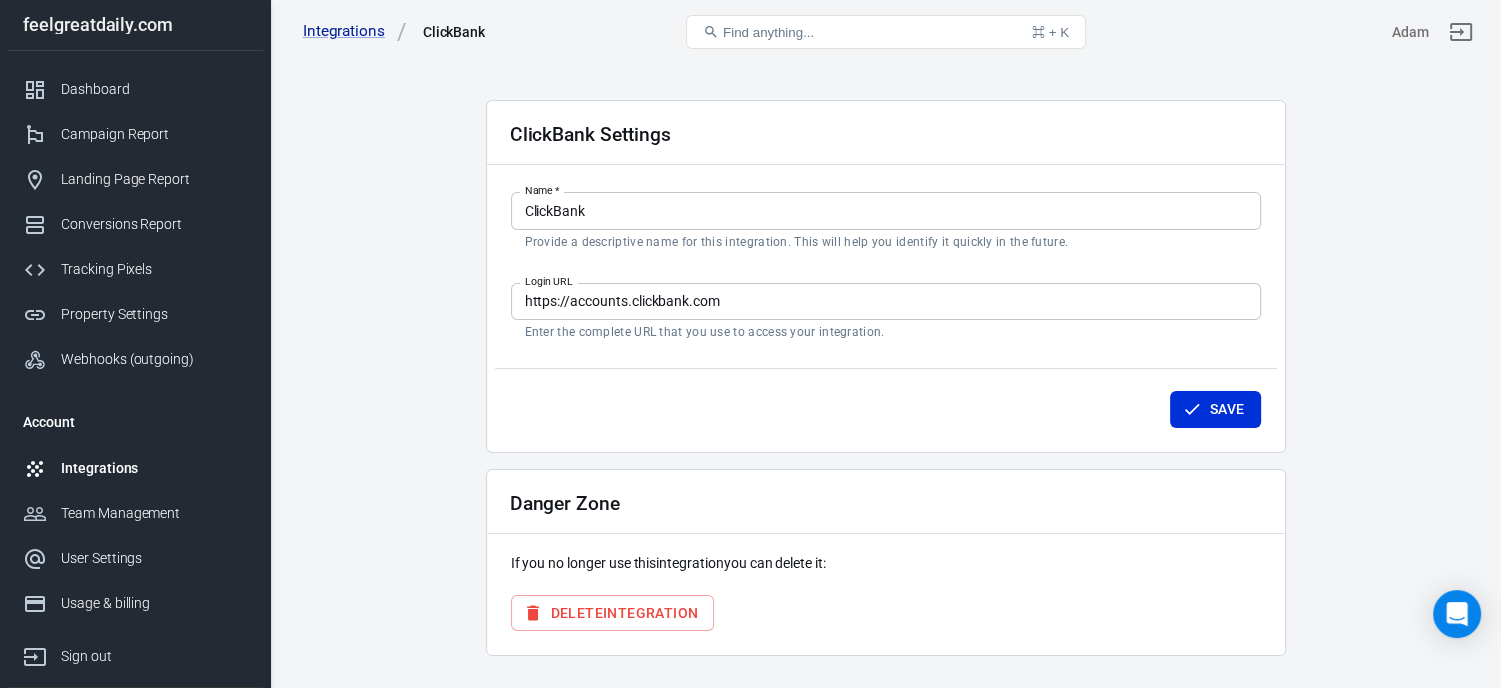 scroll, scrollTop: 0, scrollLeft: 0, axis: both 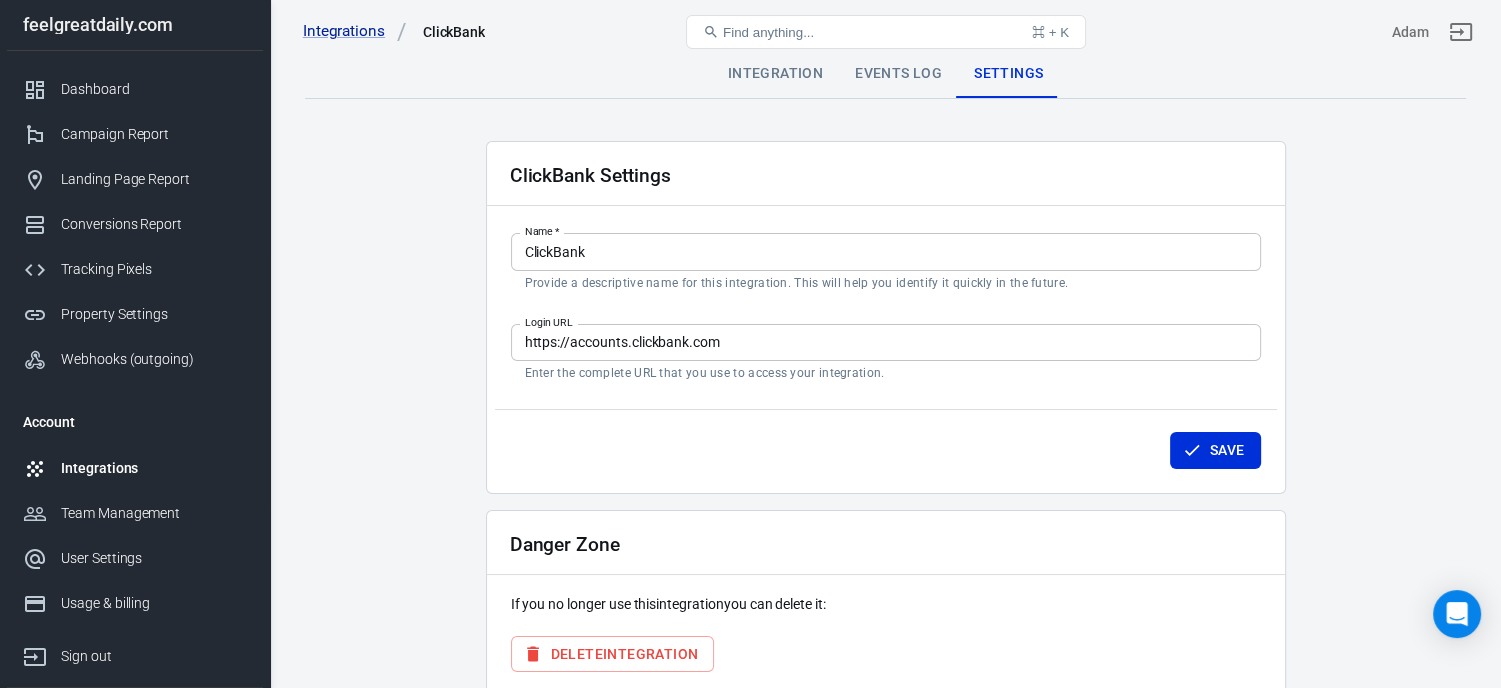 click on "Events Log" at bounding box center [898, 74] 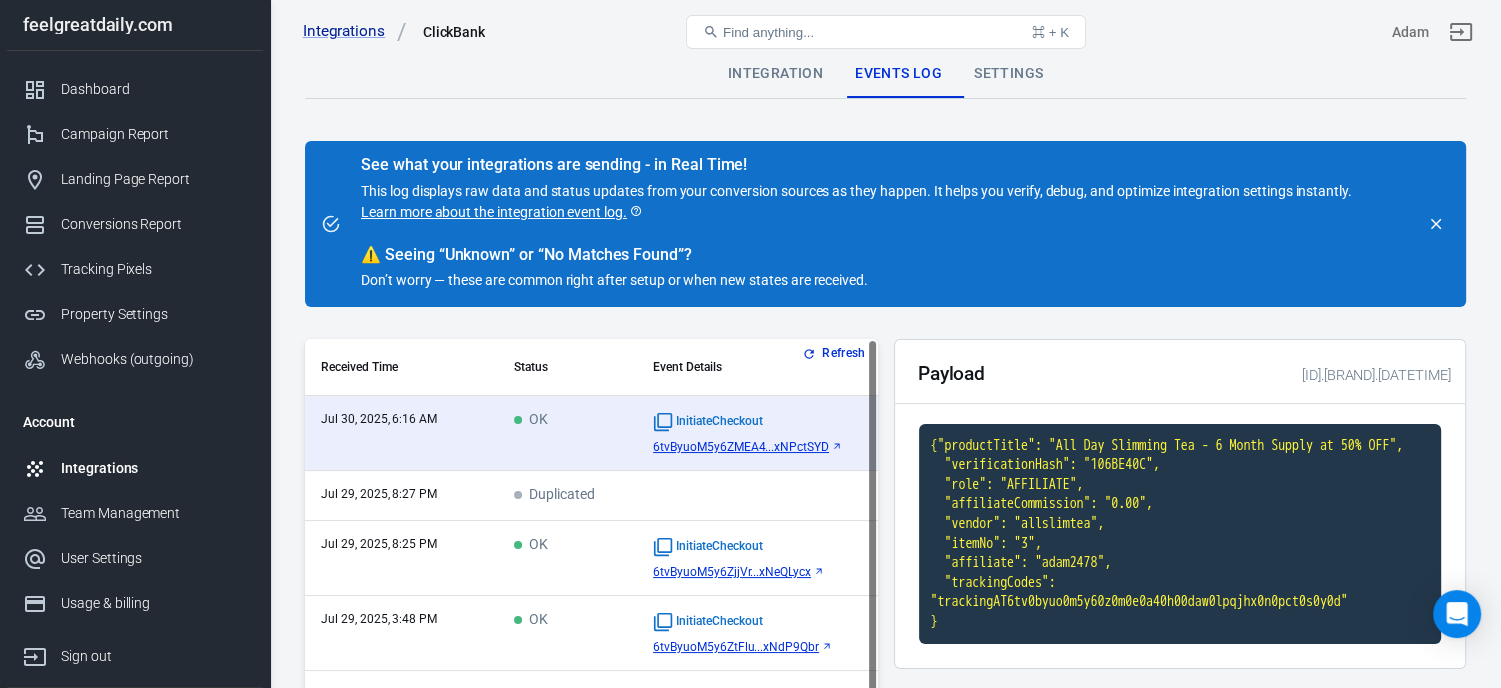 click on "Refresh" at bounding box center [835, 353] 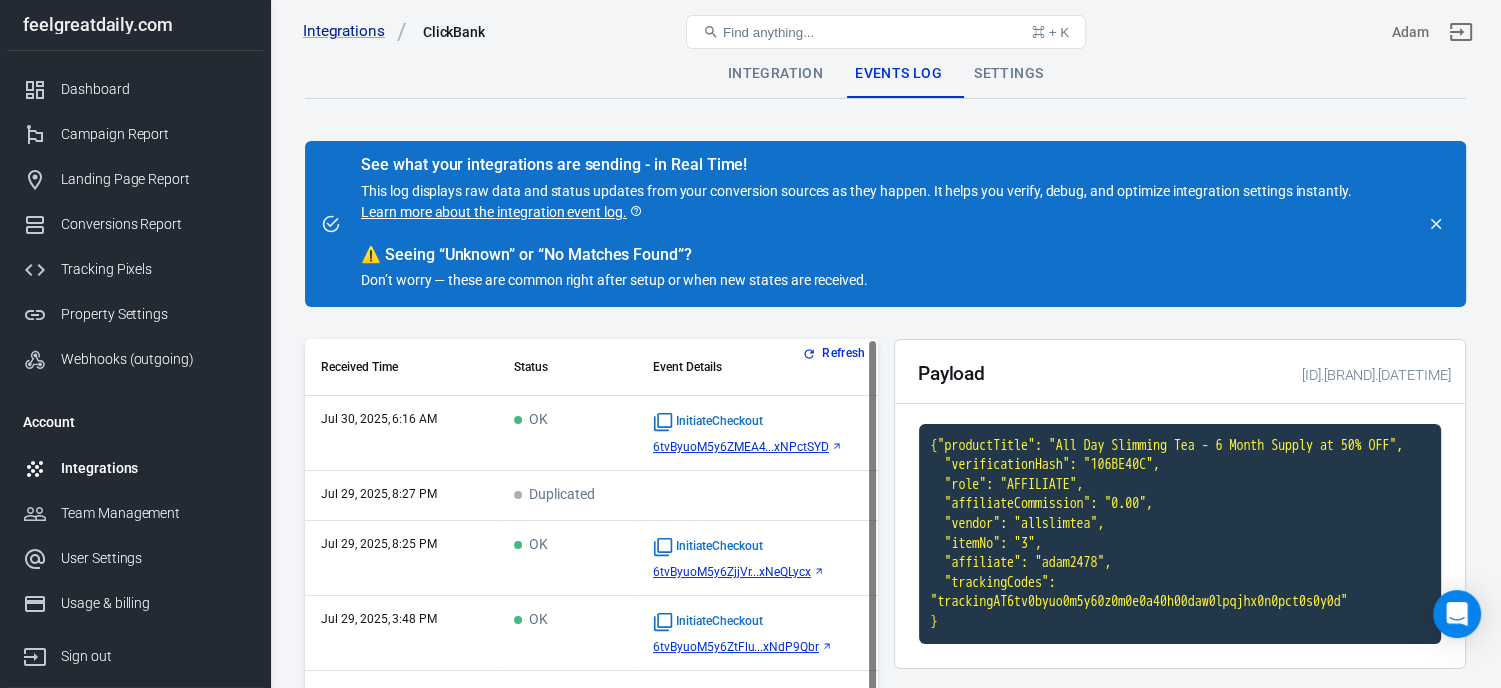 click on "Refresh" at bounding box center [835, 353] 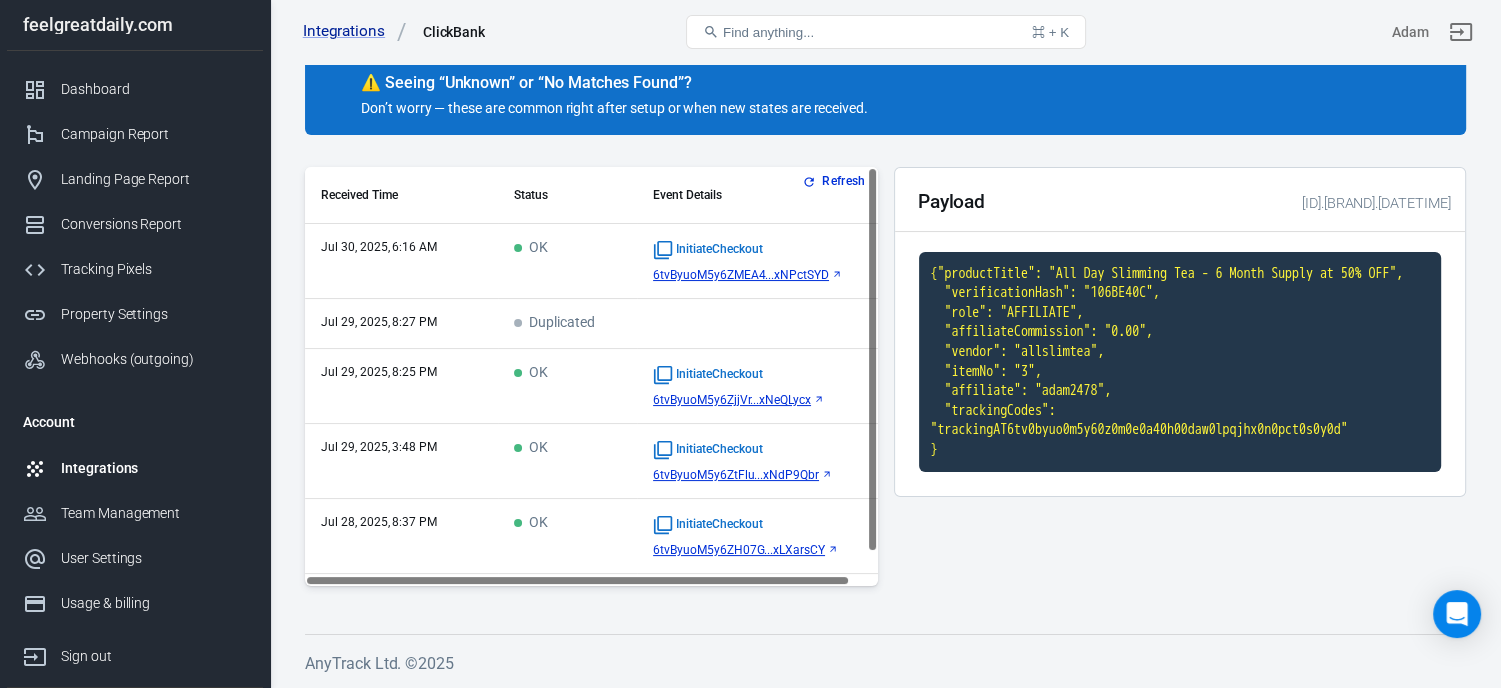 scroll, scrollTop: 0, scrollLeft: 0, axis: both 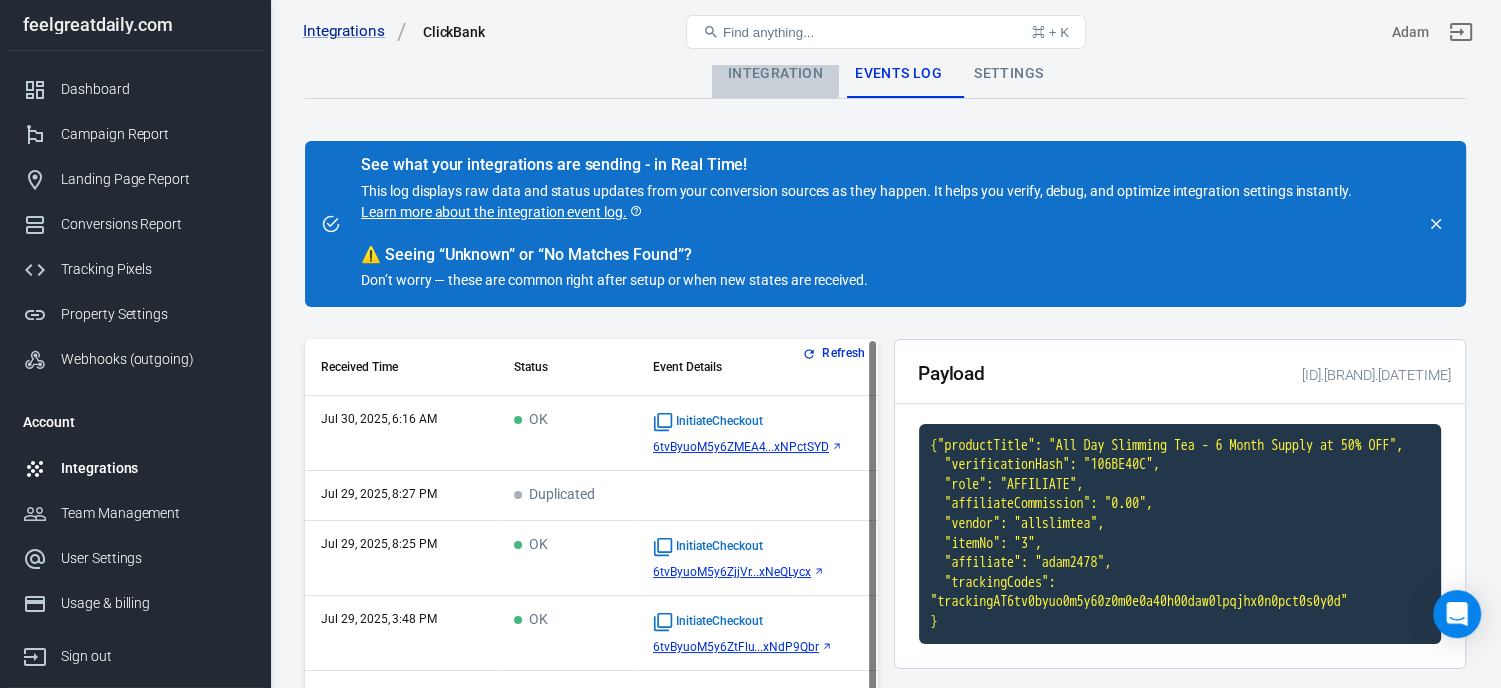 click on "Integration" at bounding box center (775, 74) 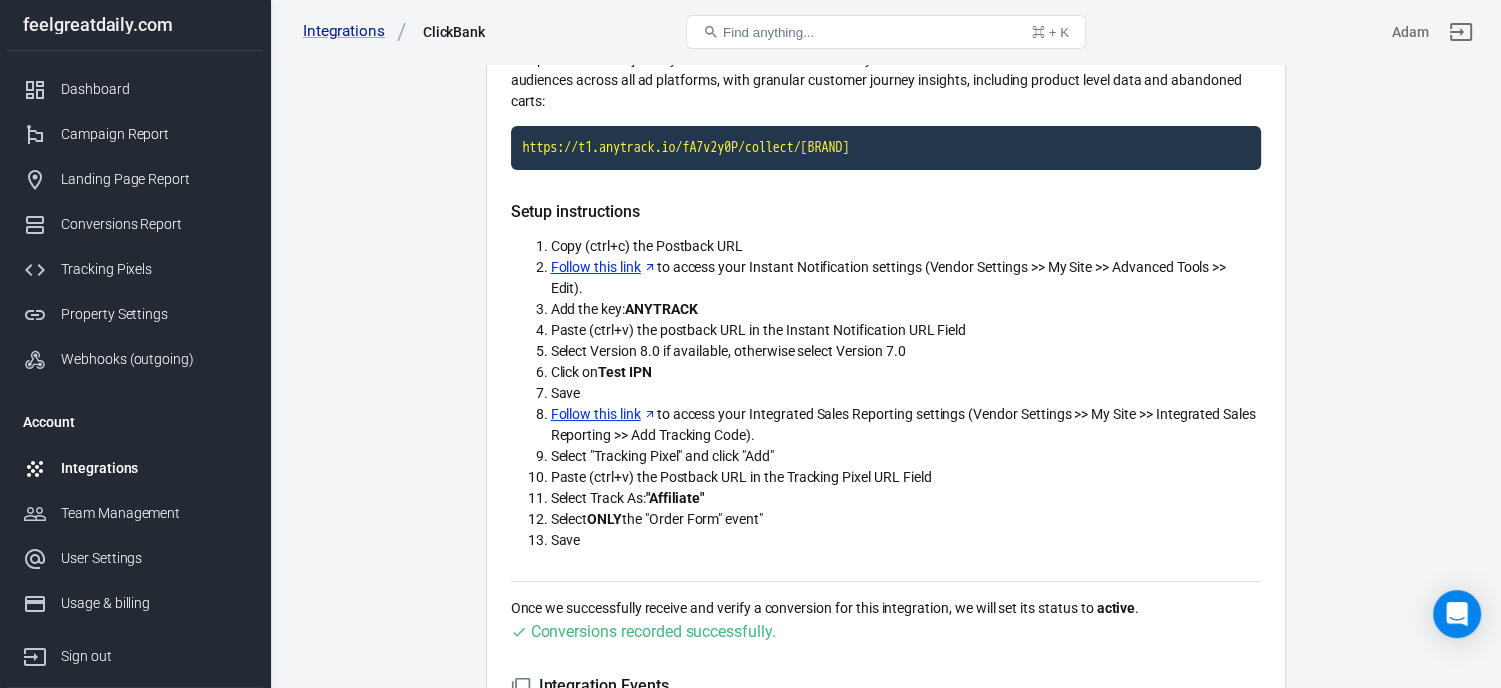 scroll, scrollTop: 248, scrollLeft: 0, axis: vertical 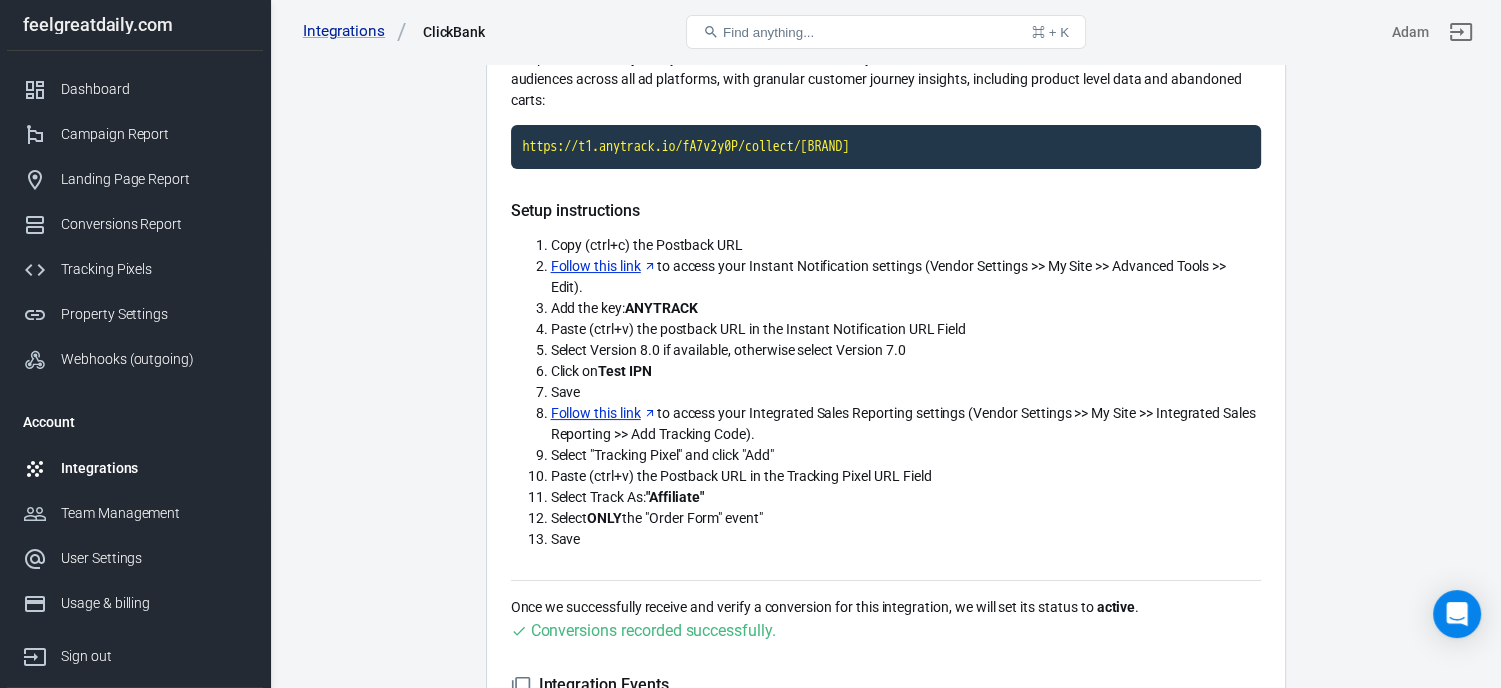 click on "Follow this link" at bounding box center [604, 266] 